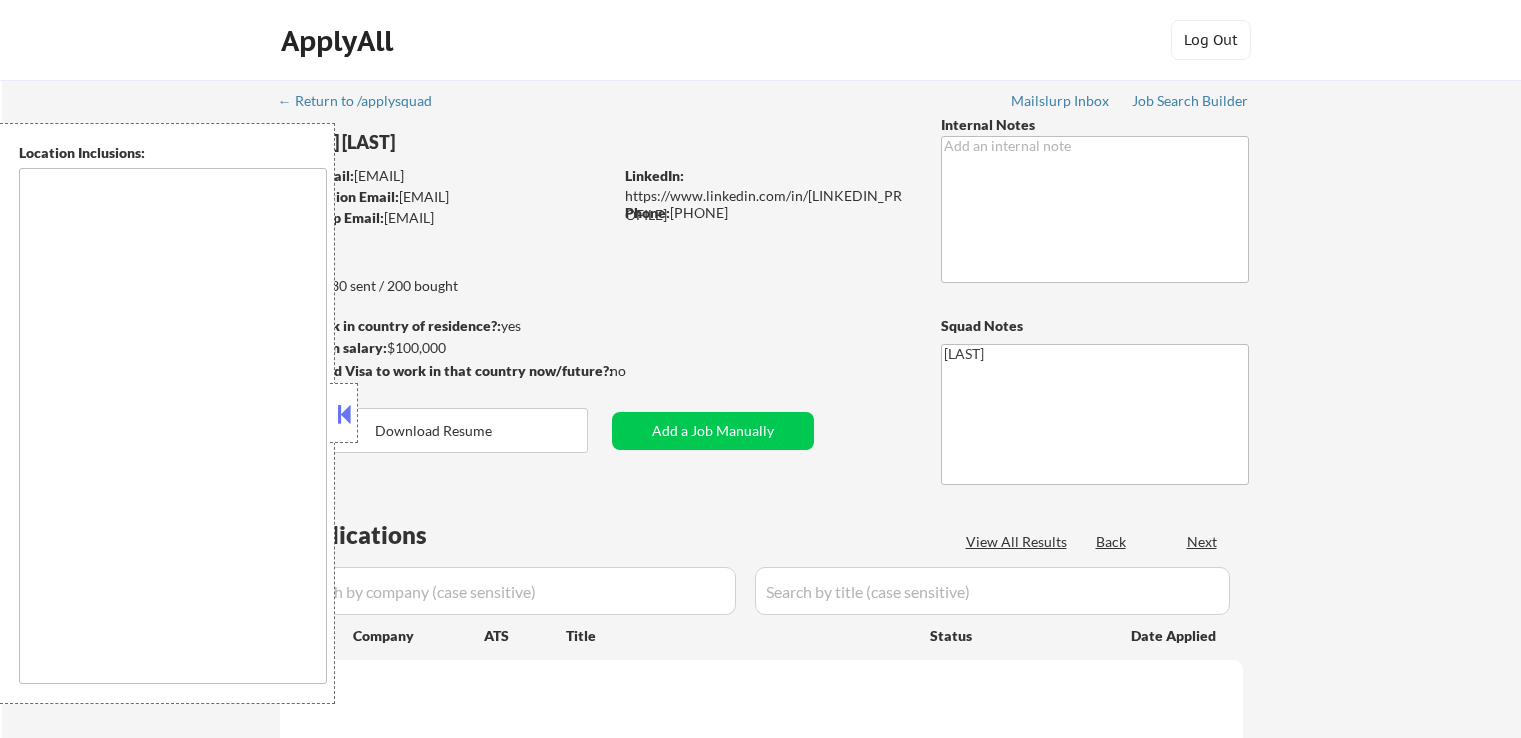 scroll, scrollTop: 0, scrollLeft: 0, axis: both 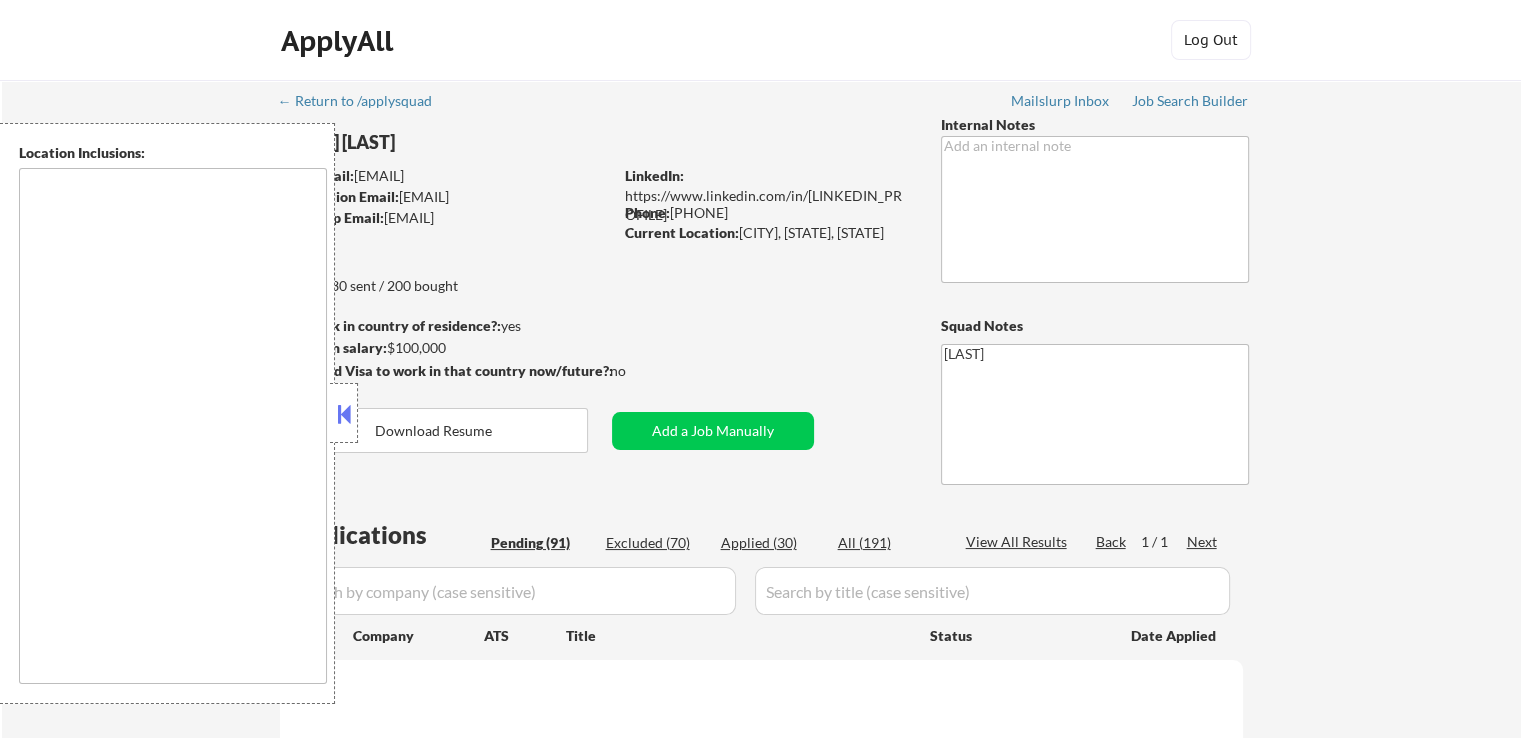 select on ""pending"" 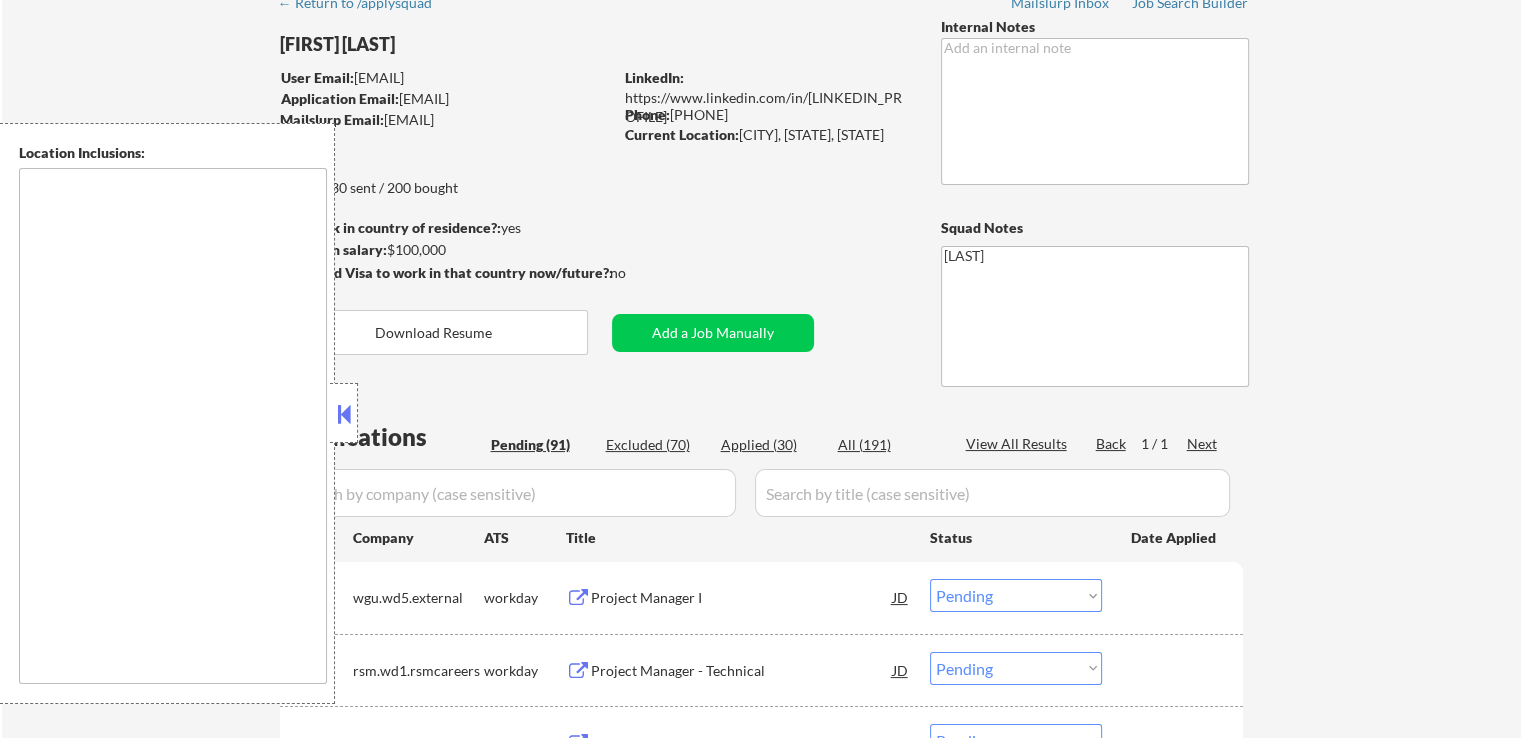 scroll, scrollTop: 0, scrollLeft: 0, axis: both 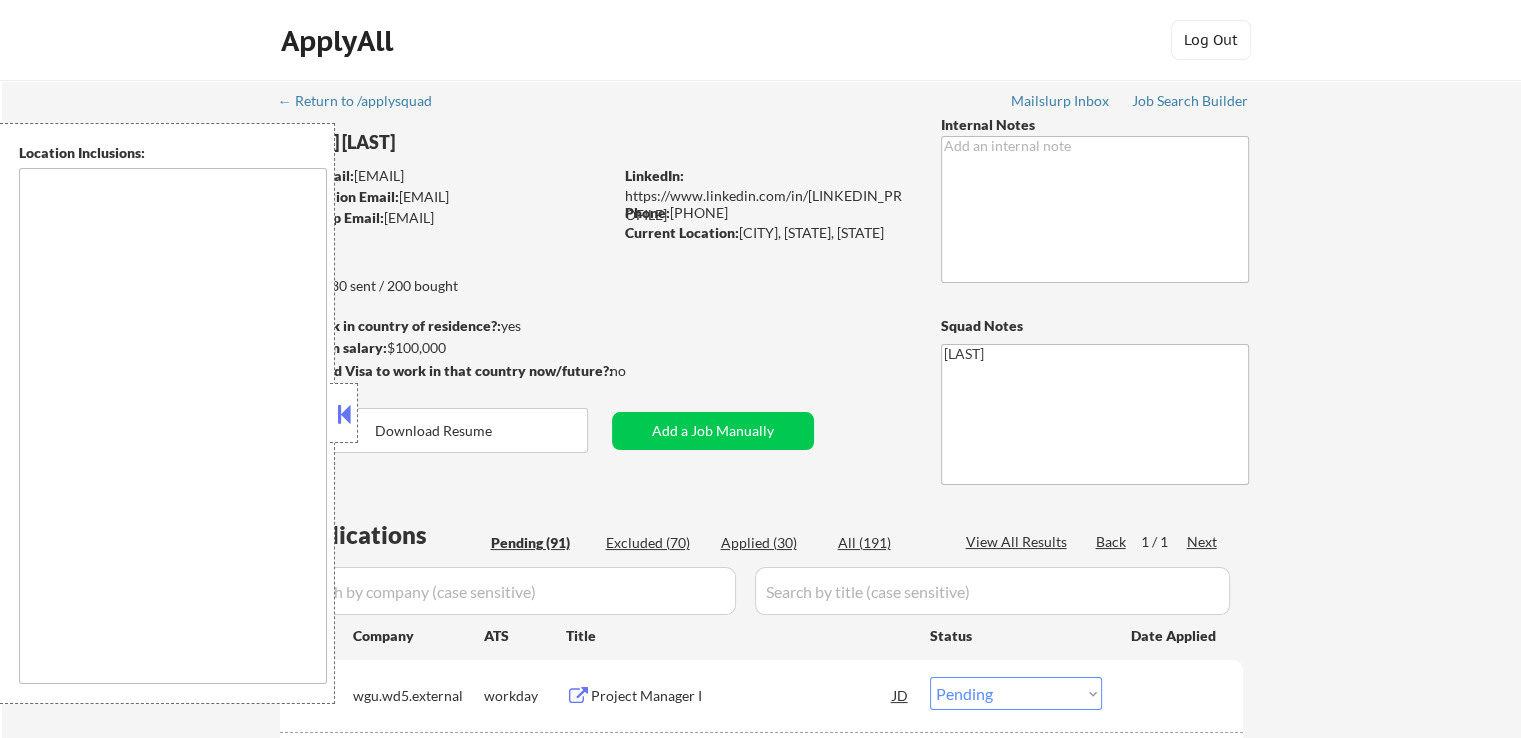 click at bounding box center [173, 426] 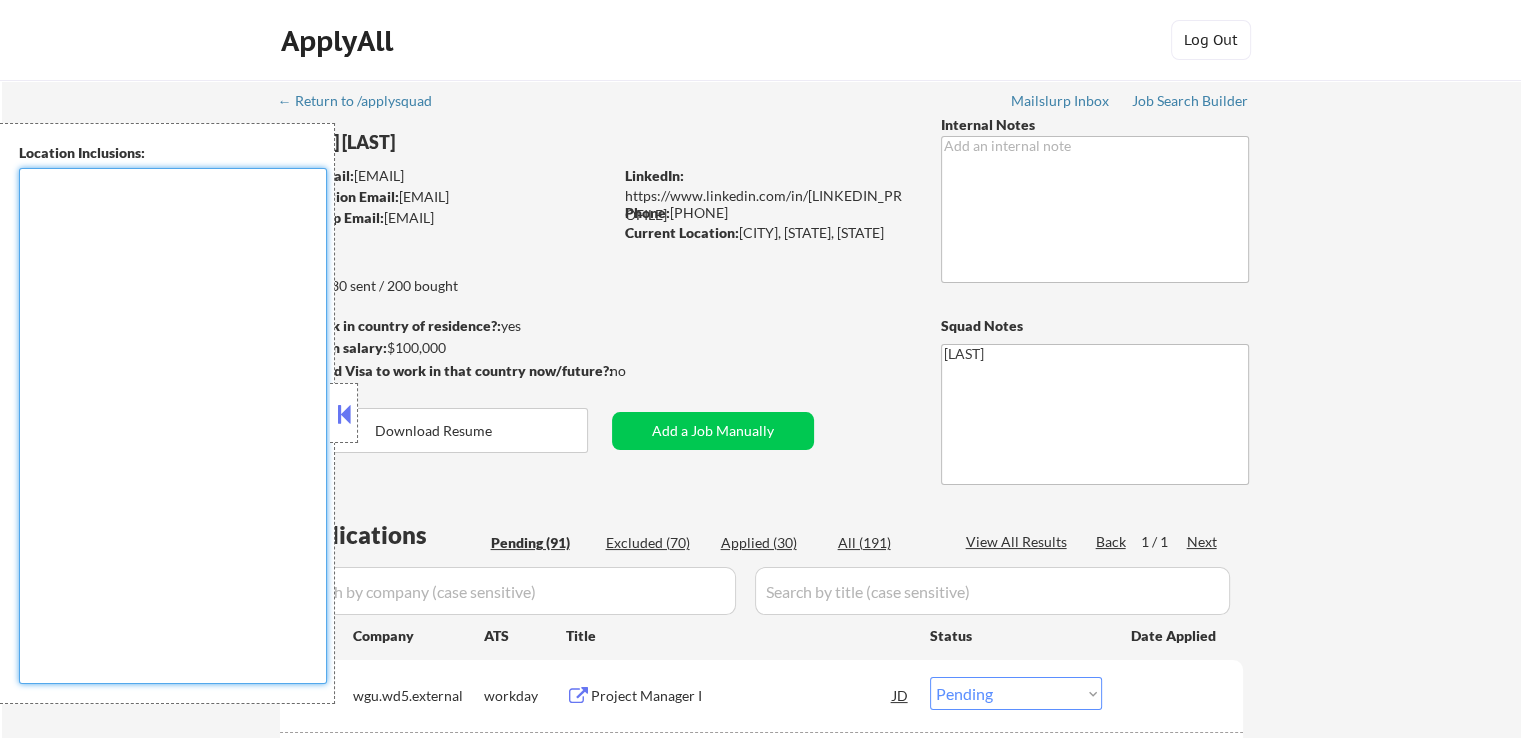 paste on "Remote US" 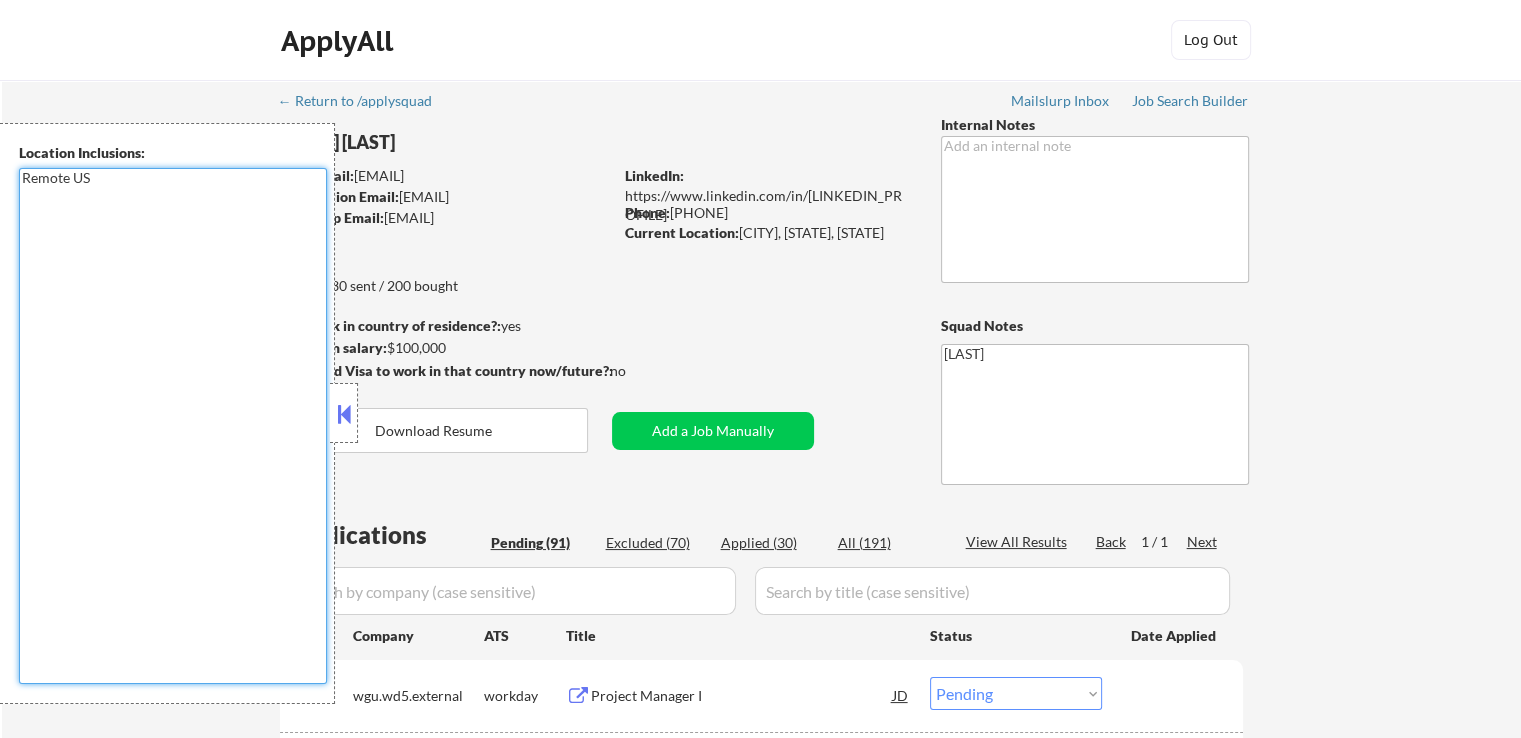 type on "Remote US" 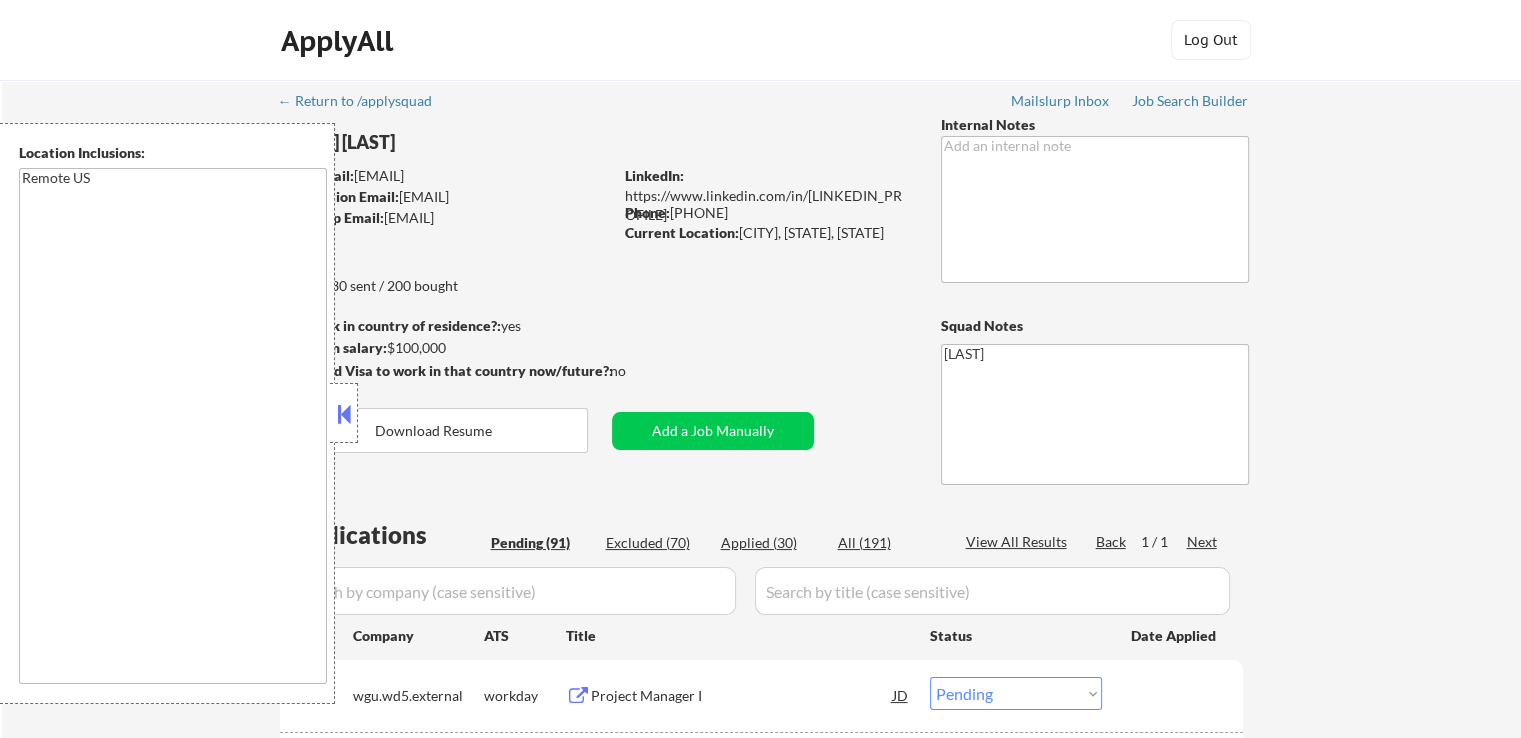 click on "← Return to /applysquad Mailslurp Inbox Job Search Builder [FIRST] [LAST] User Email:  [EMAIL] Application Email:  [EMAIL] Mailslurp Email:  [EMAIL] LinkedIn:   https://www.linkedin.com/in/[LINKEDIN_PROFILE]
Phone:  [PHONE] Current Location:  [CITY], [STATE], [STATE] Applies:  30 sent / 200 bought Internal Notes Can work in country of residence?:  yes Squad Notes Minimum salary:  $100,000 Will need Visa to work in that country now/future?:   no Download Resume Add a Job Manually [LAST] Applications Pending (91) Excluded (70) Applied (30) All (191) View All Results Back 1 / 1
Next Company ATS Title Status Date Applied #1 wgu.wd5.external workday Project Manager I JD Choose an option... Pending Applied Excluded (Questions) Excluded (Expired) Excluded (Location) Excluded (Bad Match) Excluded (Blocklist) Excluded (Salary) Excluded (Other) #2 rsm.wd1.rsmcareers workday Project Manager - Technical JD Choose an option... Pending Applied Excluded (Questions) #3" at bounding box center (762, 3960) 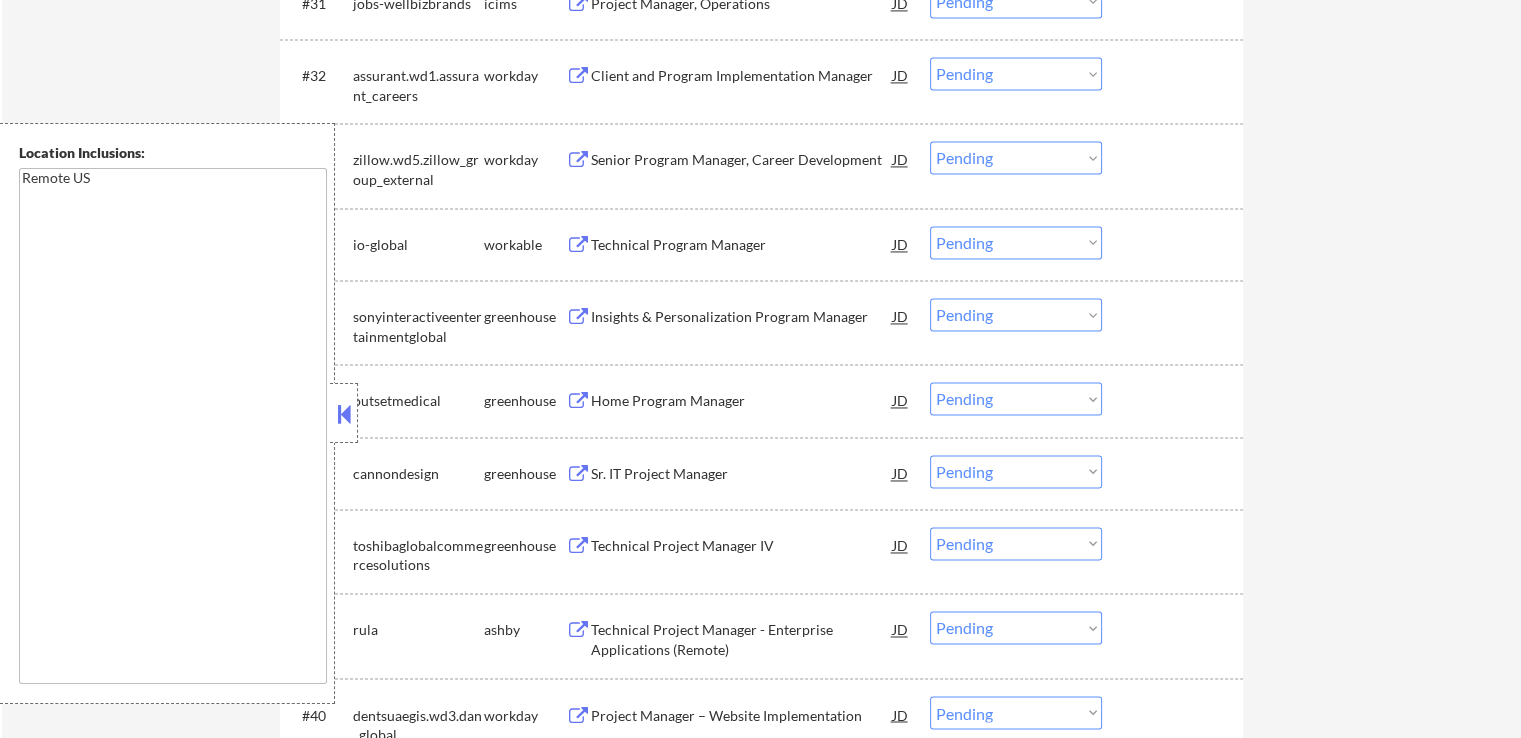 scroll, scrollTop: 3100, scrollLeft: 0, axis: vertical 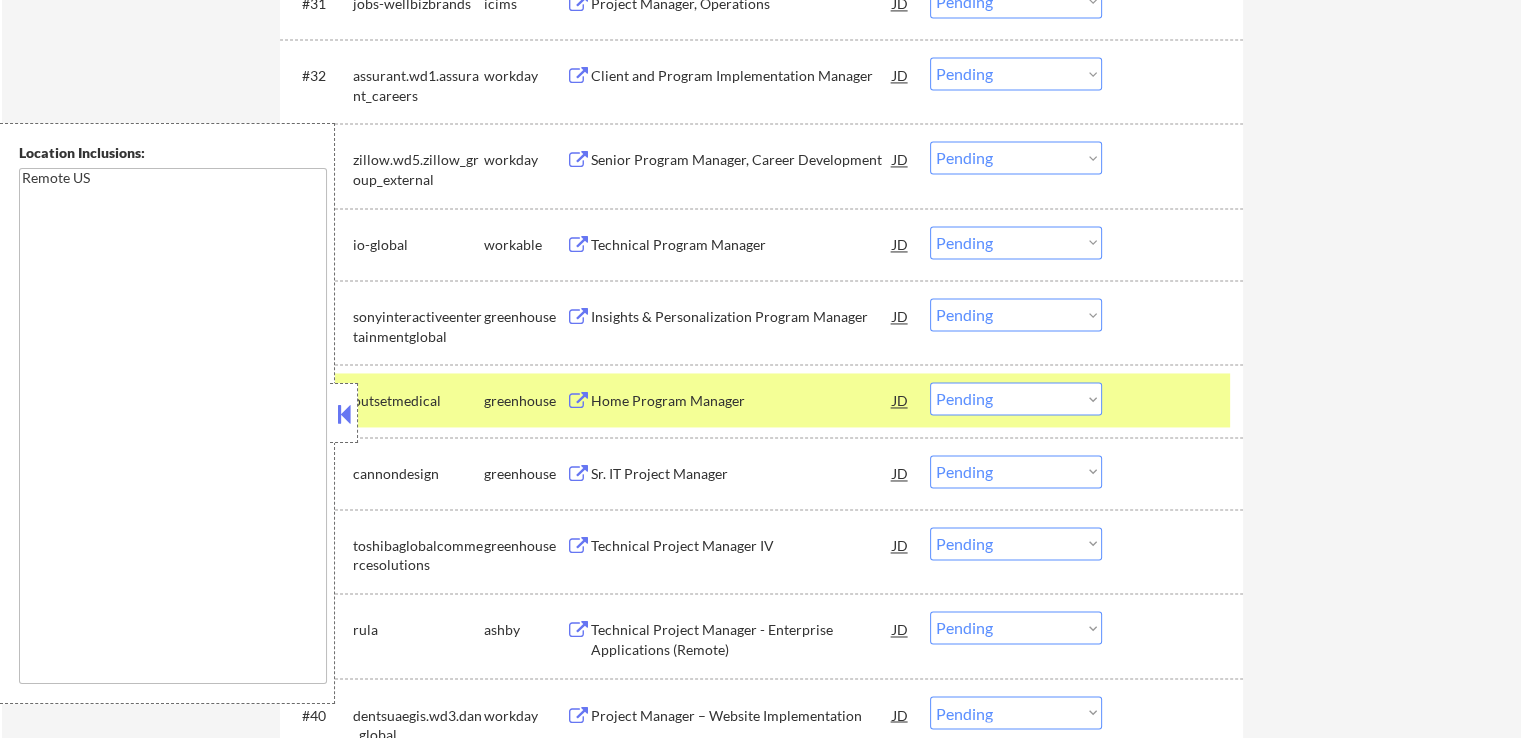 click on "Choose an option... Pending Applied Excluded (Questions) Excluded (Expired) Excluded (Location) Excluded (Bad Match) Excluded (Blocklist) Excluded (Salary) Excluded (Other)" at bounding box center (1016, 398) 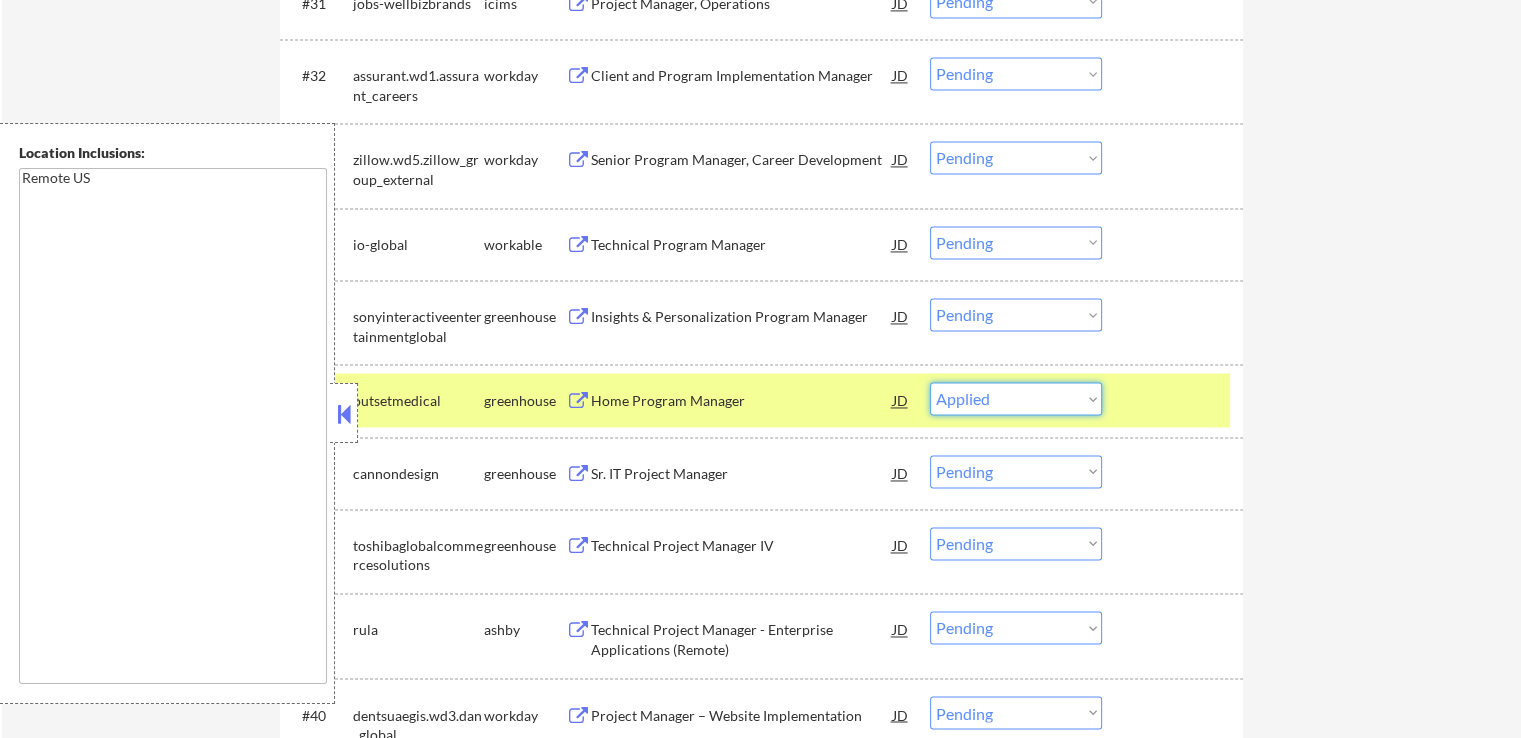 click on "Choose an option... Pending Applied Excluded (Questions) Excluded (Expired) Excluded (Location) Excluded (Bad Match) Excluded (Blocklist) Excluded (Salary) Excluded (Other)" at bounding box center [1016, 398] 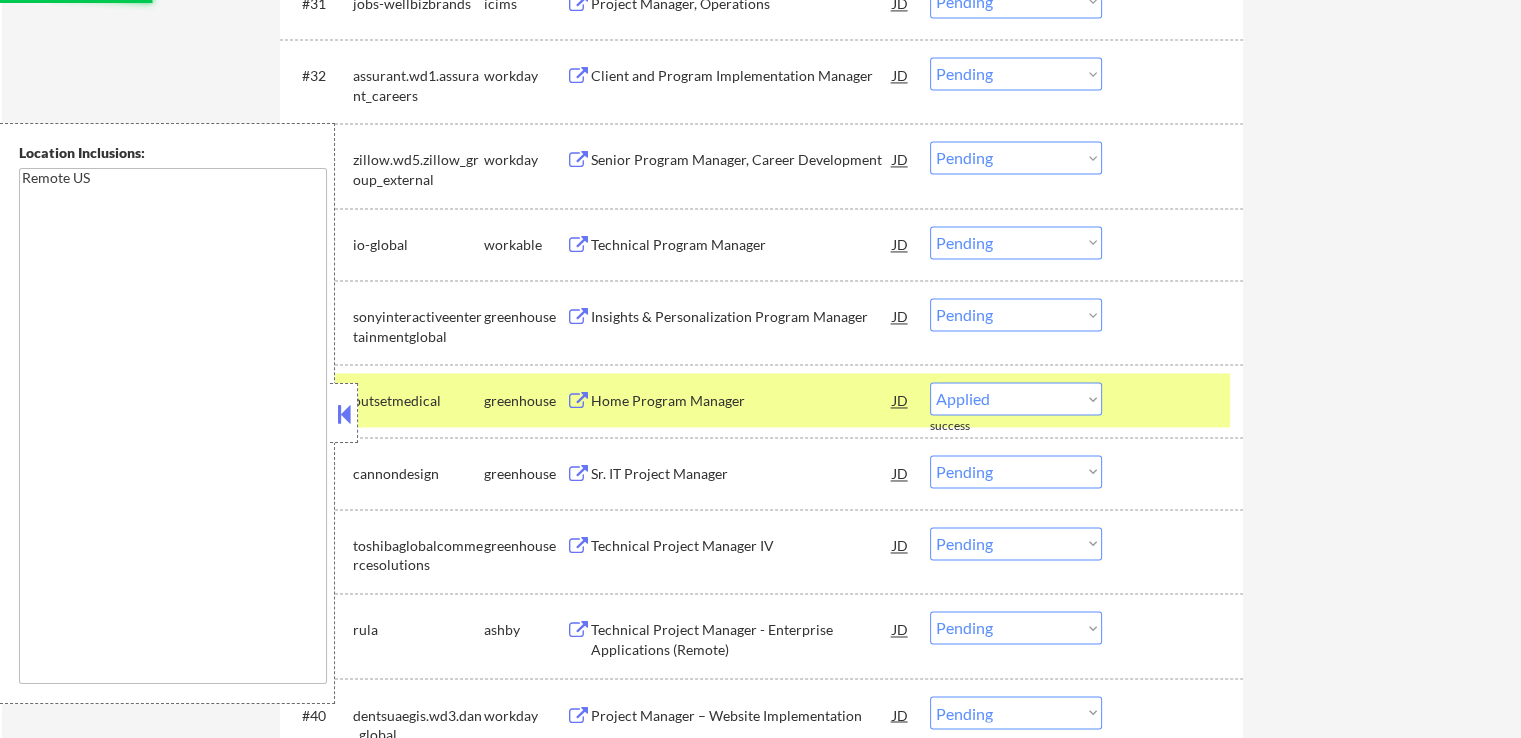 select on ""pending"" 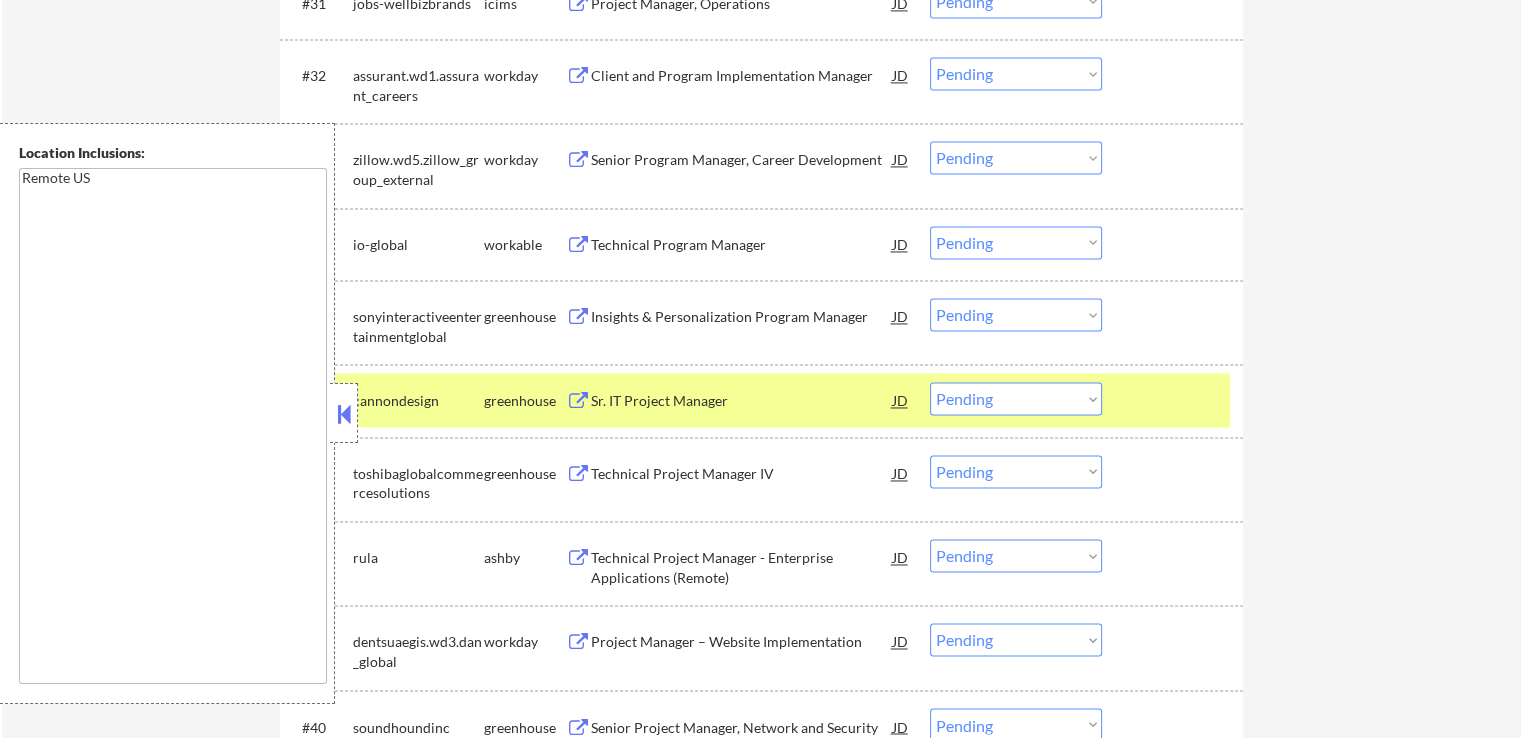 click at bounding box center [578, 401] 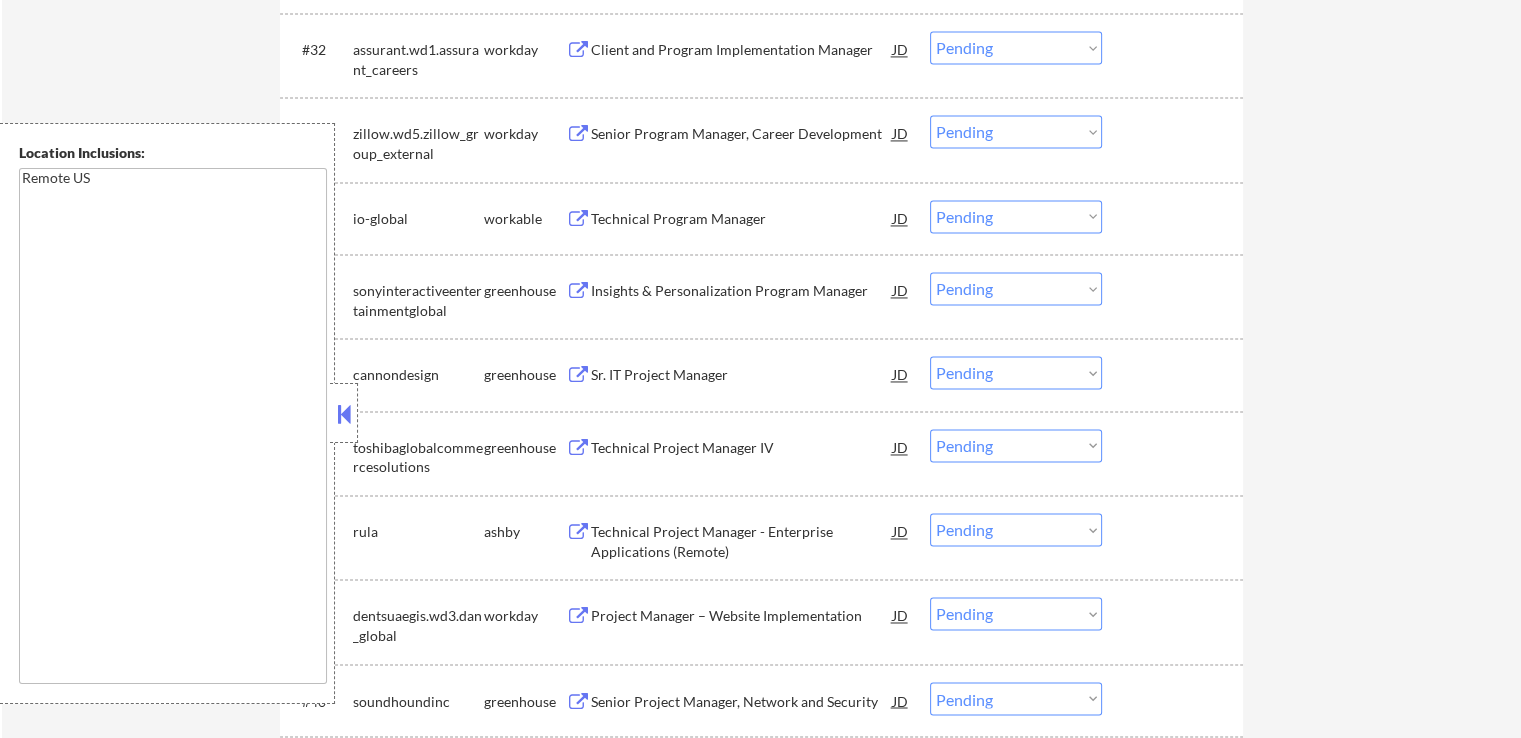 scroll, scrollTop: 3200, scrollLeft: 0, axis: vertical 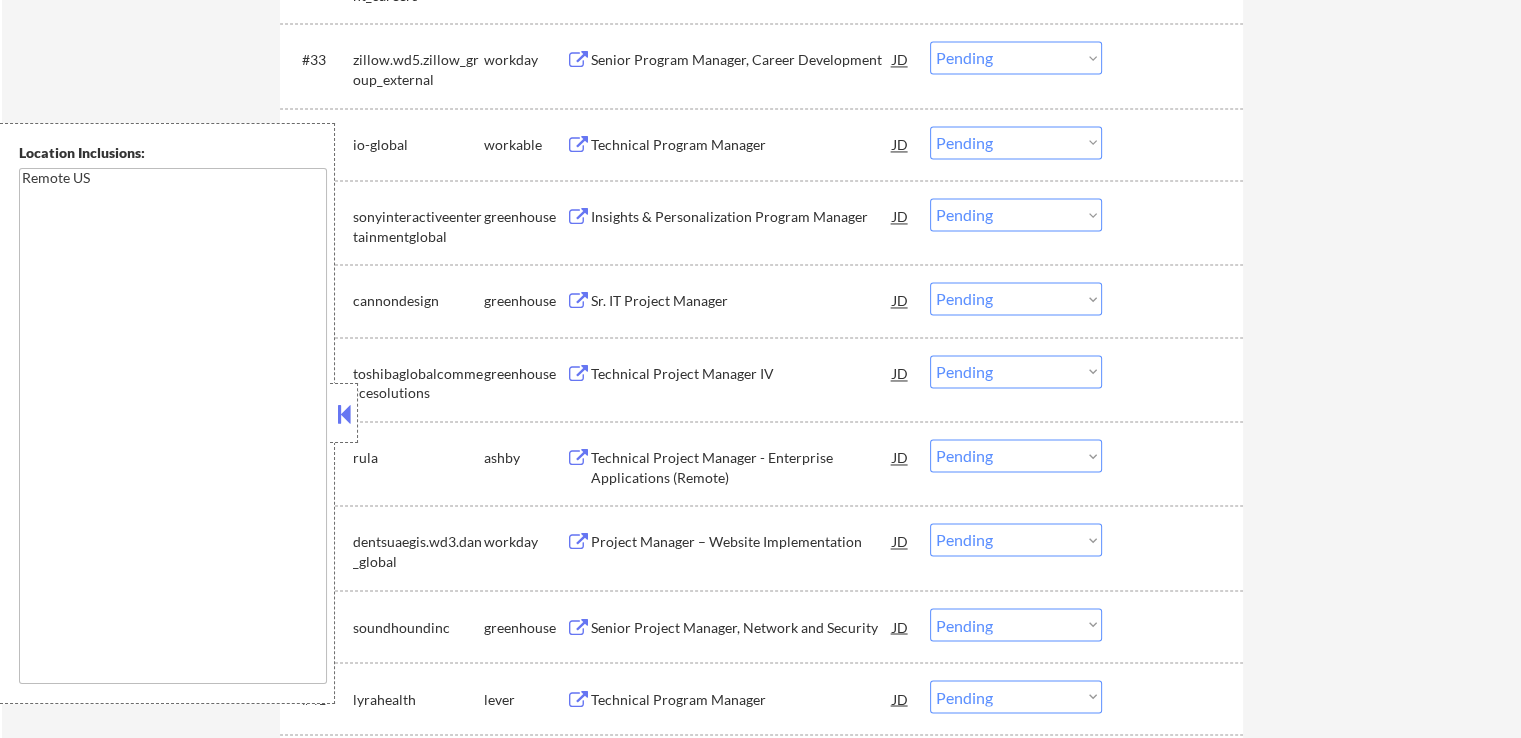 click at bounding box center (578, 217) 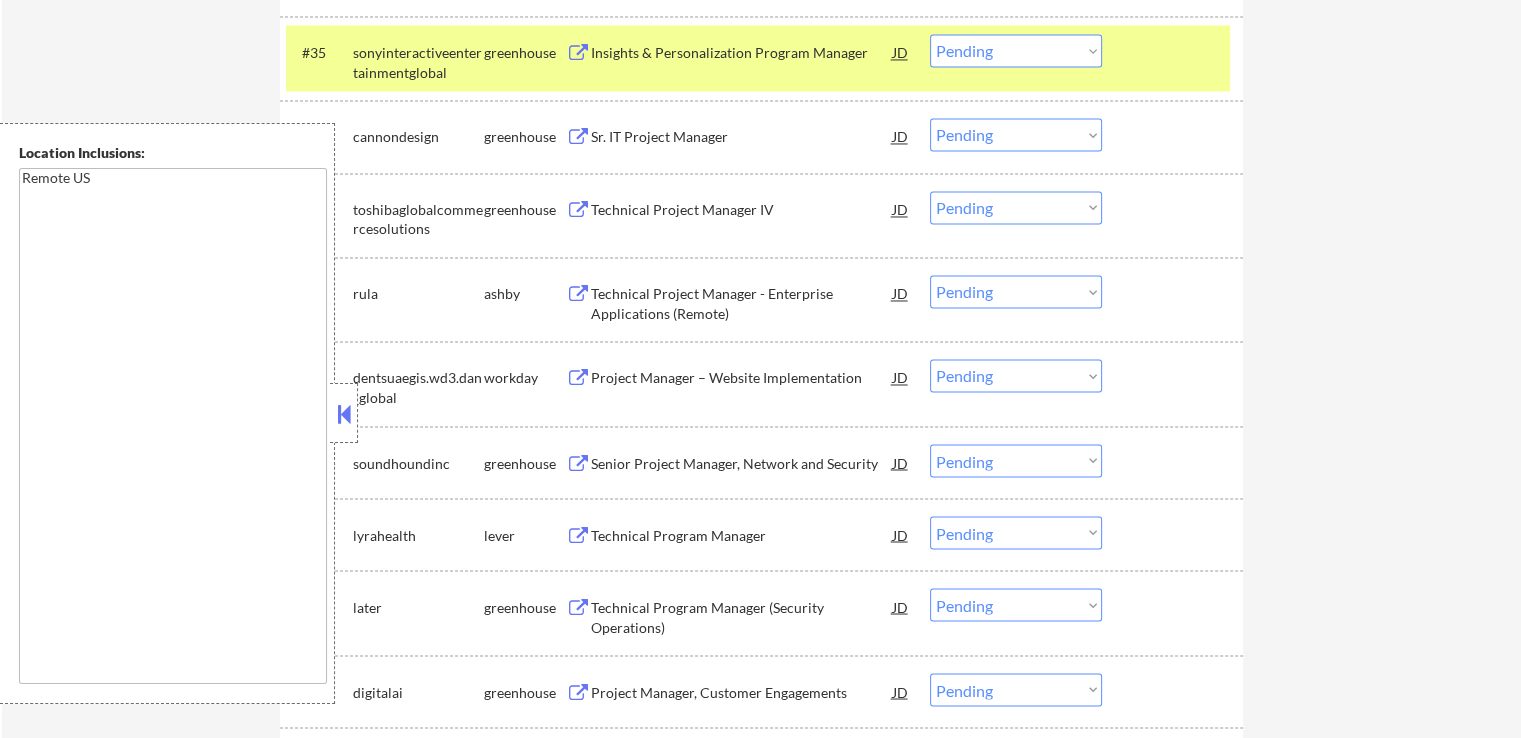 scroll, scrollTop: 3400, scrollLeft: 0, axis: vertical 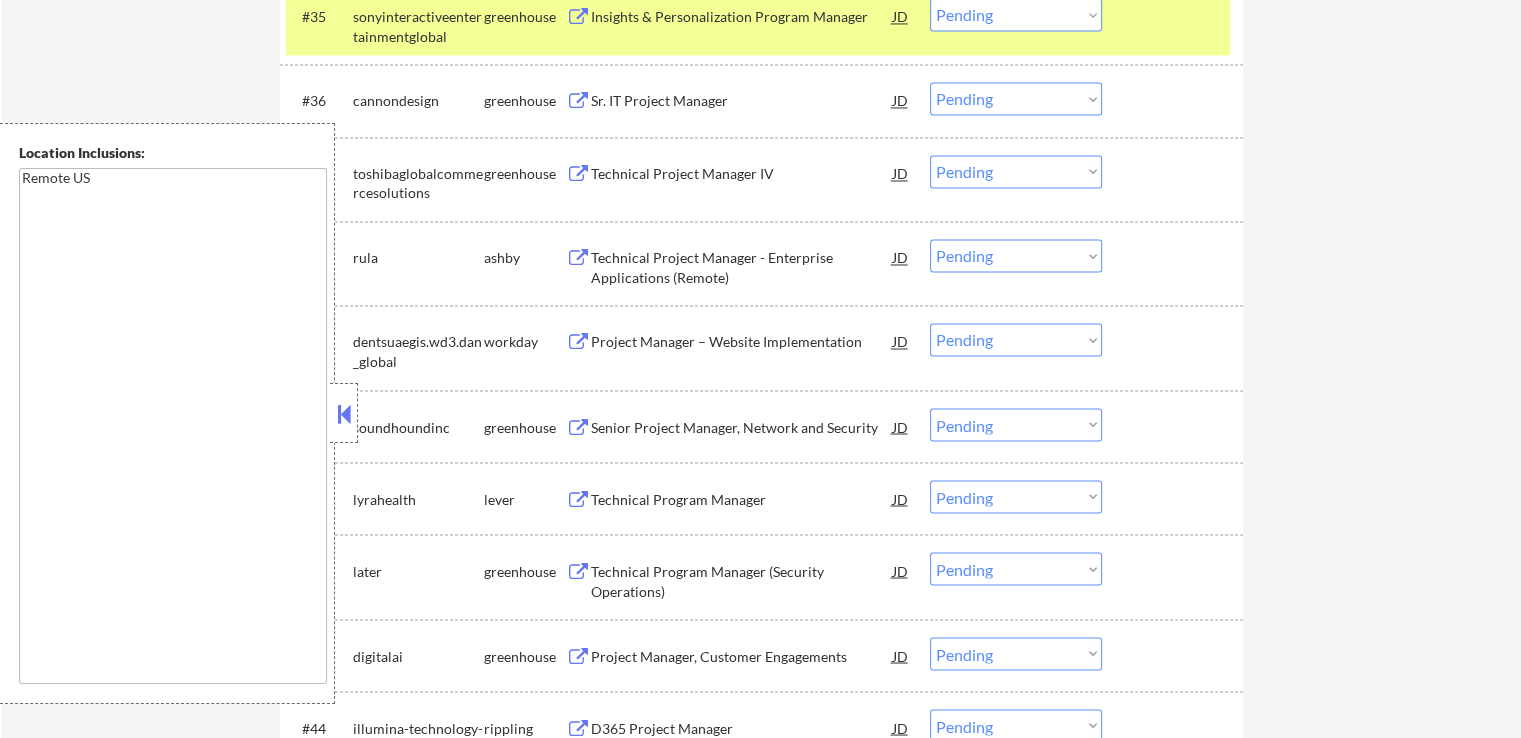 click at bounding box center [578, 174] 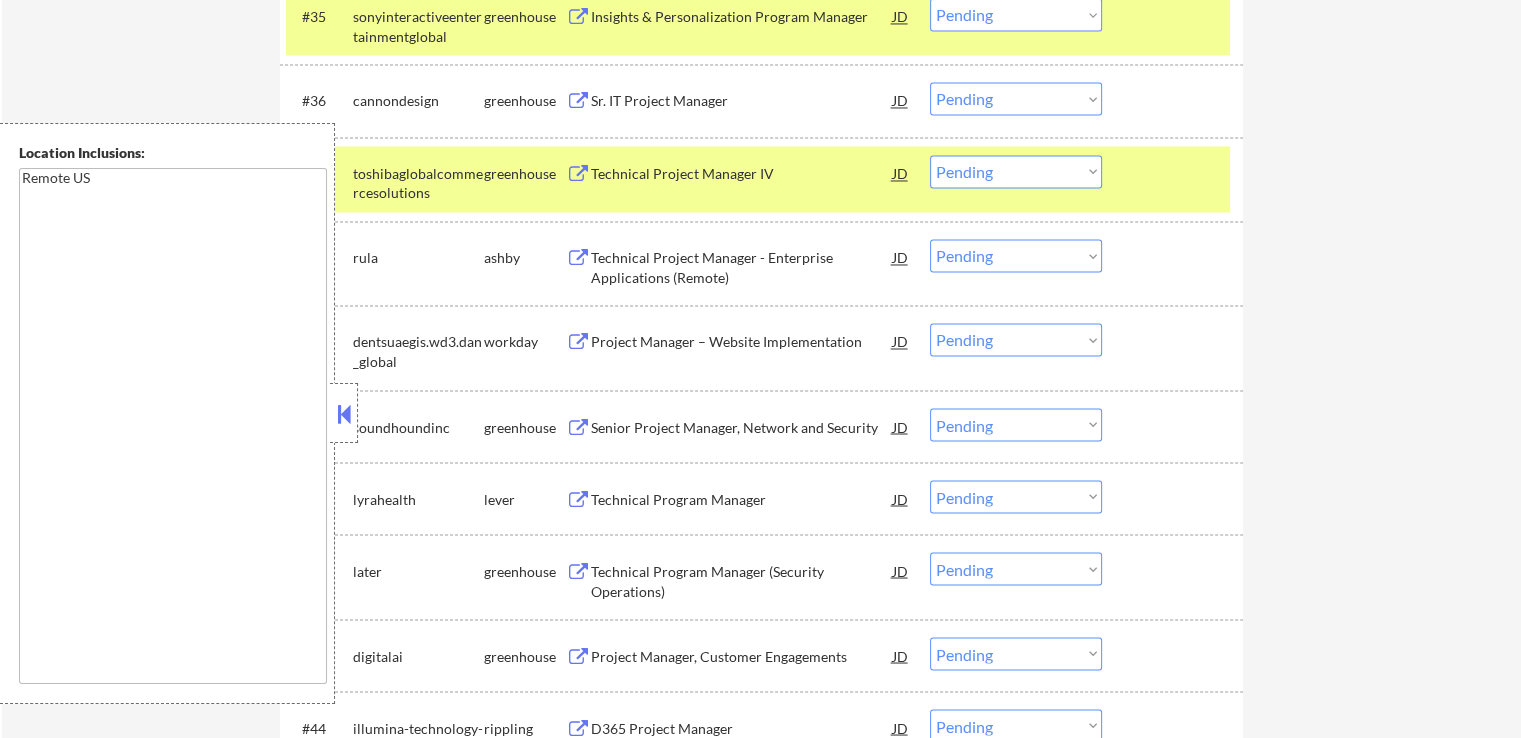 click at bounding box center [578, 258] 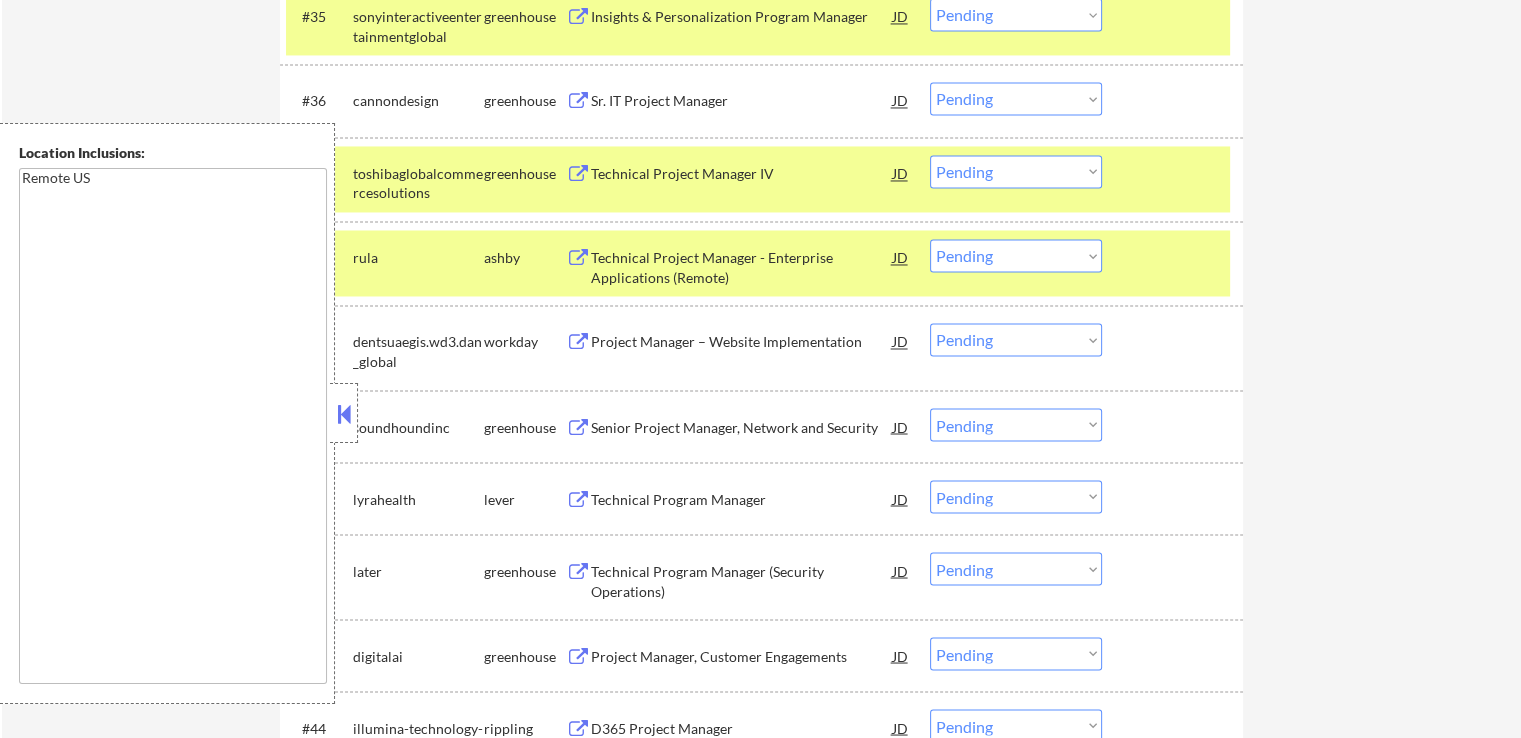 type 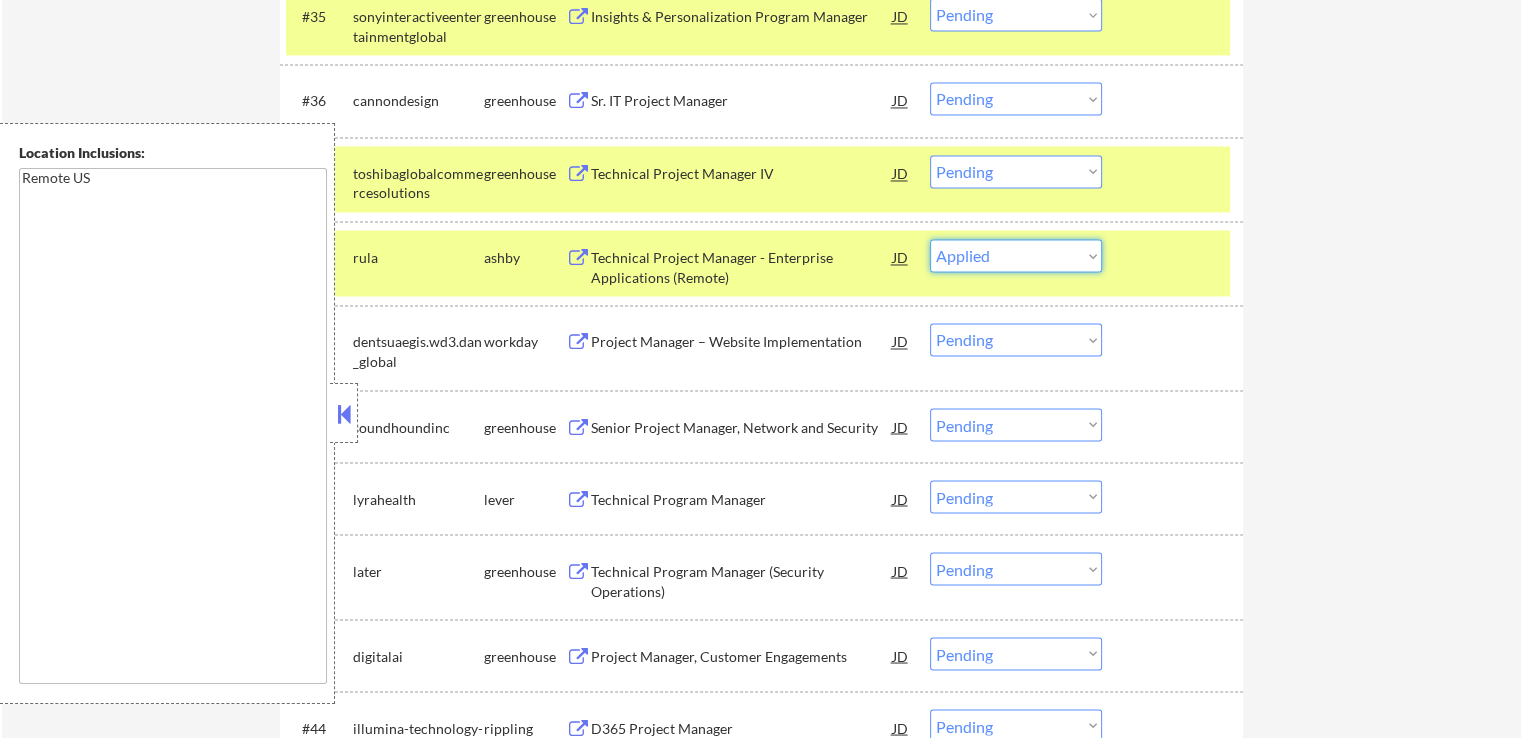 click on "Choose an option... Pending Applied Excluded (Questions) Excluded (Expired) Excluded (Location) Excluded (Bad Match) Excluded (Blocklist) Excluded (Salary) Excluded (Other)" at bounding box center [1016, 255] 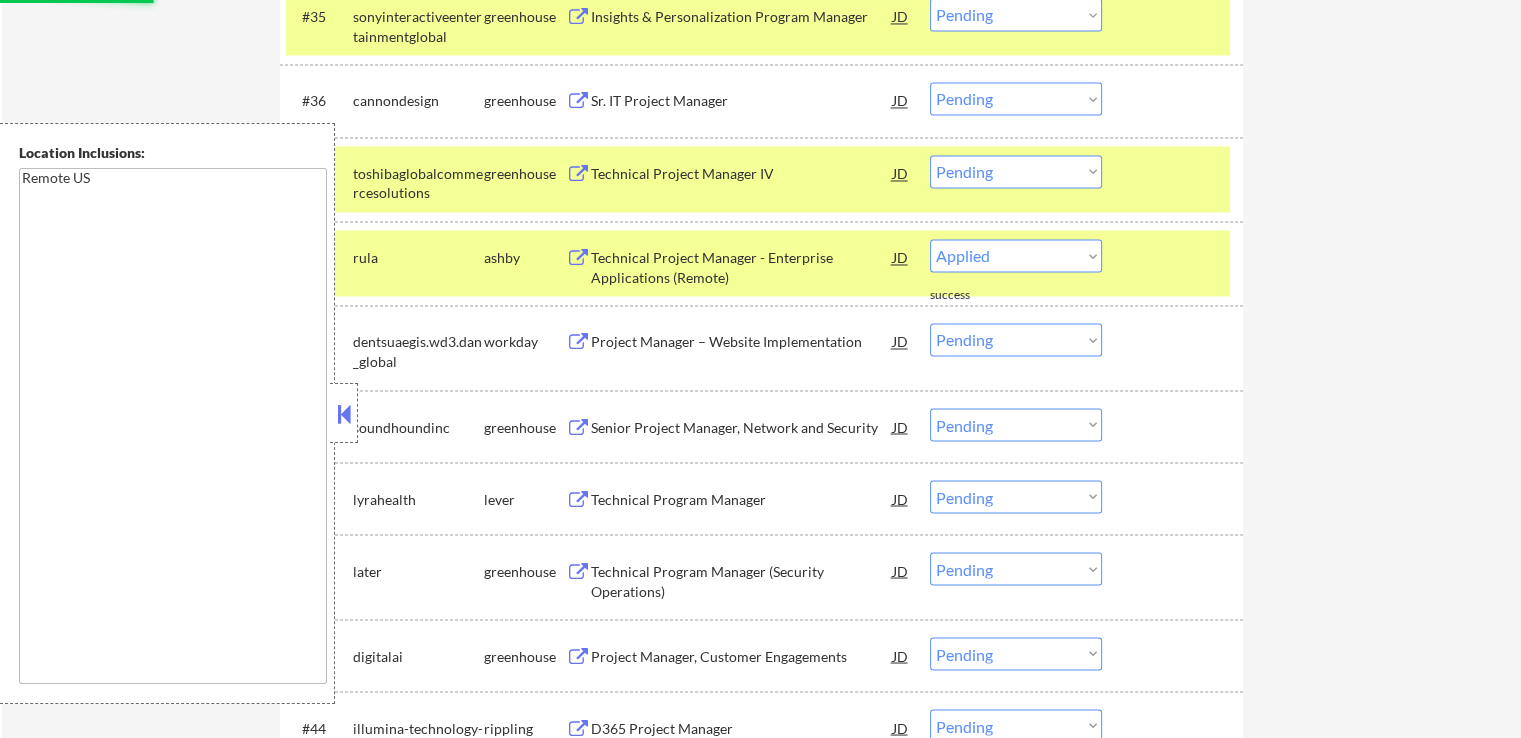 select on ""pending"" 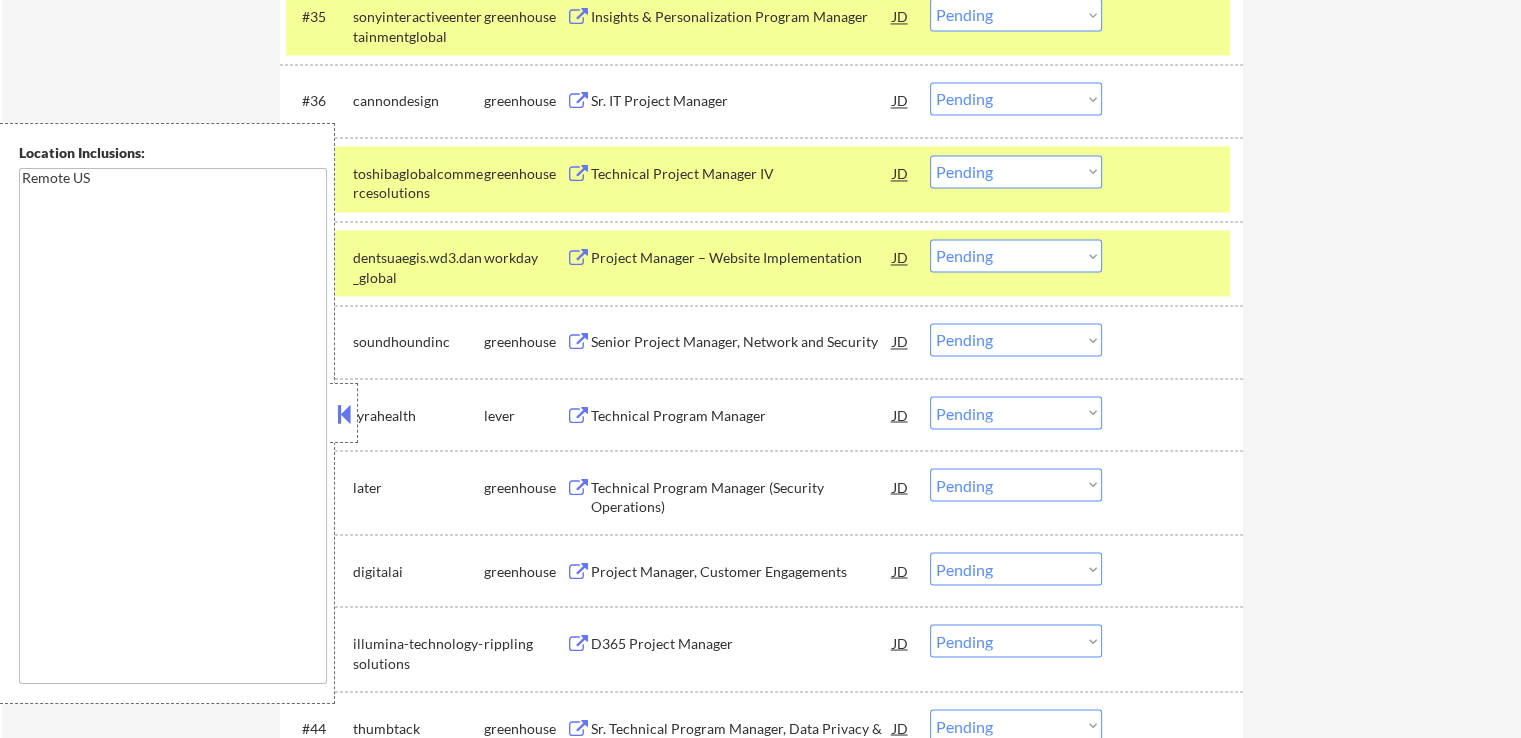 drag, startPoint x: 1345, startPoint y: 273, endPoint x: 1357, endPoint y: 241, distance: 34.176014 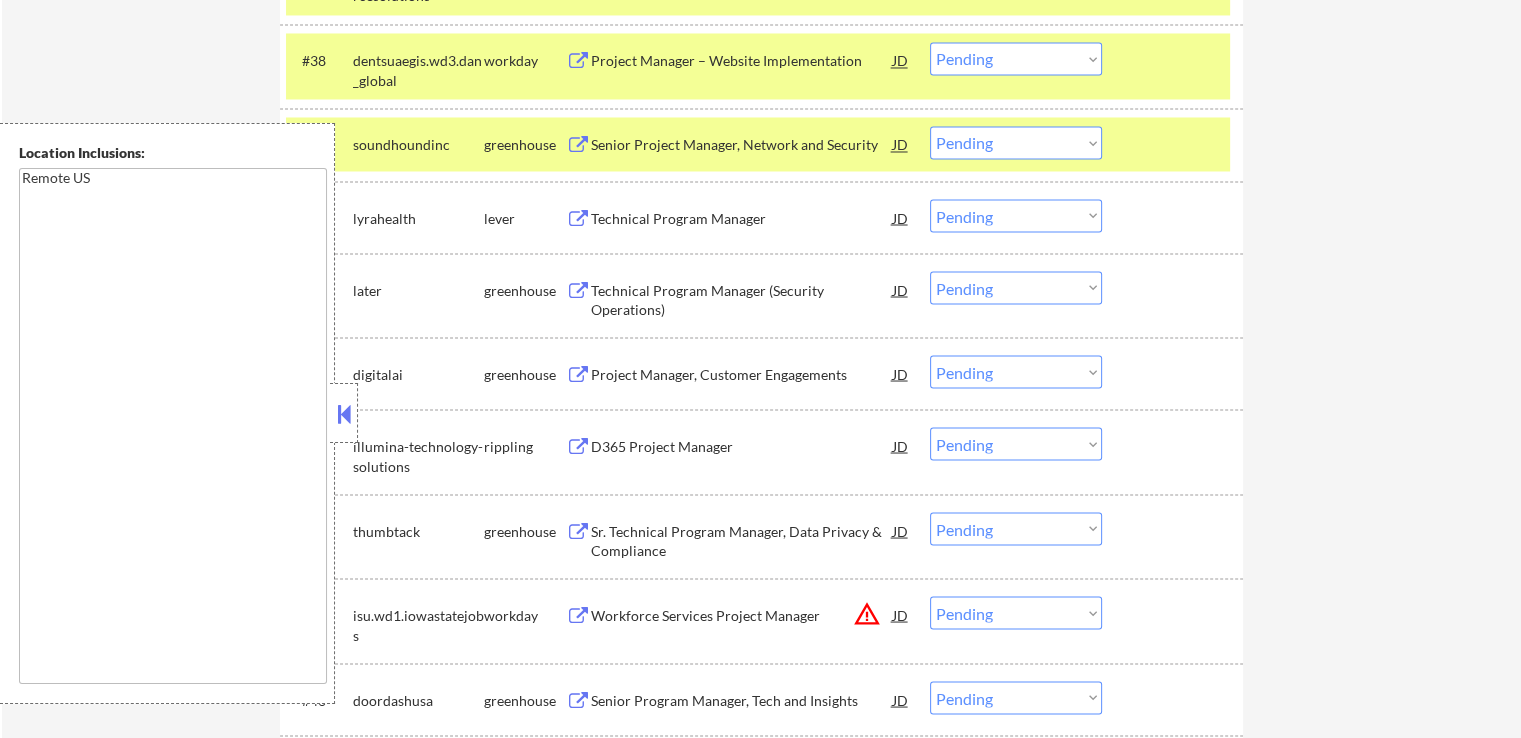 scroll, scrollTop: 3600, scrollLeft: 0, axis: vertical 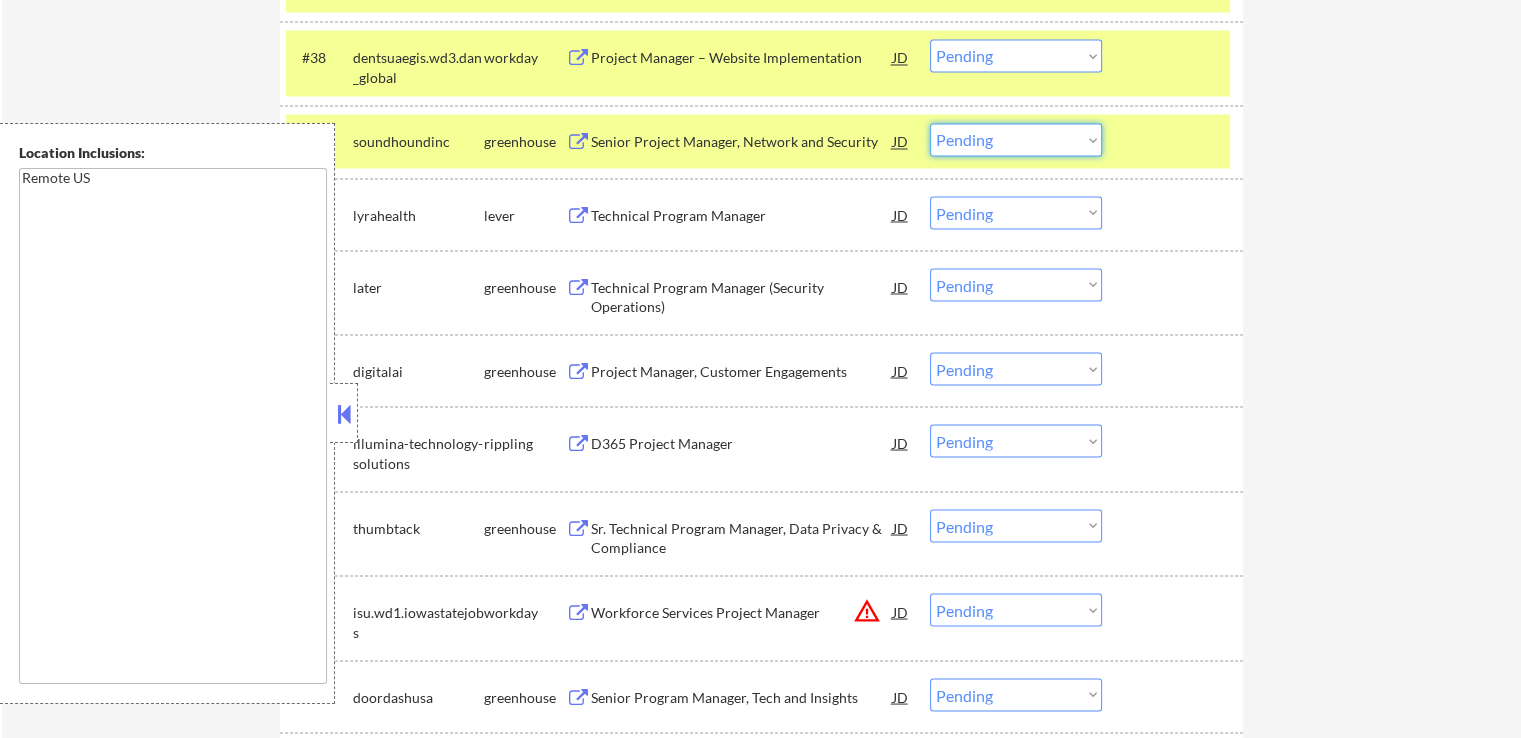 click on "Choose an option... Pending Applied Excluded (Questions) Excluded (Expired) Excluded (Location) Excluded (Bad Match) Excluded (Blocklist) Excluded (Salary) Excluded (Other)" at bounding box center [1016, 139] 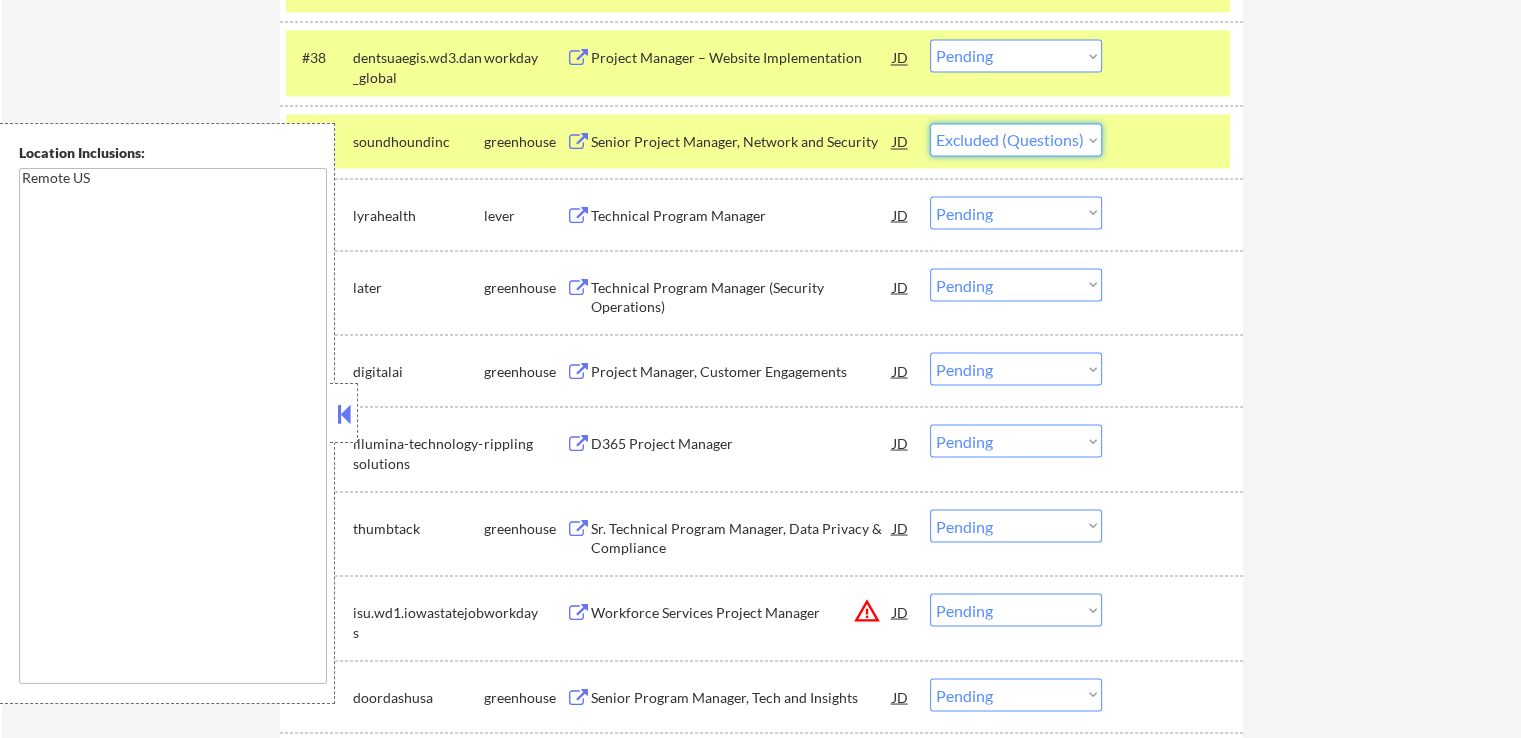 click on "Choose an option... Pending Applied Excluded (Questions) Excluded (Expired) Excluded (Location) Excluded (Bad Match) Excluded (Blocklist) Excluded (Salary) Excluded (Other)" at bounding box center [1016, 139] 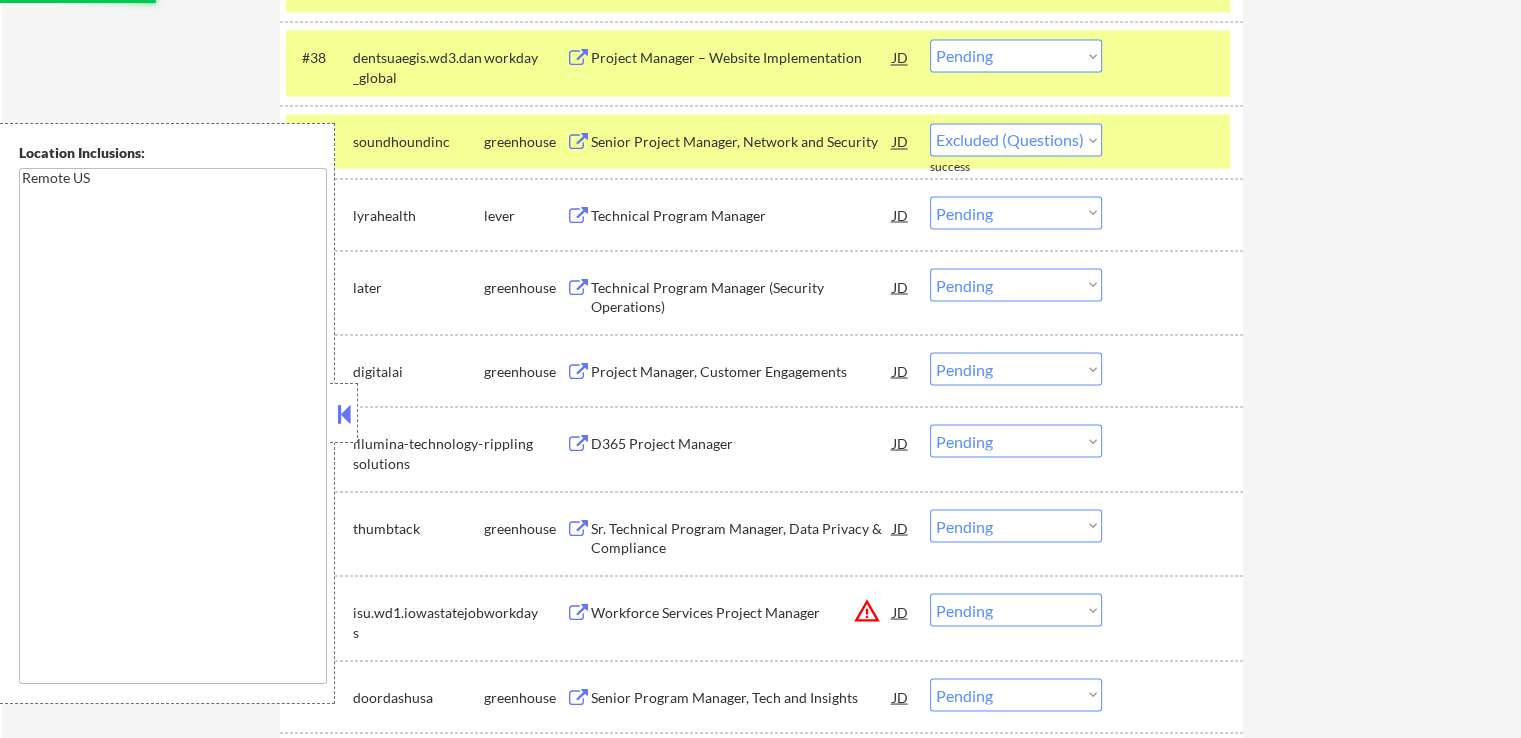 select on ""pending"" 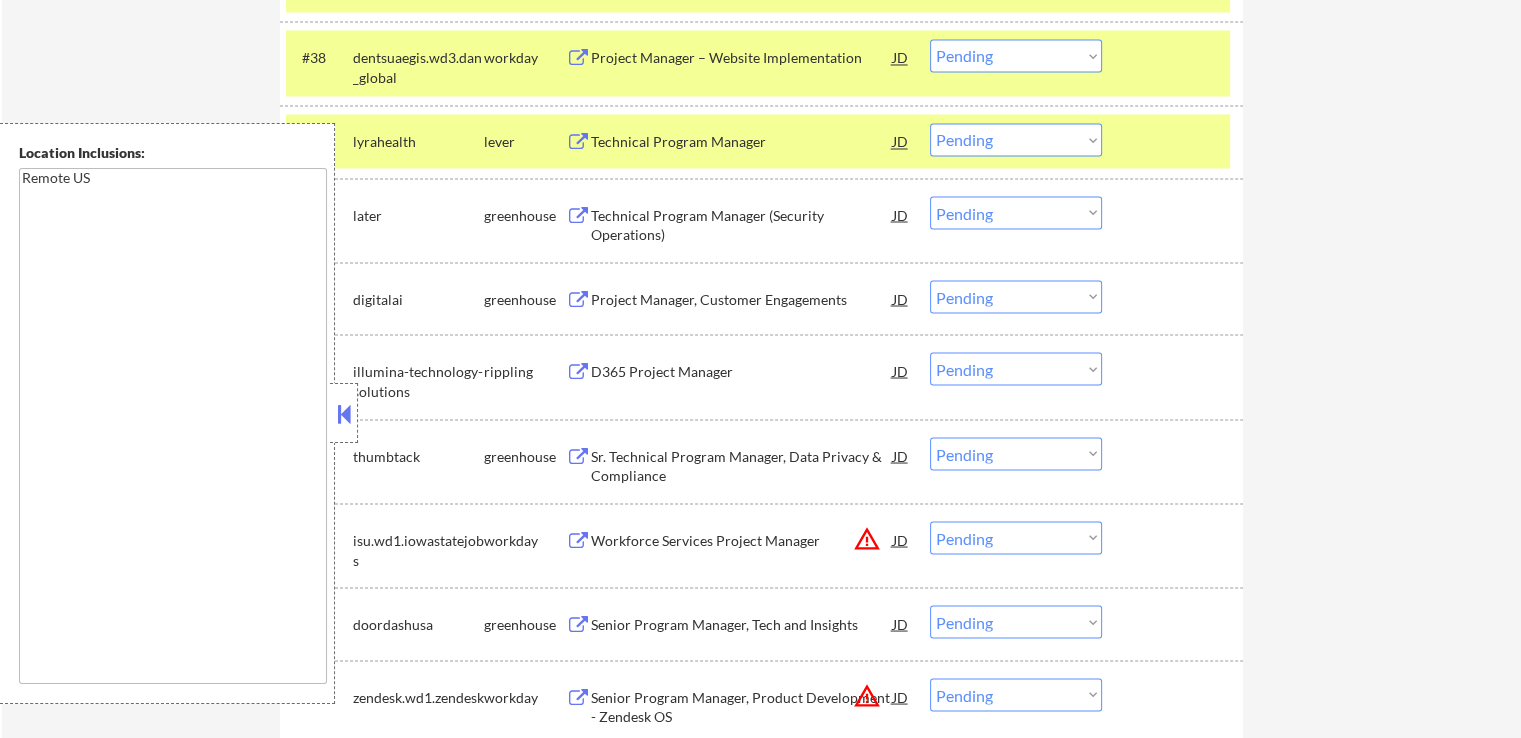 click on "lever" at bounding box center [525, 142] 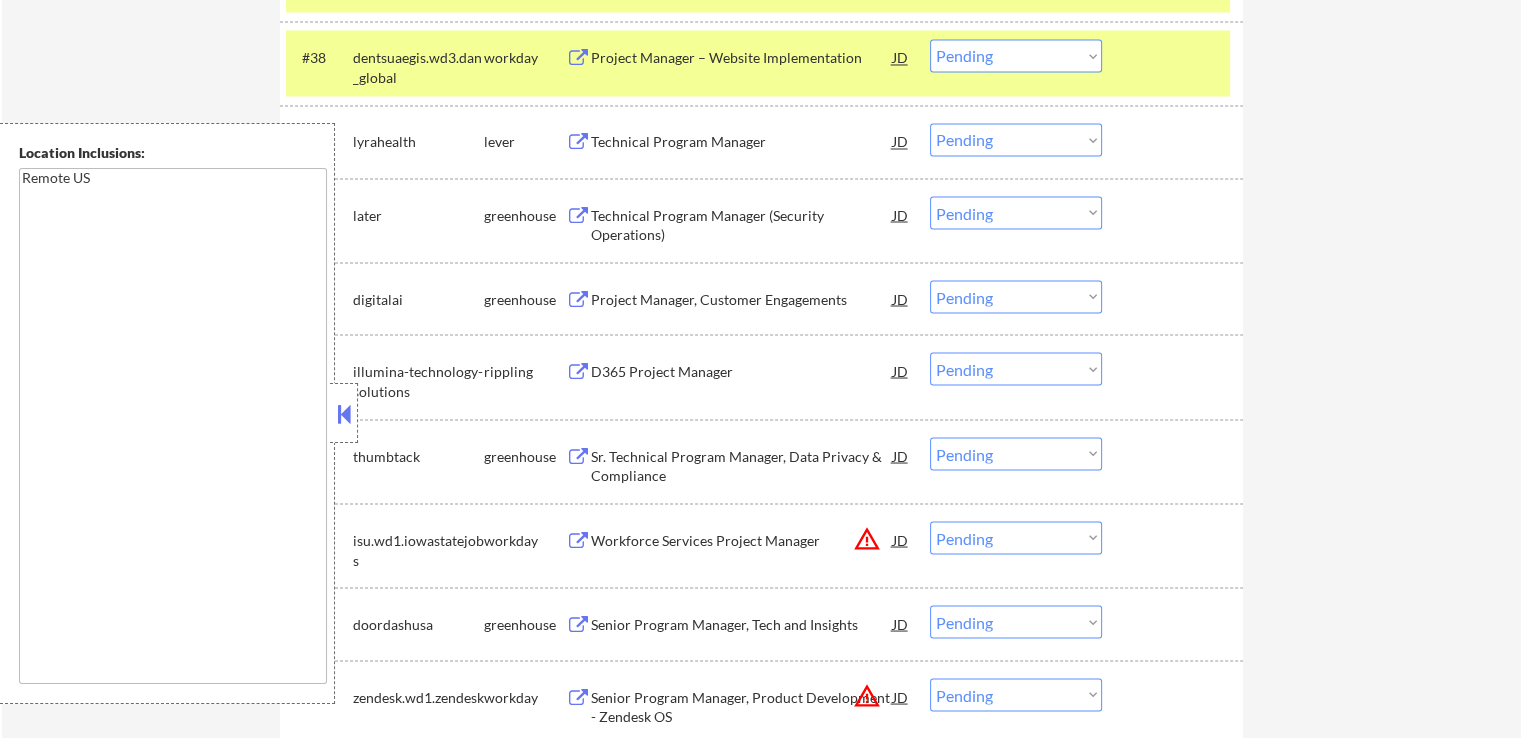 click at bounding box center [578, 142] 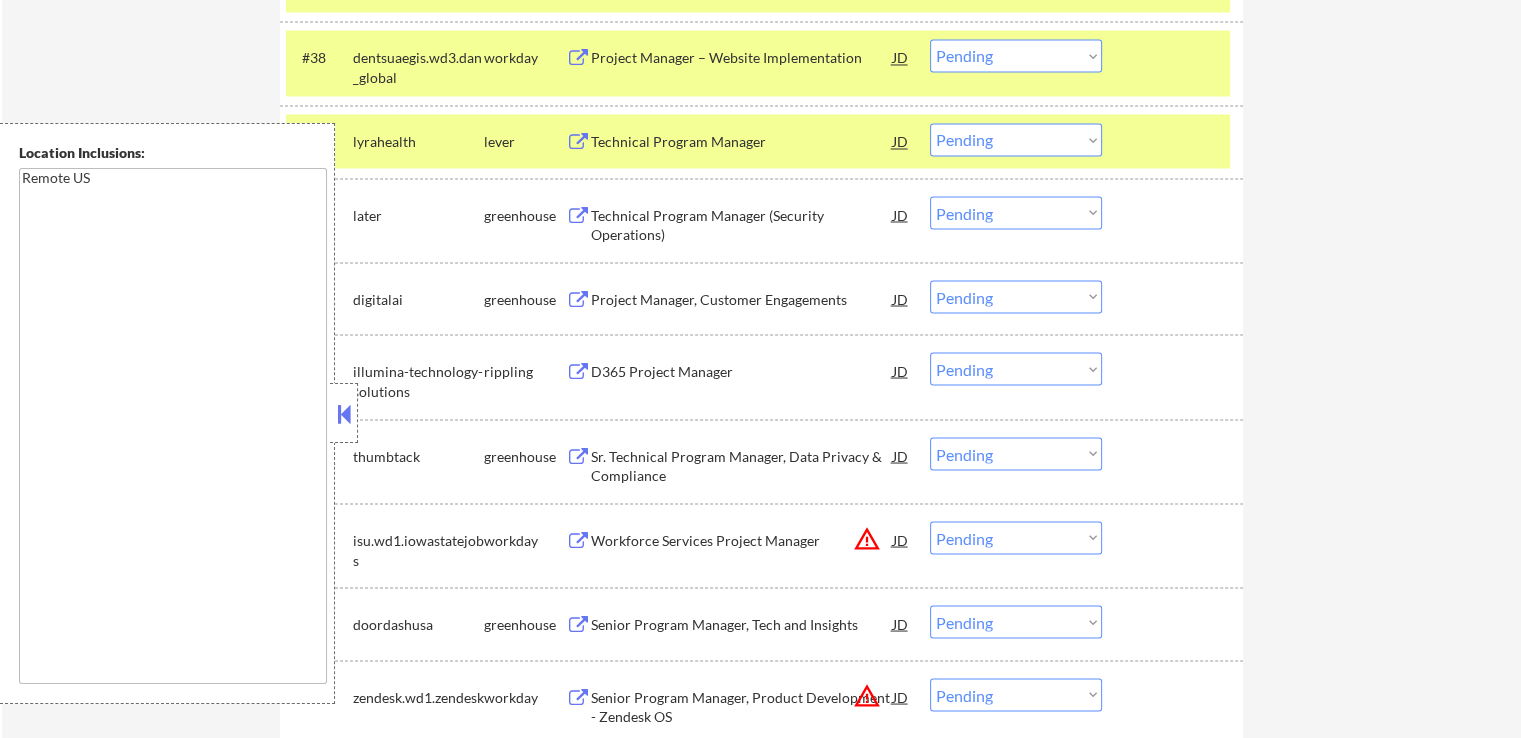 type 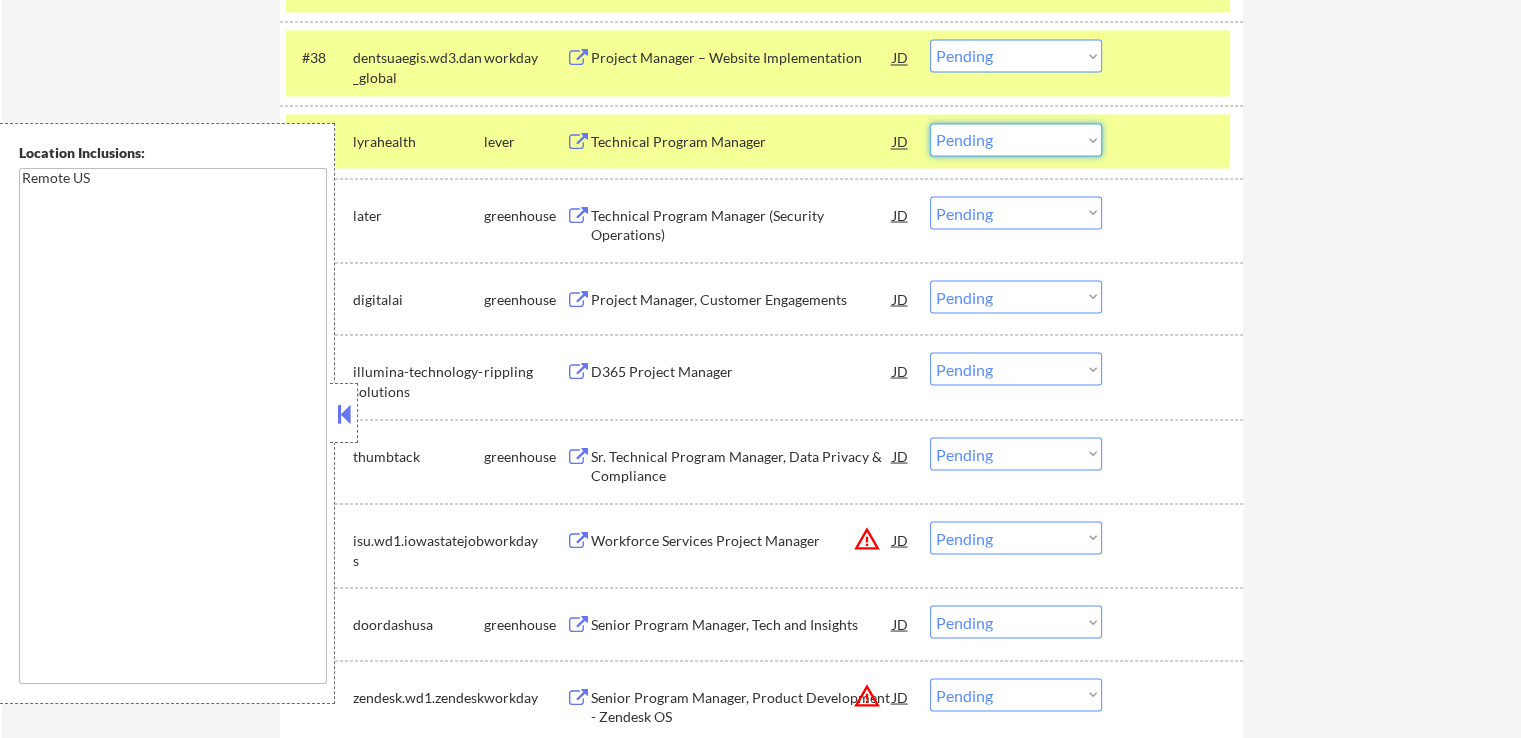 click on "Choose an option... Pending Applied Excluded (Questions) Excluded (Expired) Excluded (Location) Excluded (Bad Match) Excluded (Blocklist) Excluded (Salary) Excluded (Other)" at bounding box center [1016, 139] 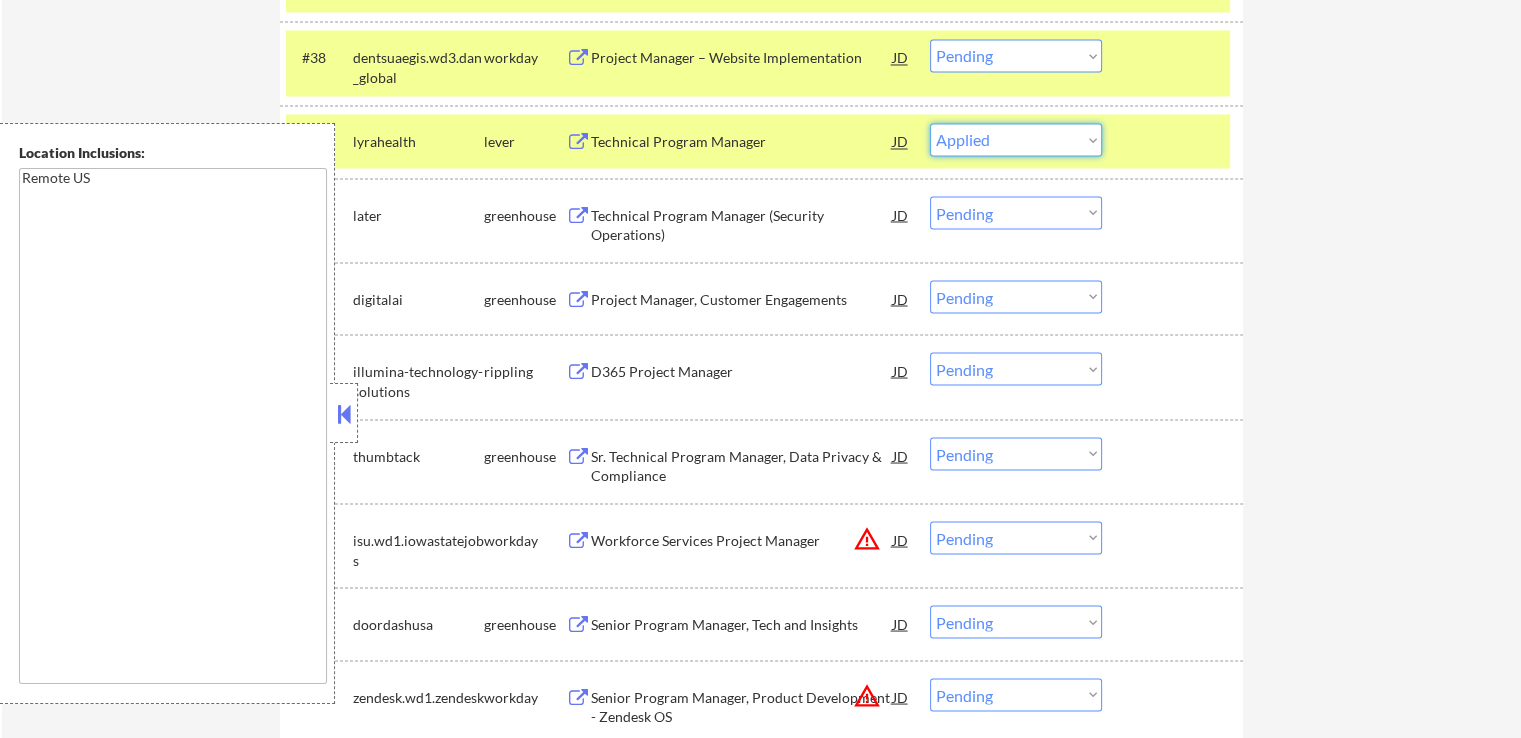 click on "Choose an option... Pending Applied Excluded (Questions) Excluded (Expired) Excluded (Location) Excluded (Bad Match) Excluded (Blocklist) Excluded (Salary) Excluded (Other)" at bounding box center [1016, 139] 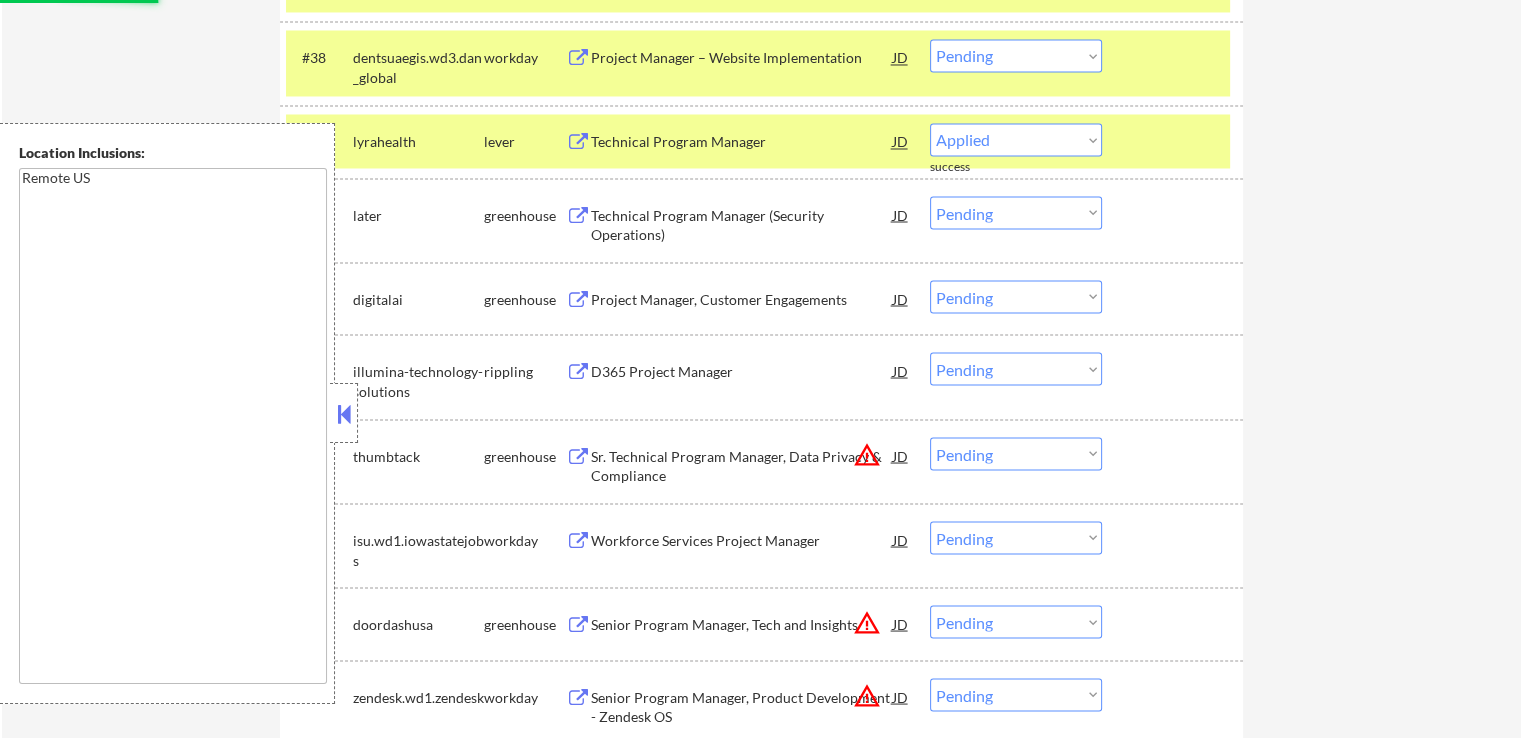 select on ""pending"" 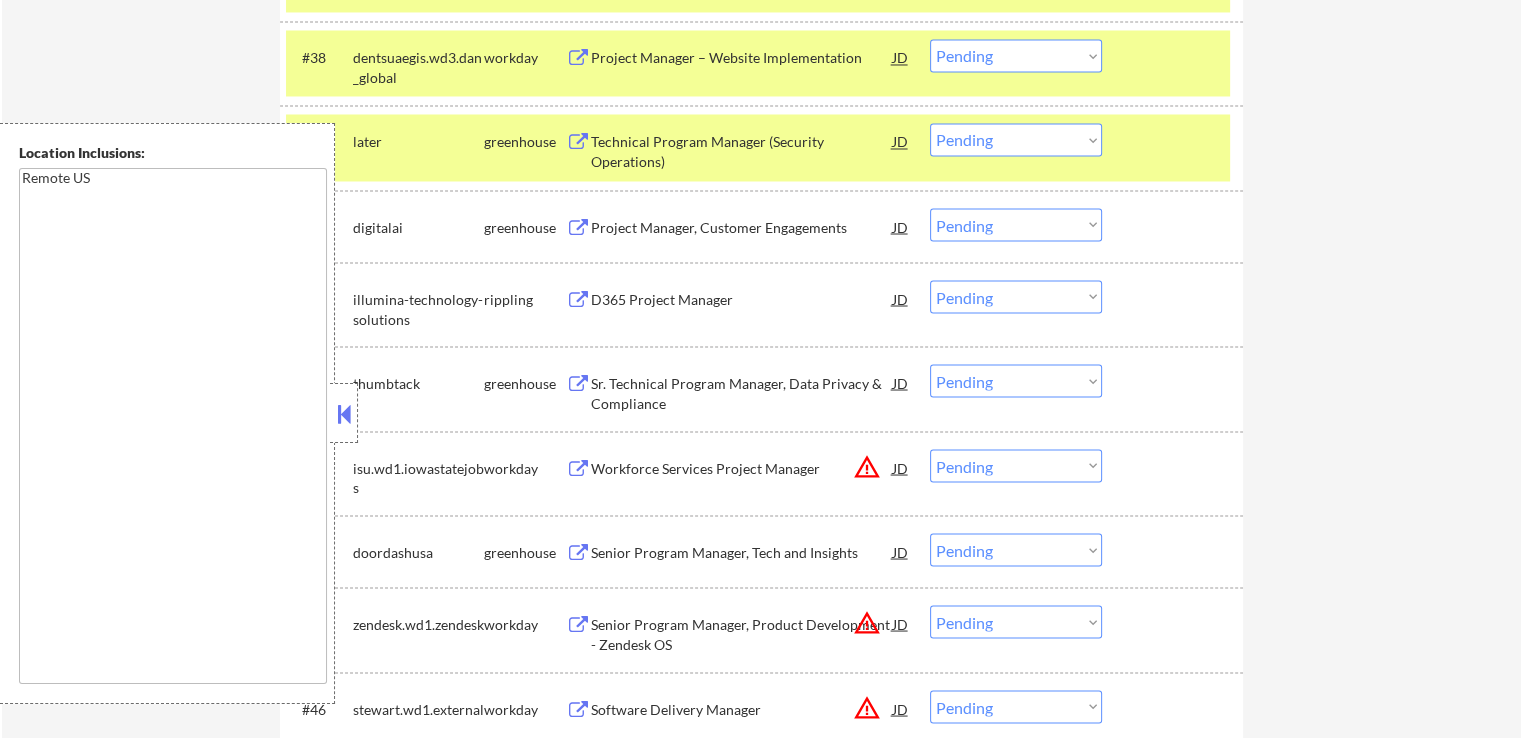 click at bounding box center [578, 142] 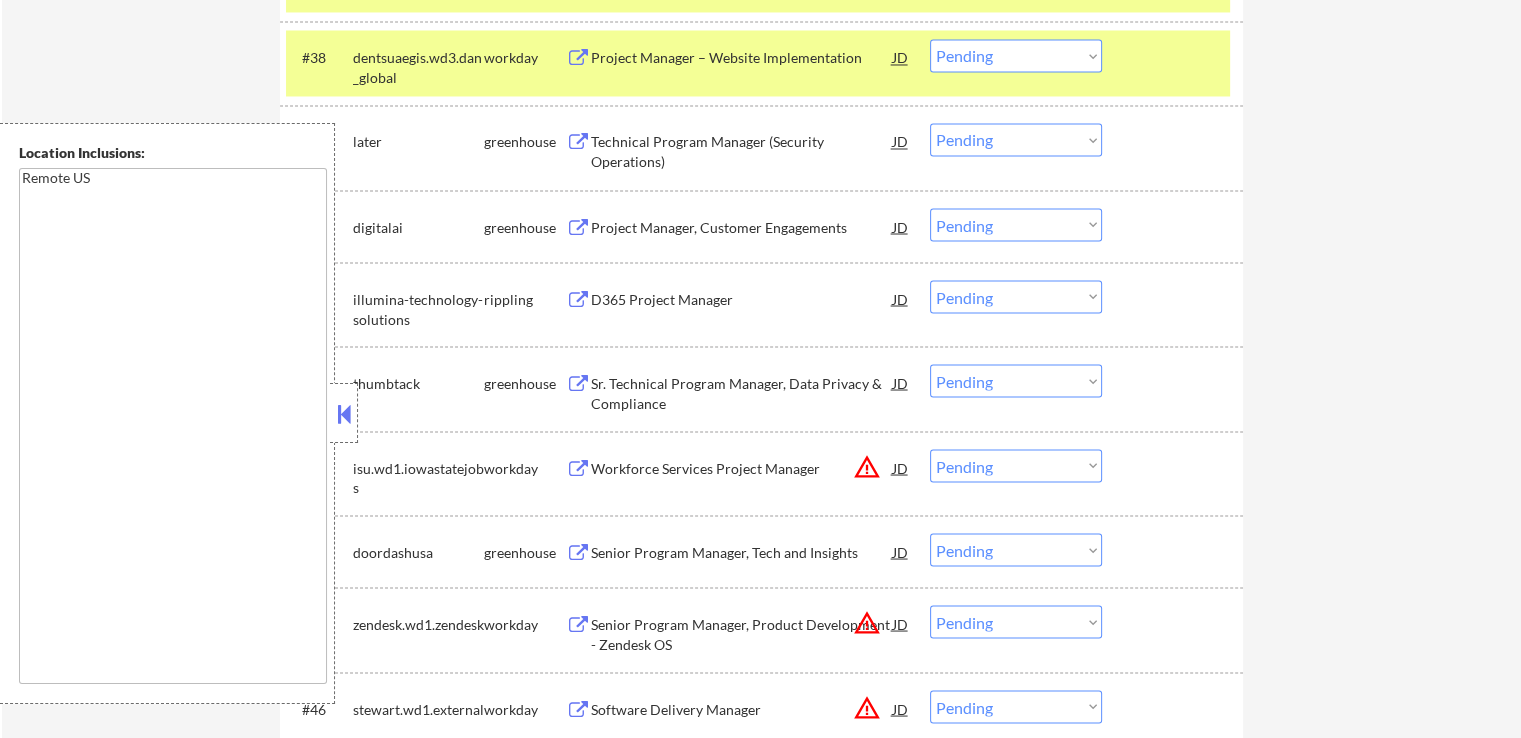 click at bounding box center [578, 227] 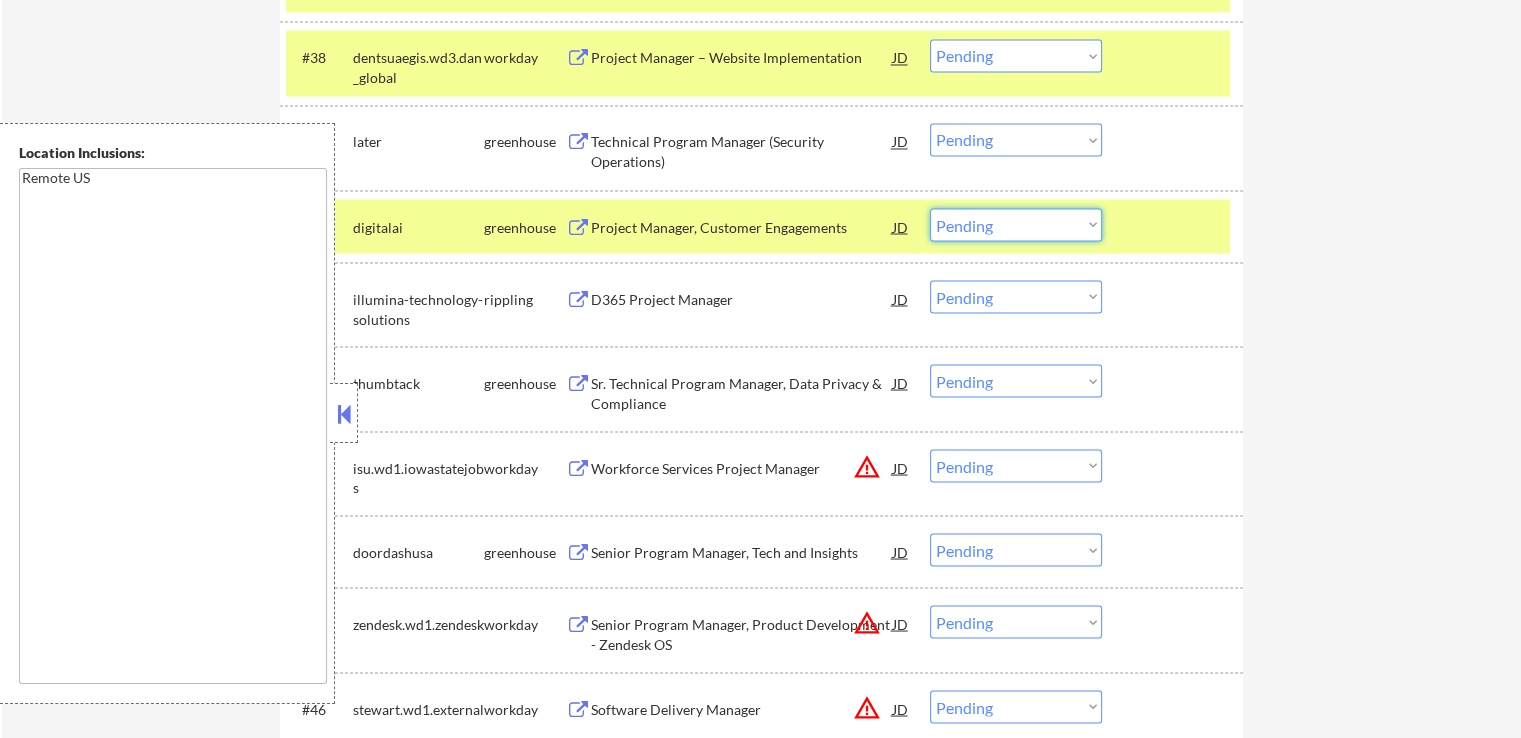 click on "Choose an option... Pending Applied Excluded (Questions) Excluded (Expired) Excluded (Location) Excluded (Bad Match) Excluded (Blocklist) Excluded (Salary) Excluded (Other)" at bounding box center (1016, 224) 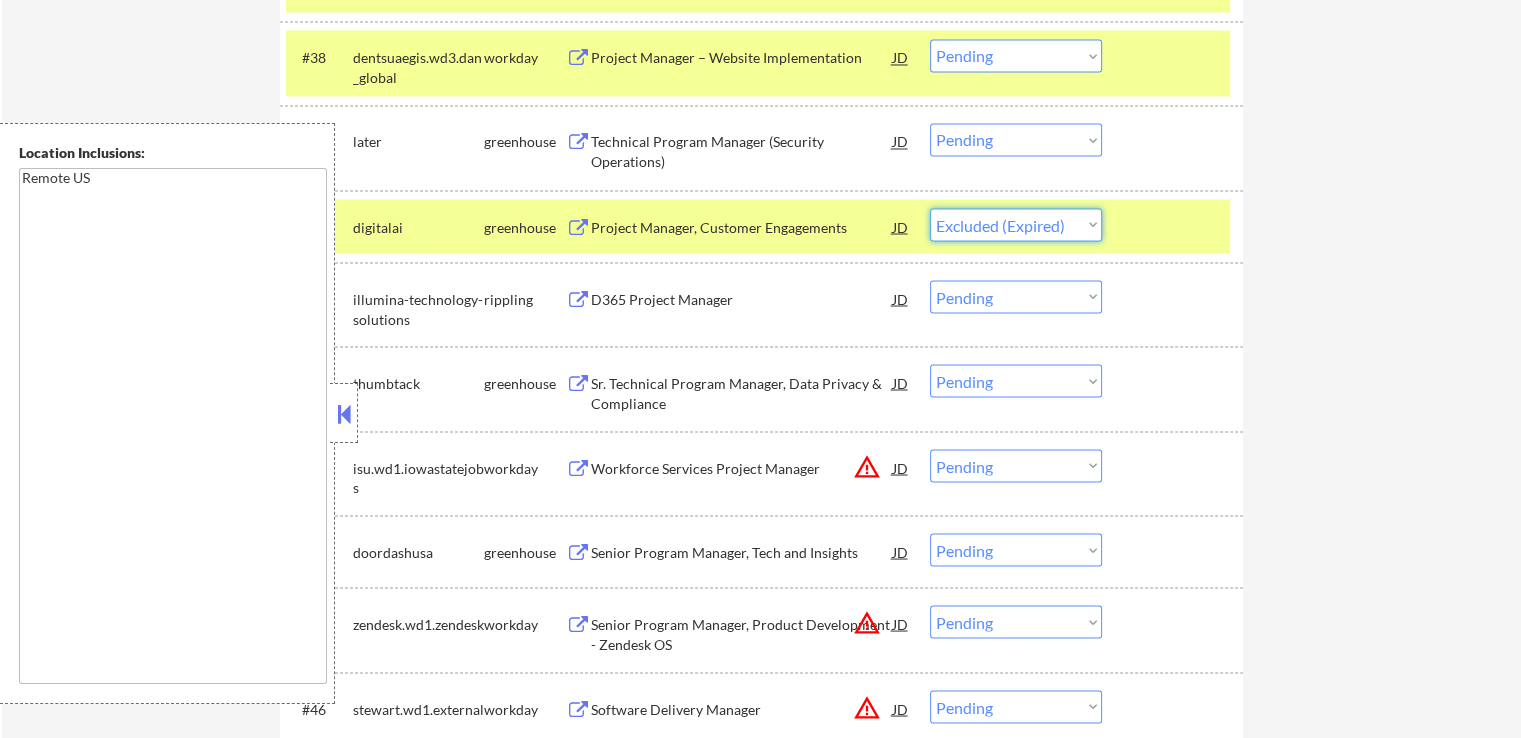click on "Choose an option... Pending Applied Excluded (Questions) Excluded (Expired) Excluded (Location) Excluded (Bad Match) Excluded (Blocklist) Excluded (Salary) Excluded (Other)" at bounding box center [1016, 224] 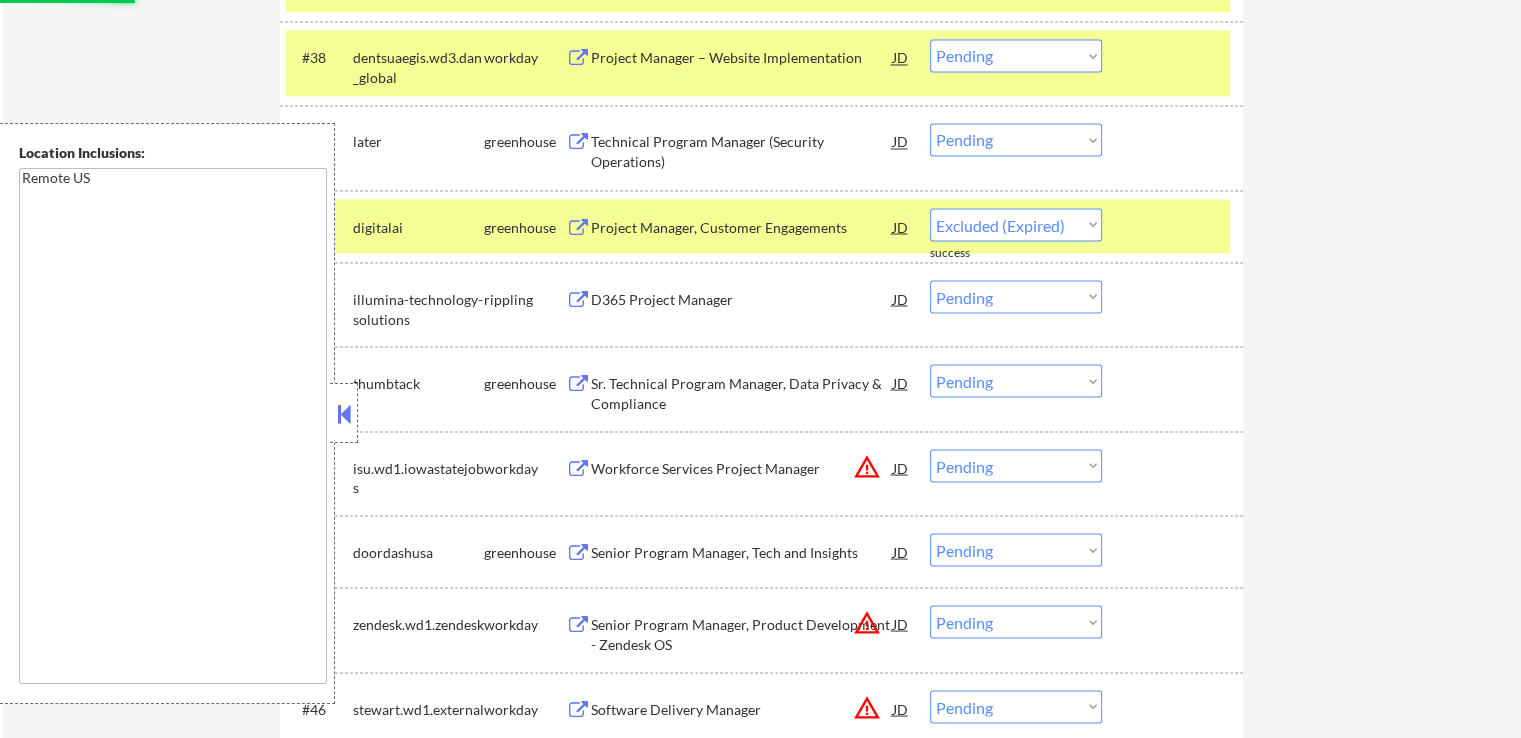 select on ""pending"" 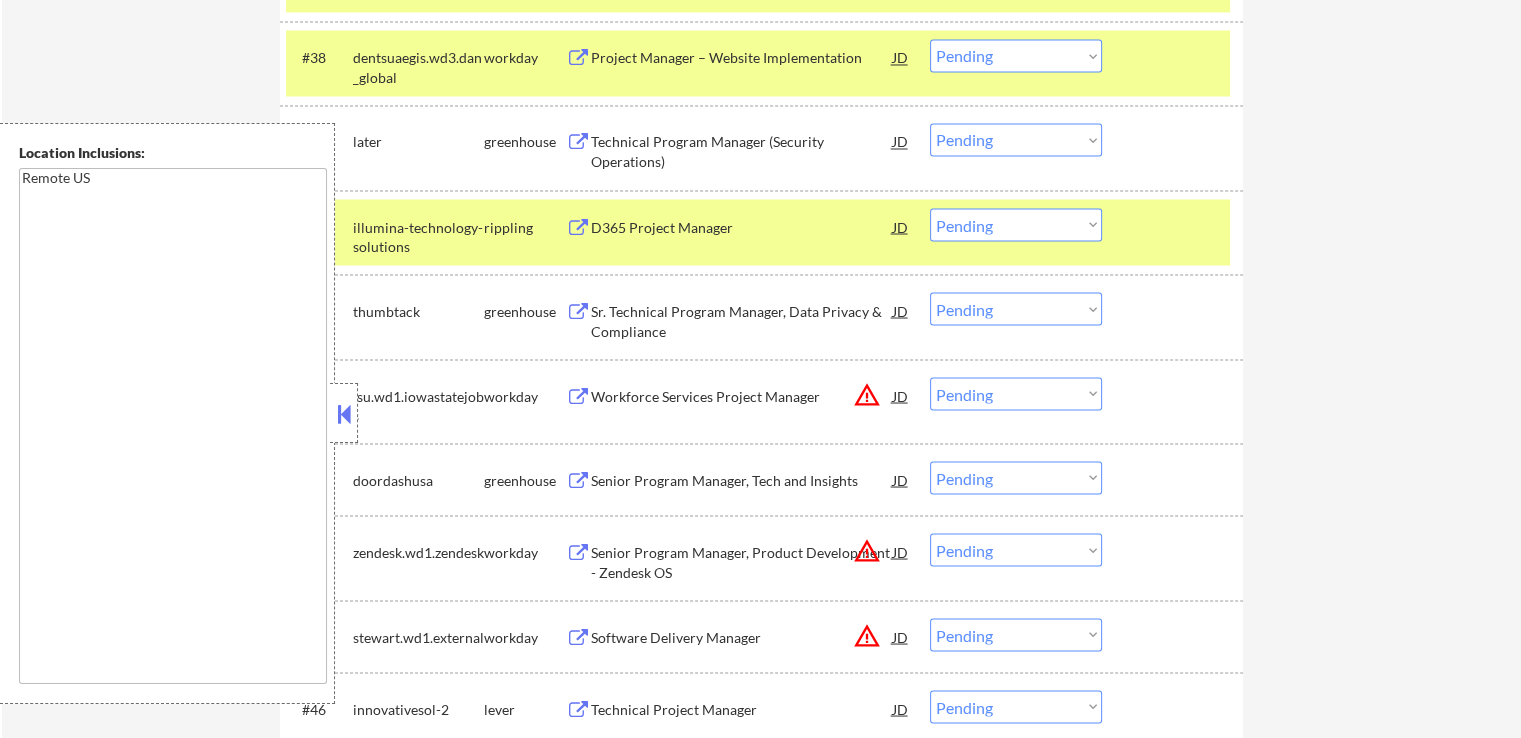 click at bounding box center [578, 311] 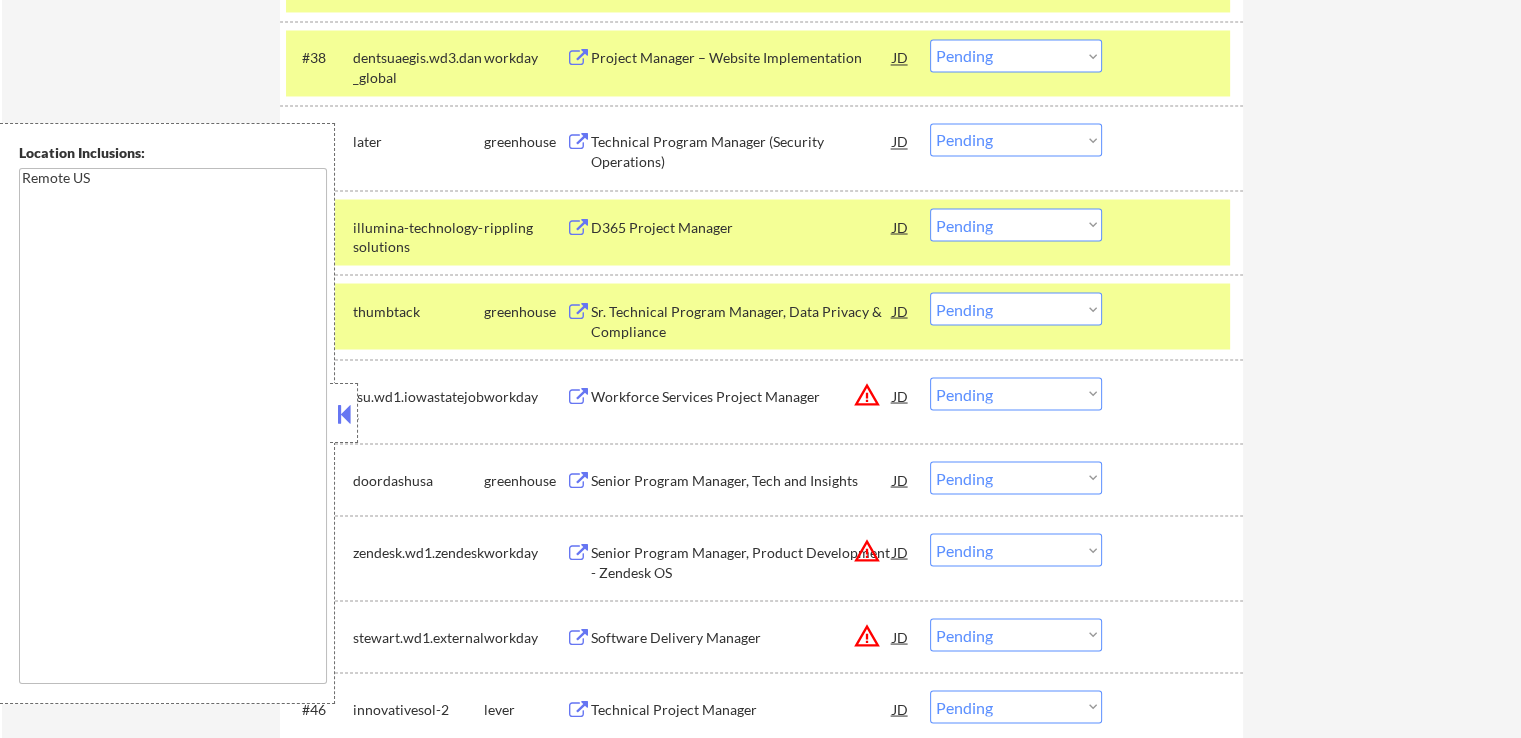 click at bounding box center (578, 227) 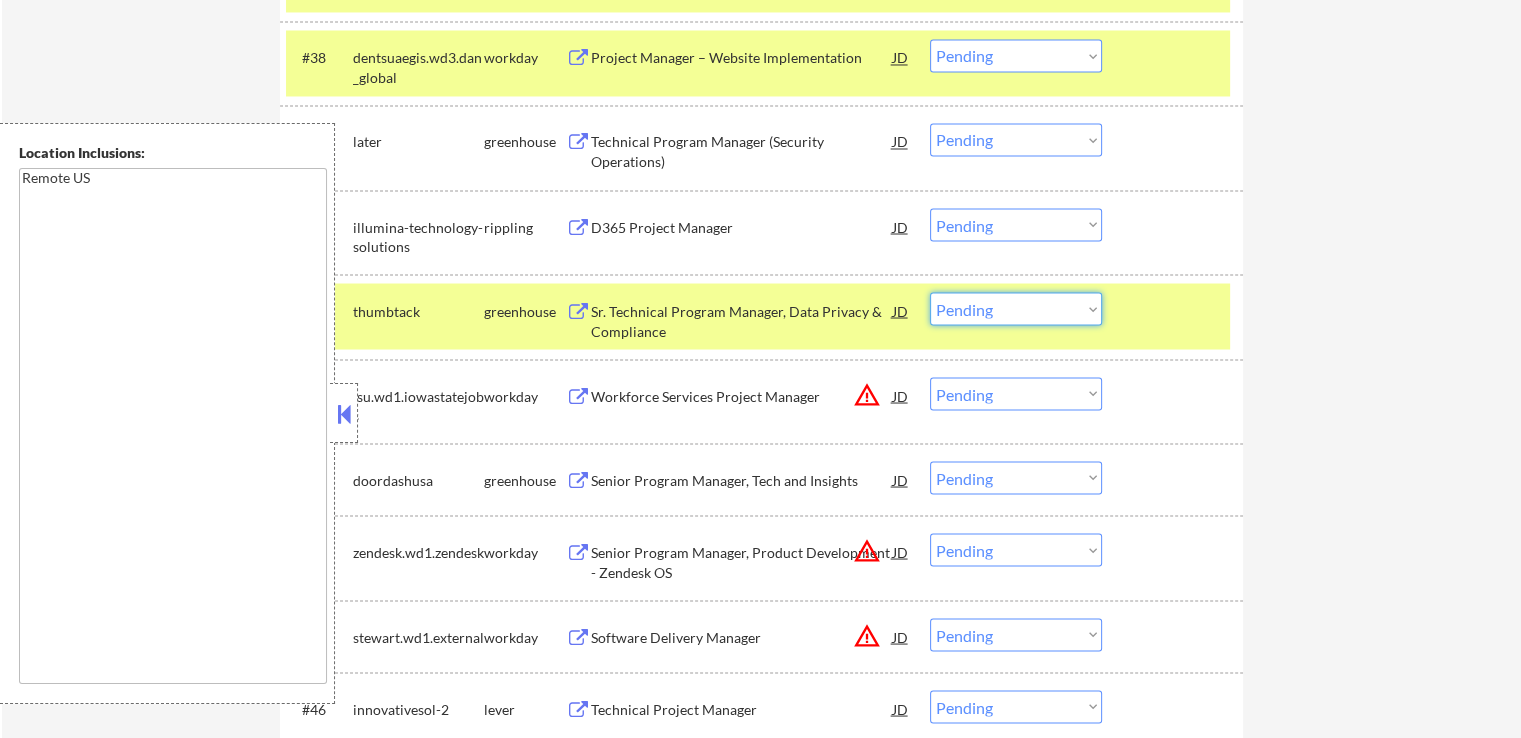 drag, startPoint x: 1019, startPoint y: 313, endPoint x: 1017, endPoint y: 323, distance: 10.198039 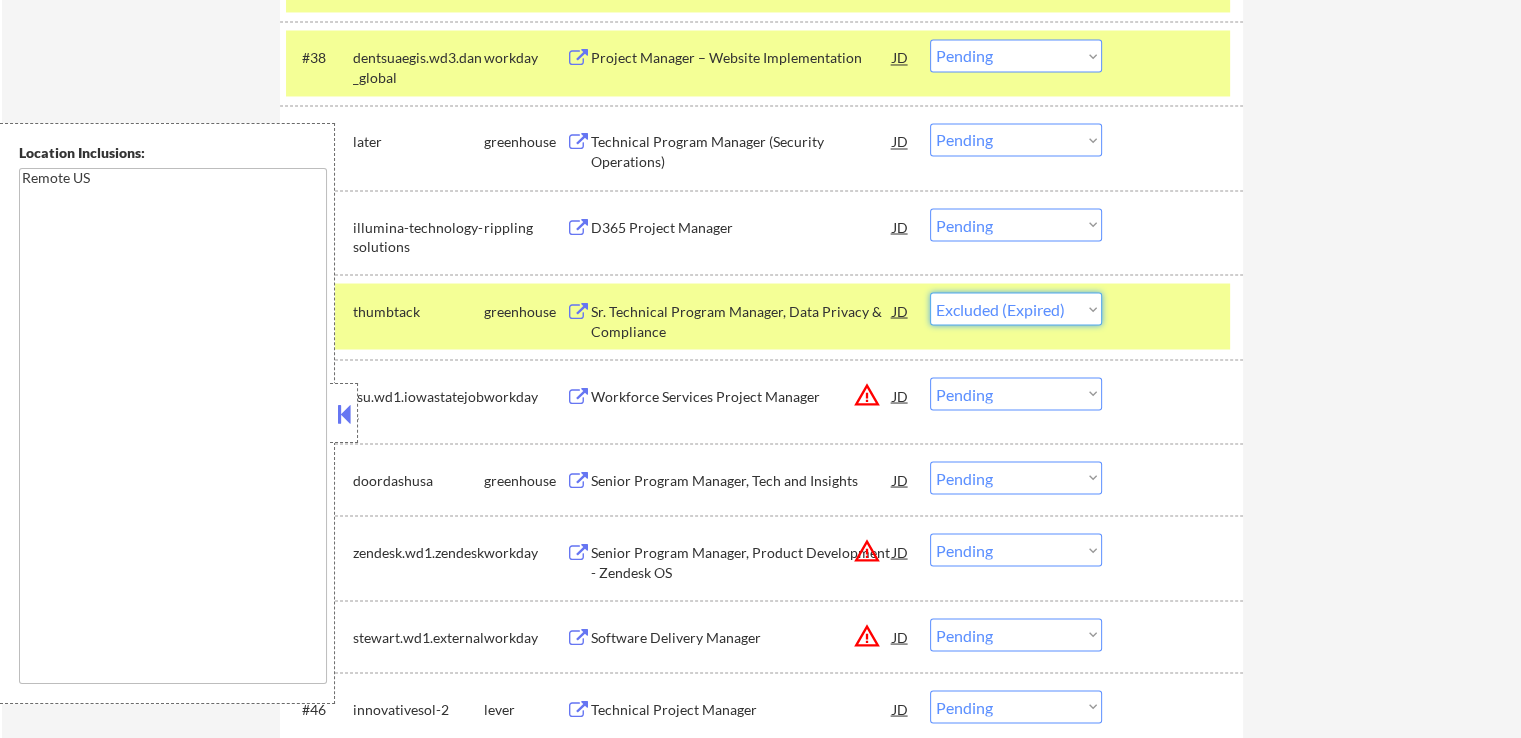 click on "Choose an option... Pending Applied Excluded (Questions) Excluded (Expired) Excluded (Location) Excluded (Bad Match) Excluded (Blocklist) Excluded (Salary) Excluded (Other)" at bounding box center (1016, 308) 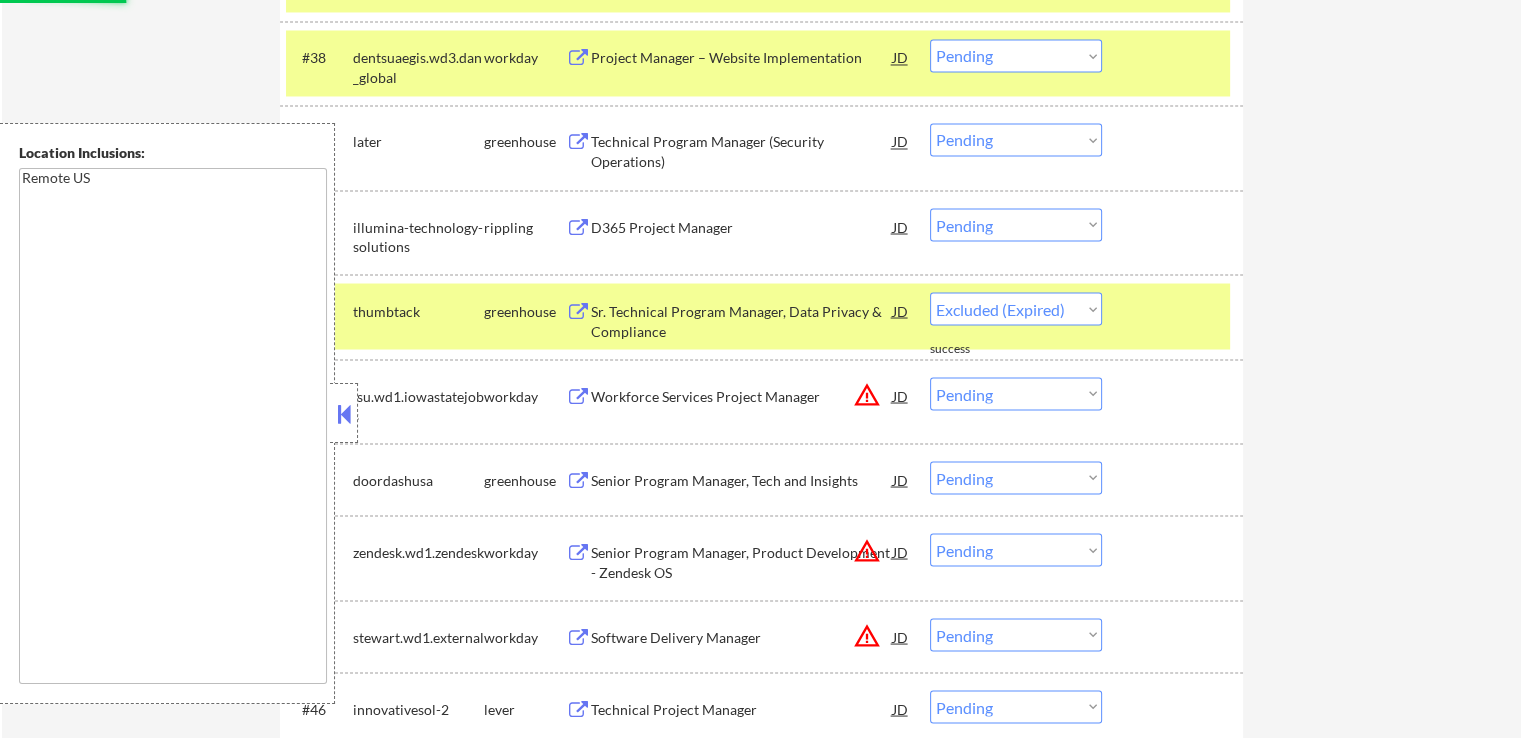 select on ""pending"" 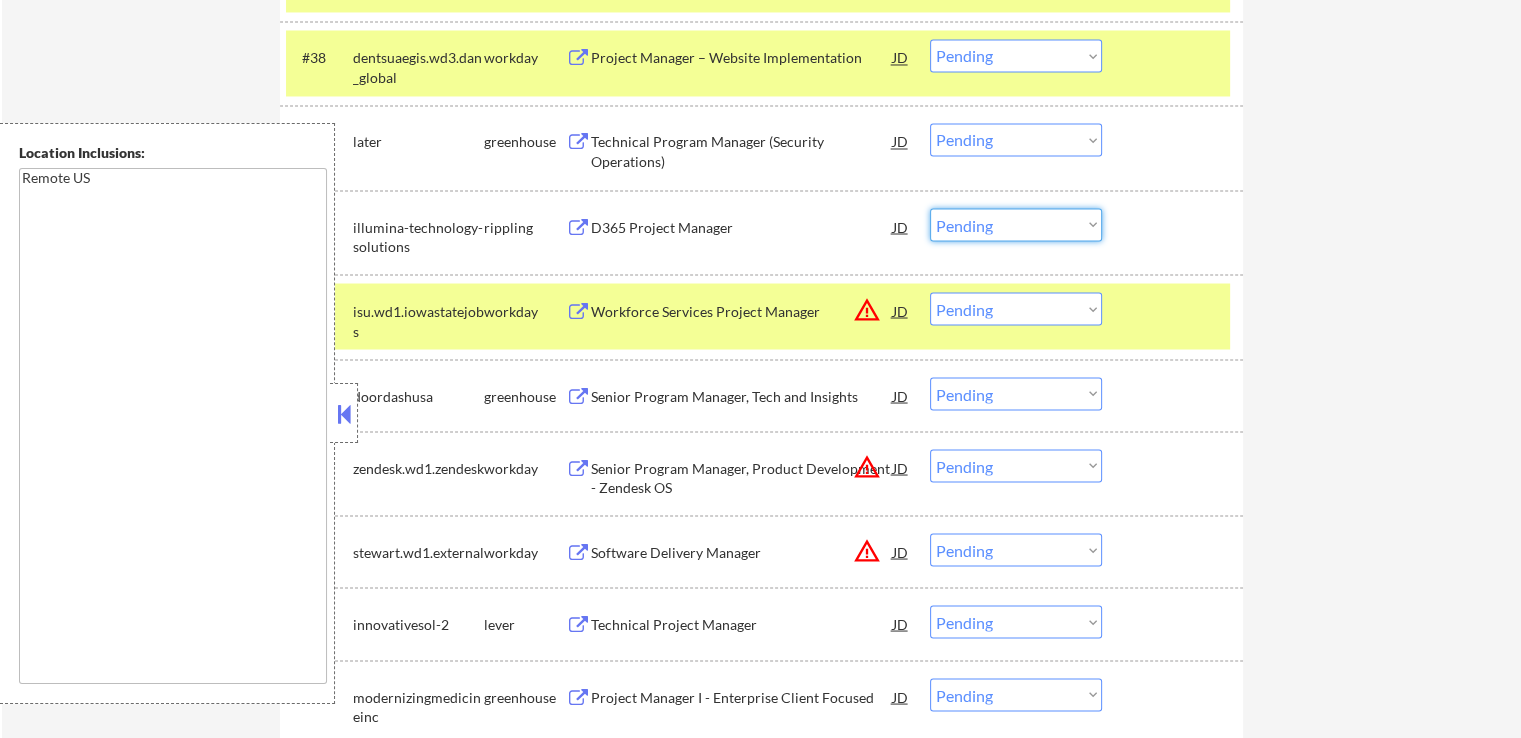 click on "Choose an option... Pending Applied Excluded (Questions) Excluded (Expired) Excluded (Location) Excluded (Bad Match) Excluded (Blocklist) Excluded (Salary) Excluded (Other)" at bounding box center (1016, 224) 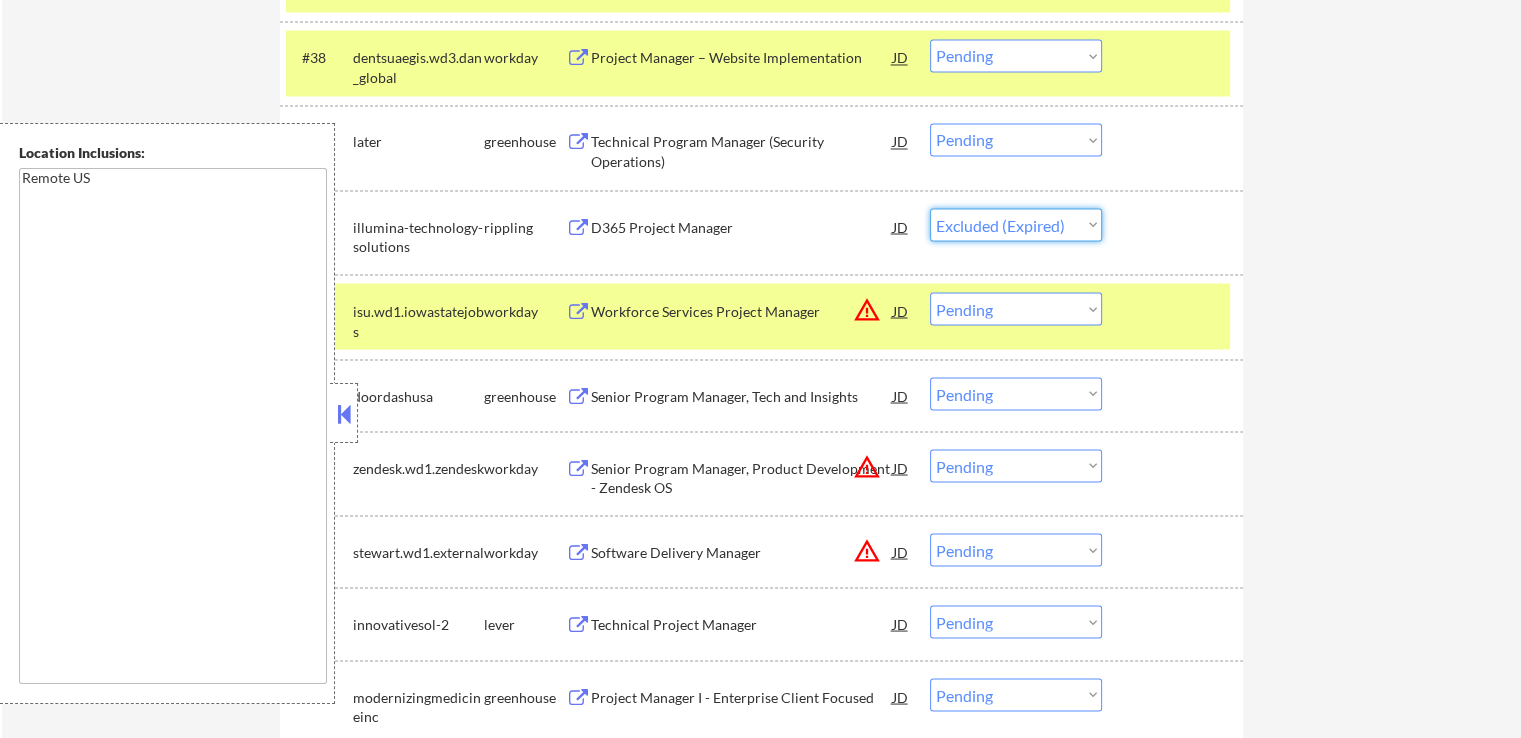 click on "Choose an option... Pending Applied Excluded (Questions) Excluded (Expired) Excluded (Location) Excluded (Bad Match) Excluded (Blocklist) Excluded (Salary) Excluded (Other)" at bounding box center [1016, 224] 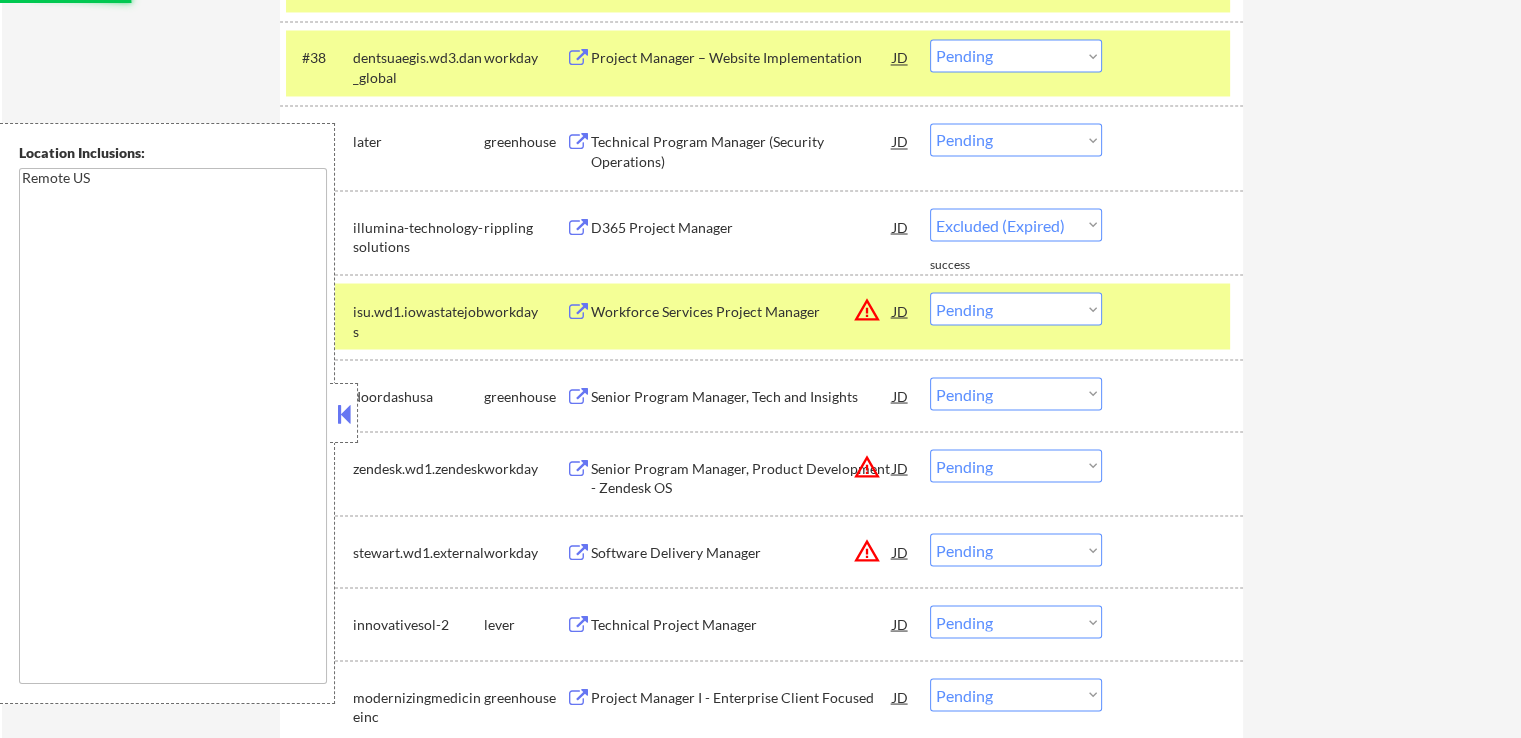 select on ""pending"" 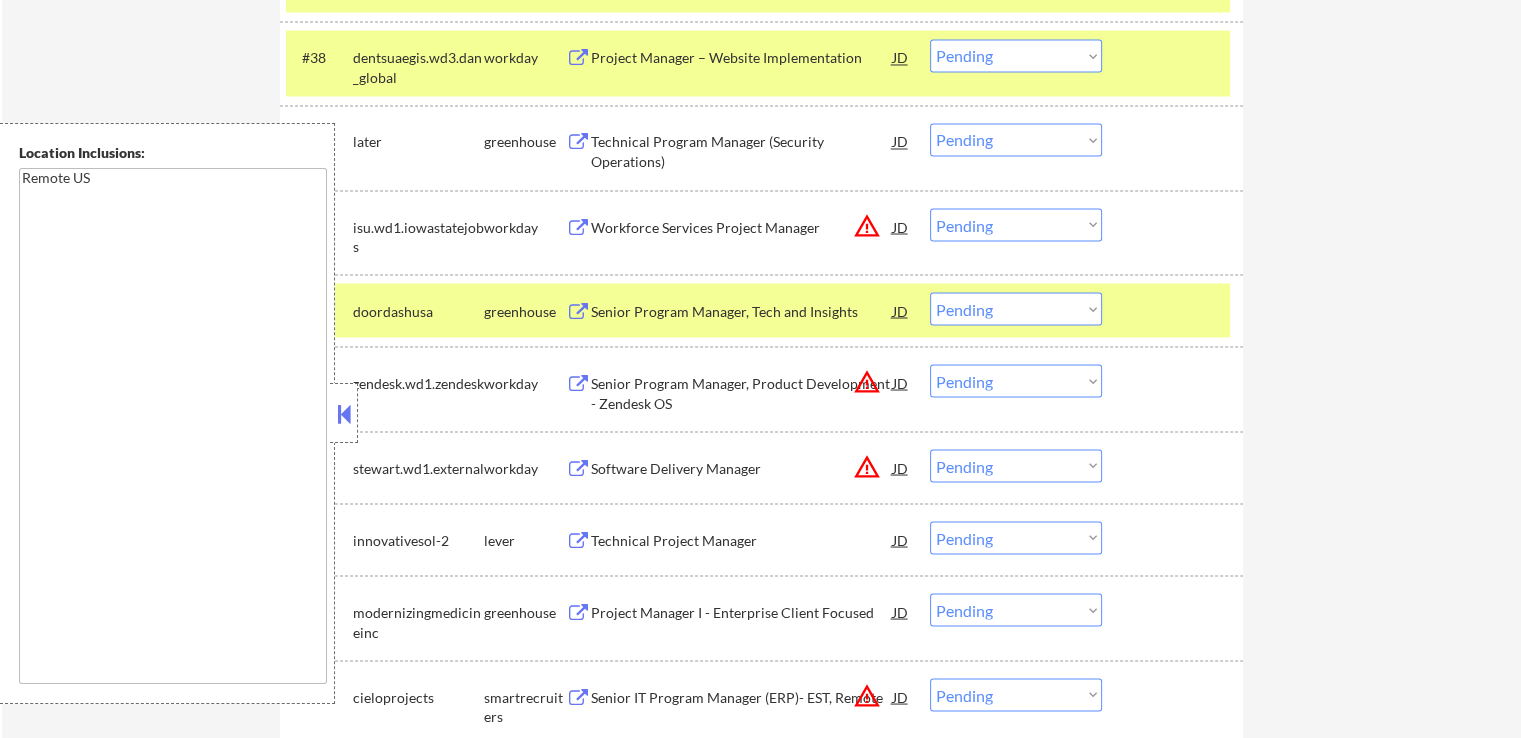 click at bounding box center [578, 311] 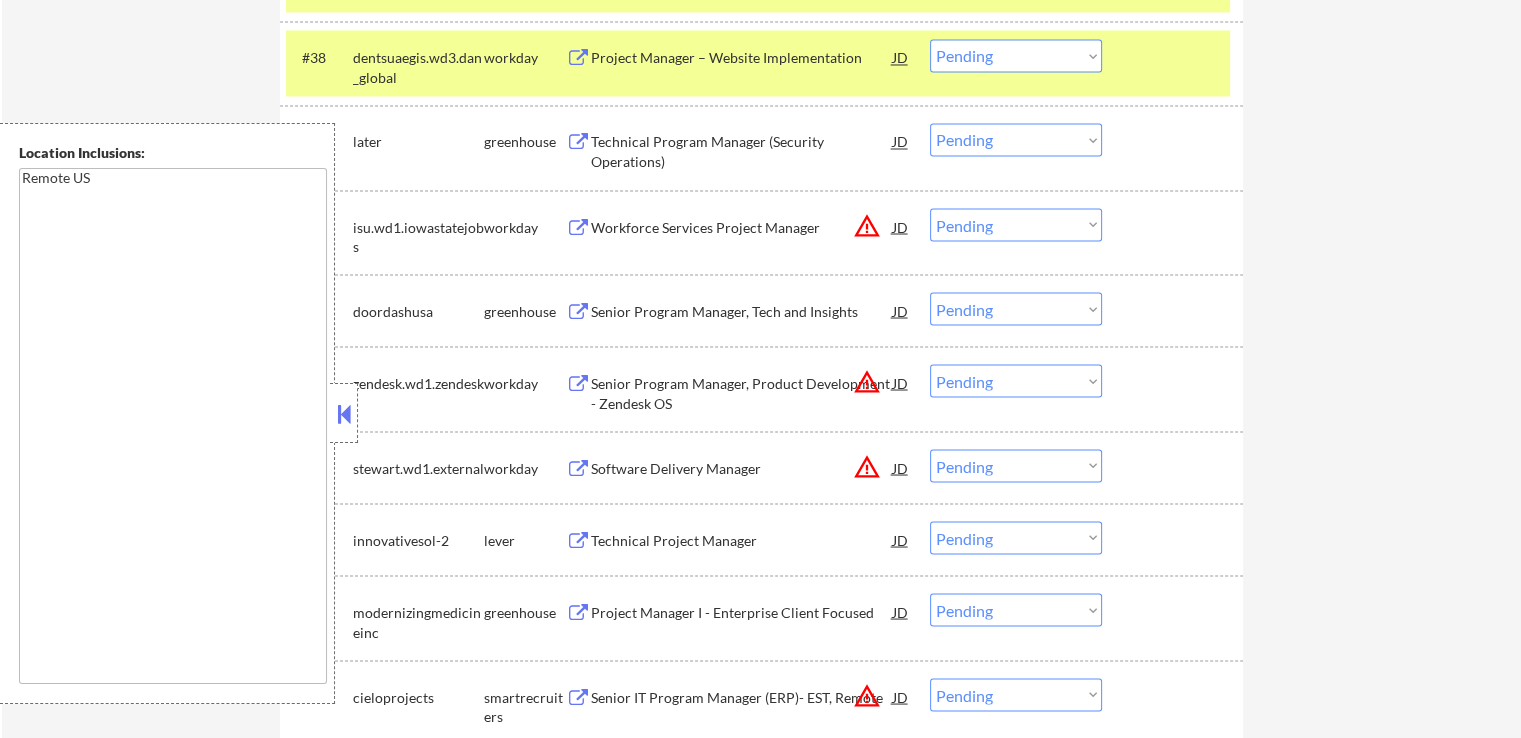 type 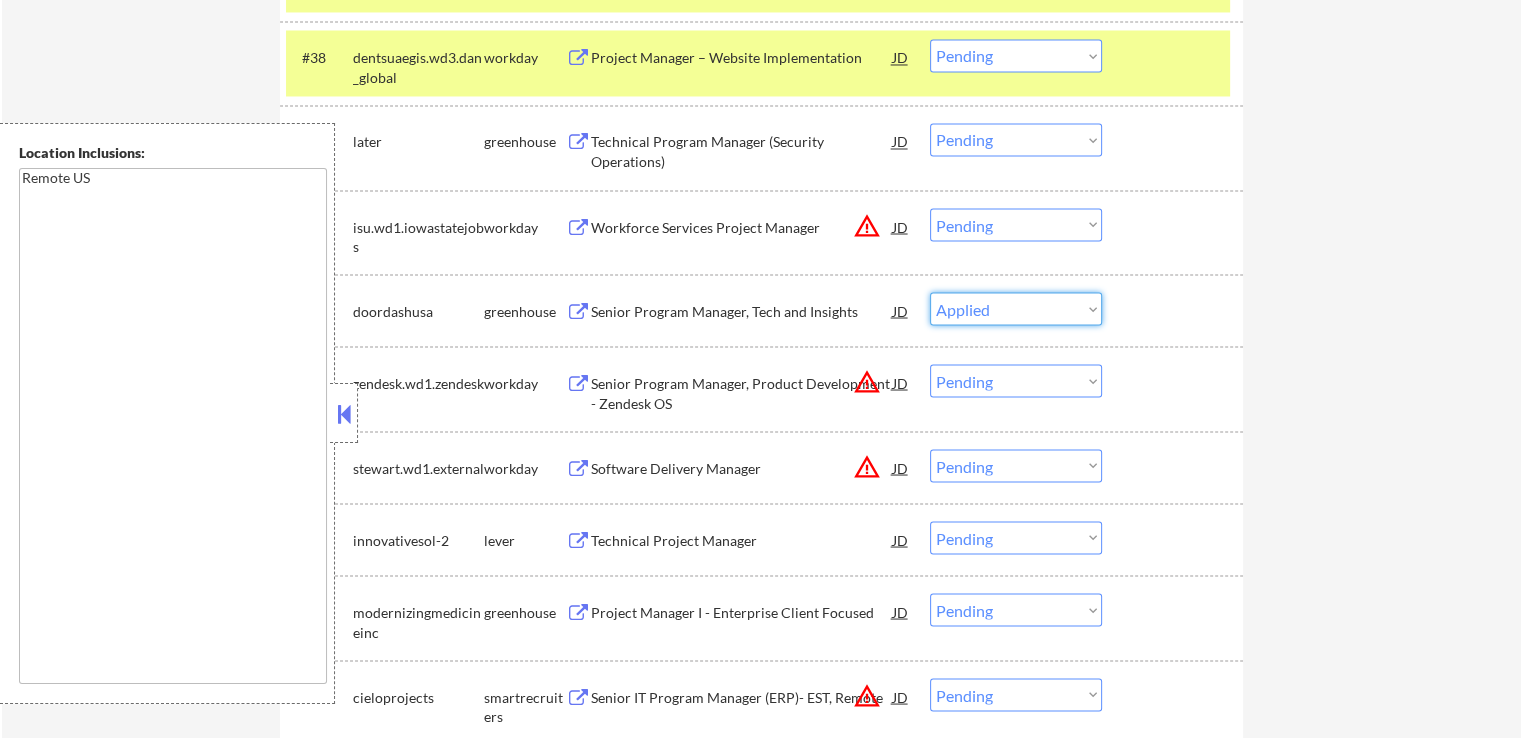 click on "Choose an option... Pending Applied Excluded (Questions) Excluded (Expired) Excluded (Location) Excluded (Bad Match) Excluded (Blocklist) Excluded (Salary) Excluded (Other)" at bounding box center (1016, 308) 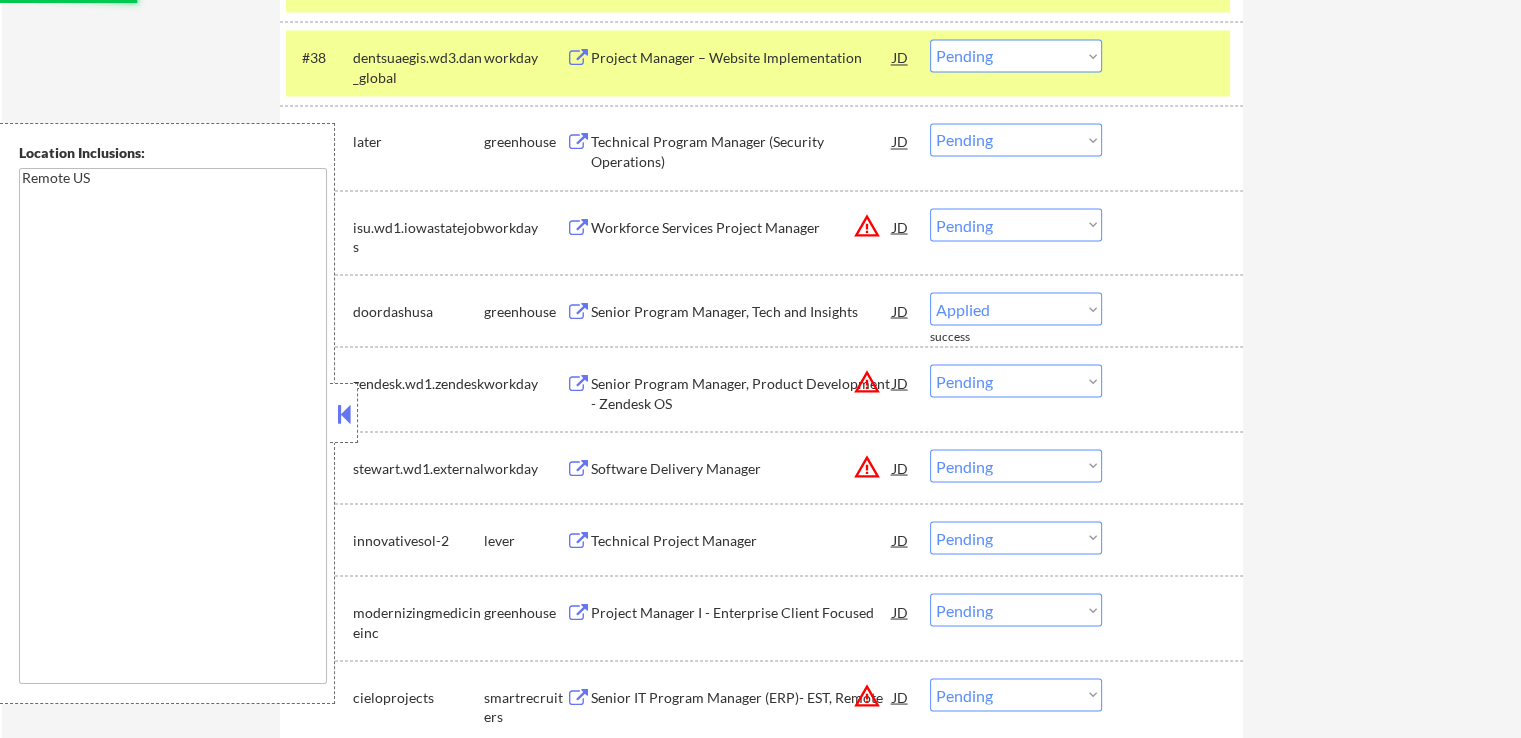 select on ""pending"" 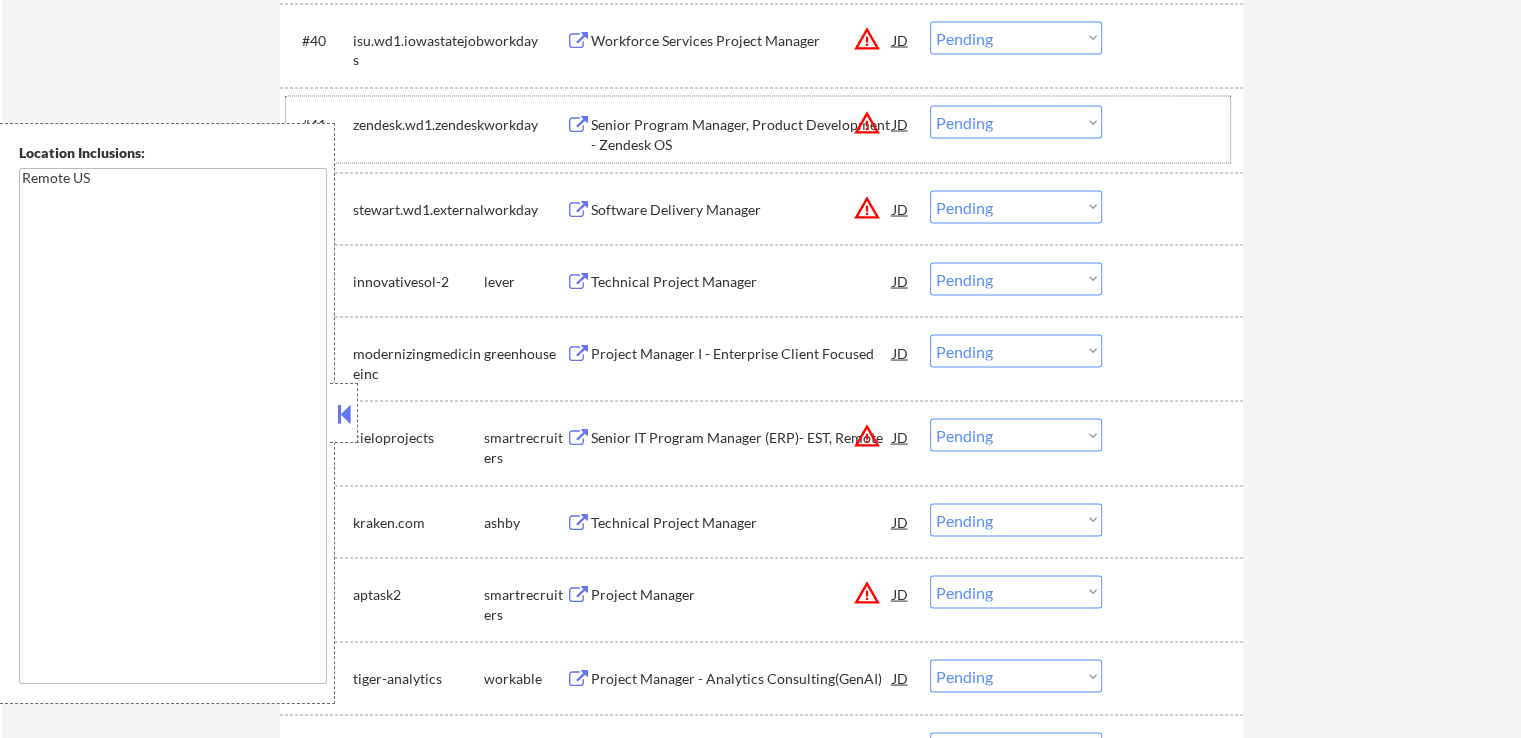 scroll, scrollTop: 3800, scrollLeft: 0, axis: vertical 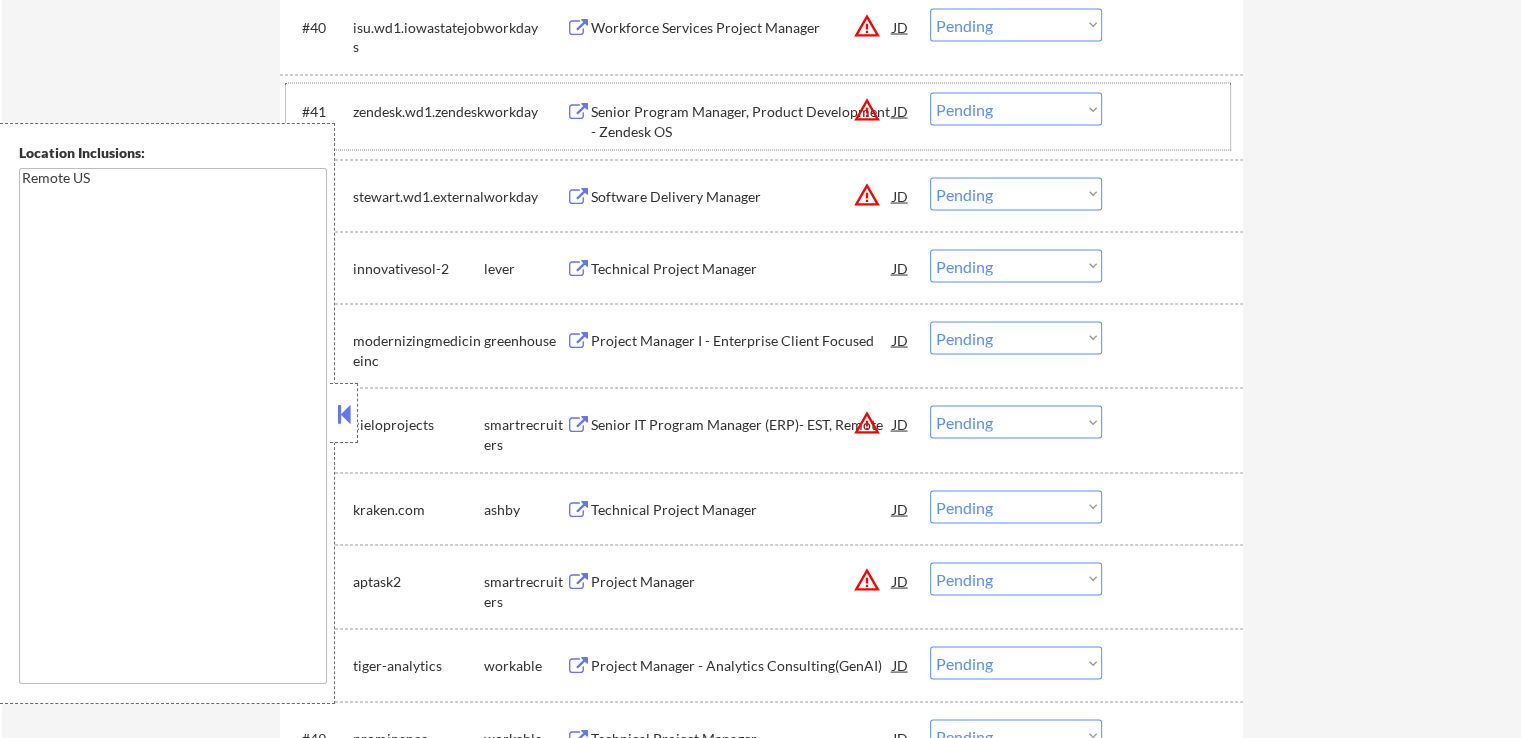 click at bounding box center (578, 268) 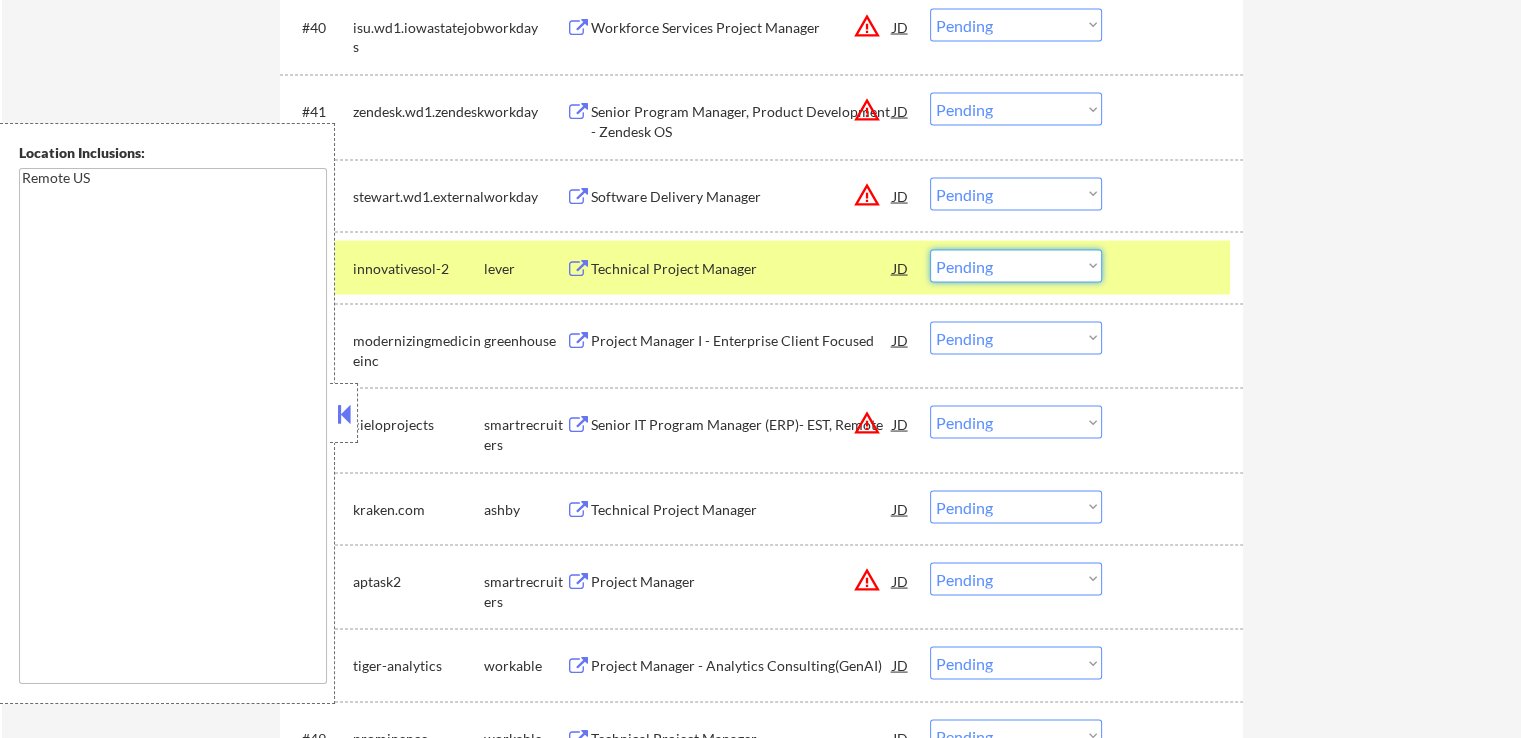 click on "Choose an option... Pending Applied Excluded (Questions) Excluded (Expired) Excluded (Location) Excluded (Bad Match) Excluded (Blocklist) Excluded (Salary) Excluded (Other)" at bounding box center [1016, 265] 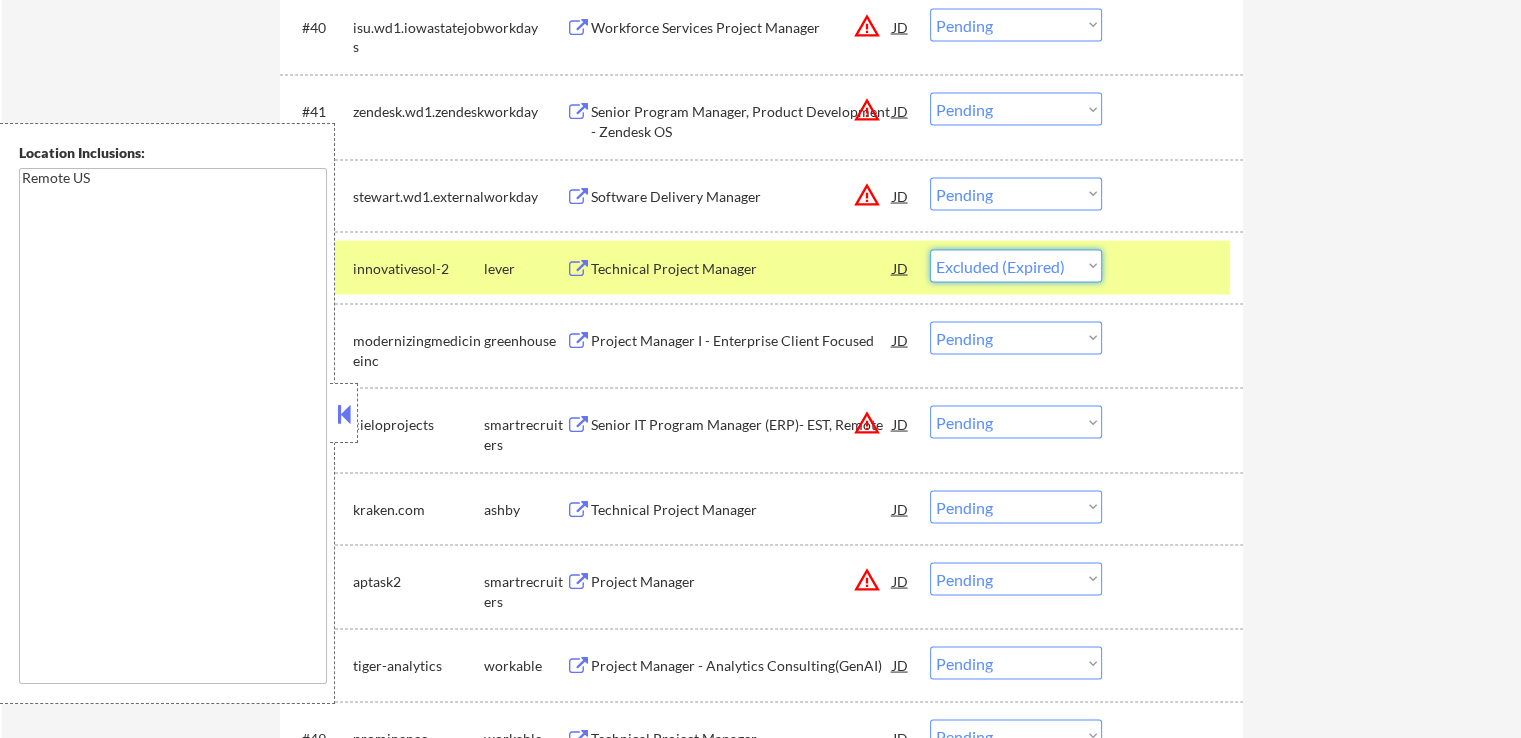 click on "Choose an option... Pending Applied Excluded (Questions) Excluded (Expired) Excluded (Location) Excluded (Bad Match) Excluded (Blocklist) Excluded (Salary) Excluded (Other)" at bounding box center [1016, 265] 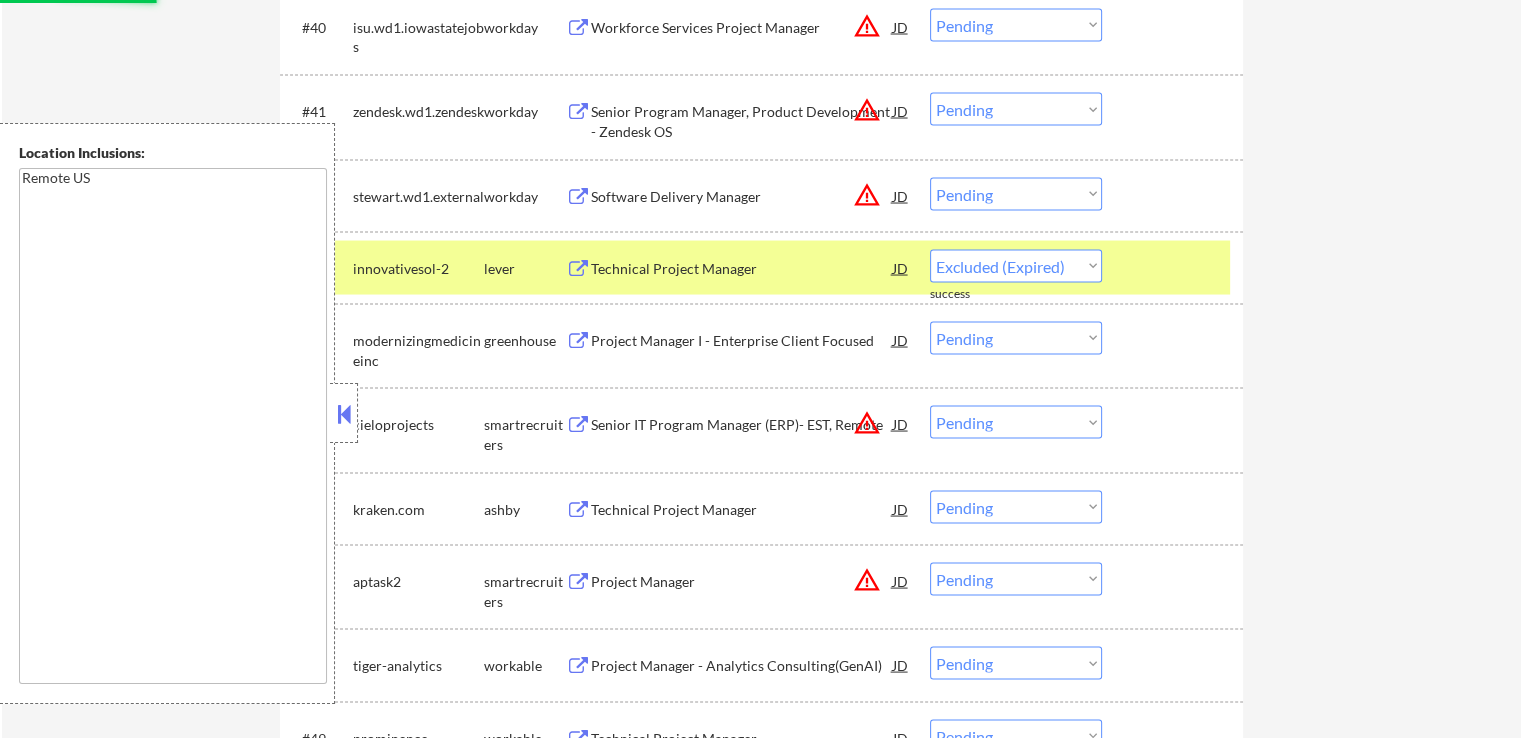 select on ""pending"" 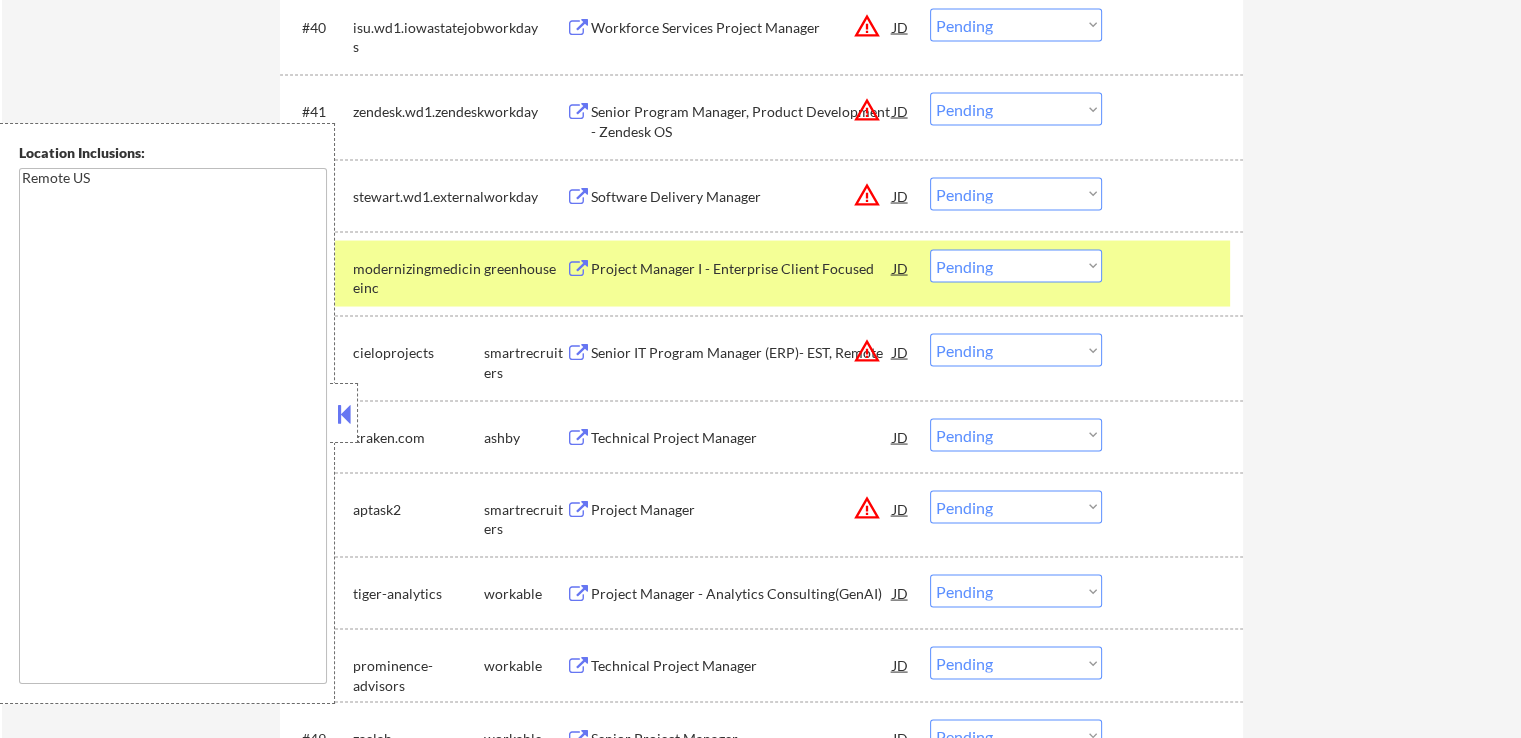 click at bounding box center (578, 268) 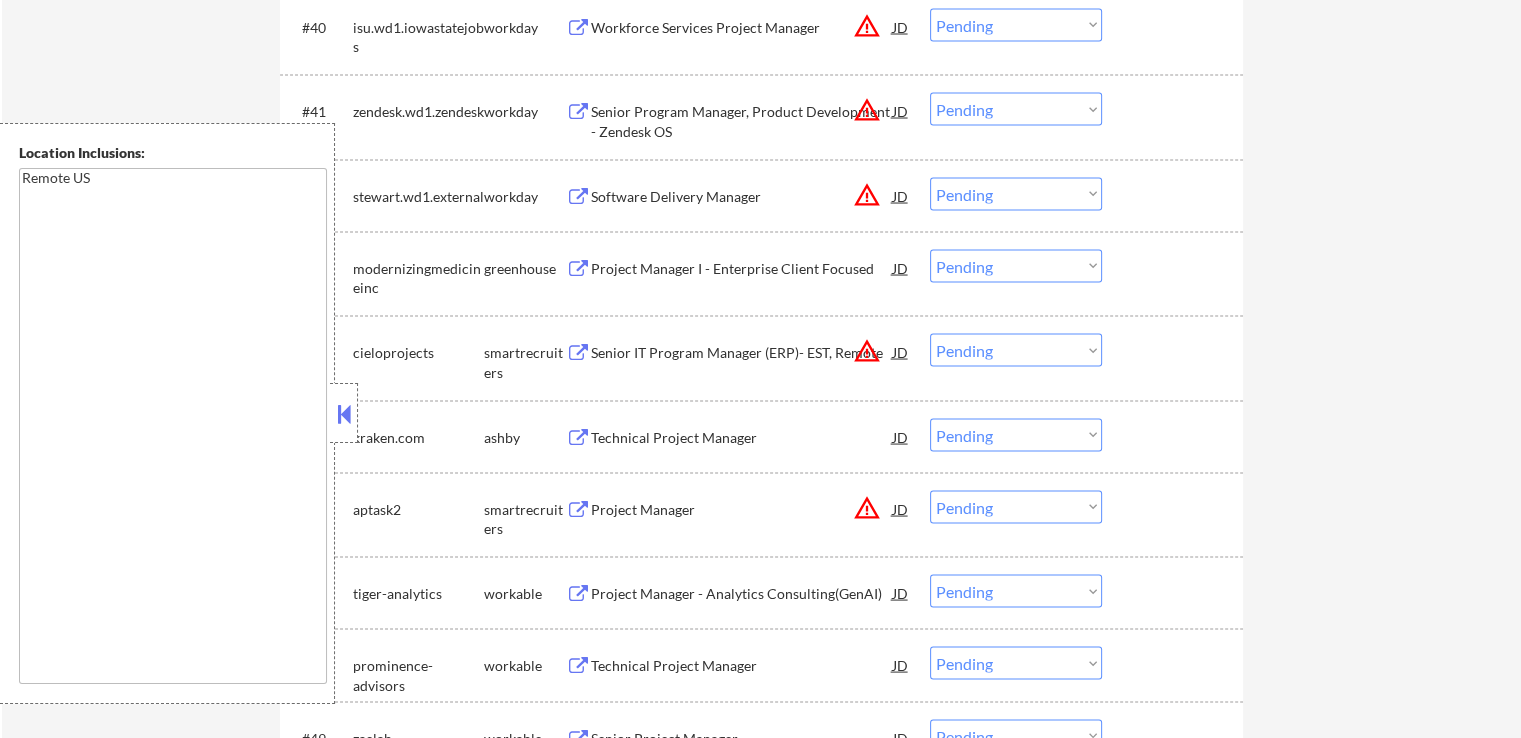click at bounding box center [578, 437] 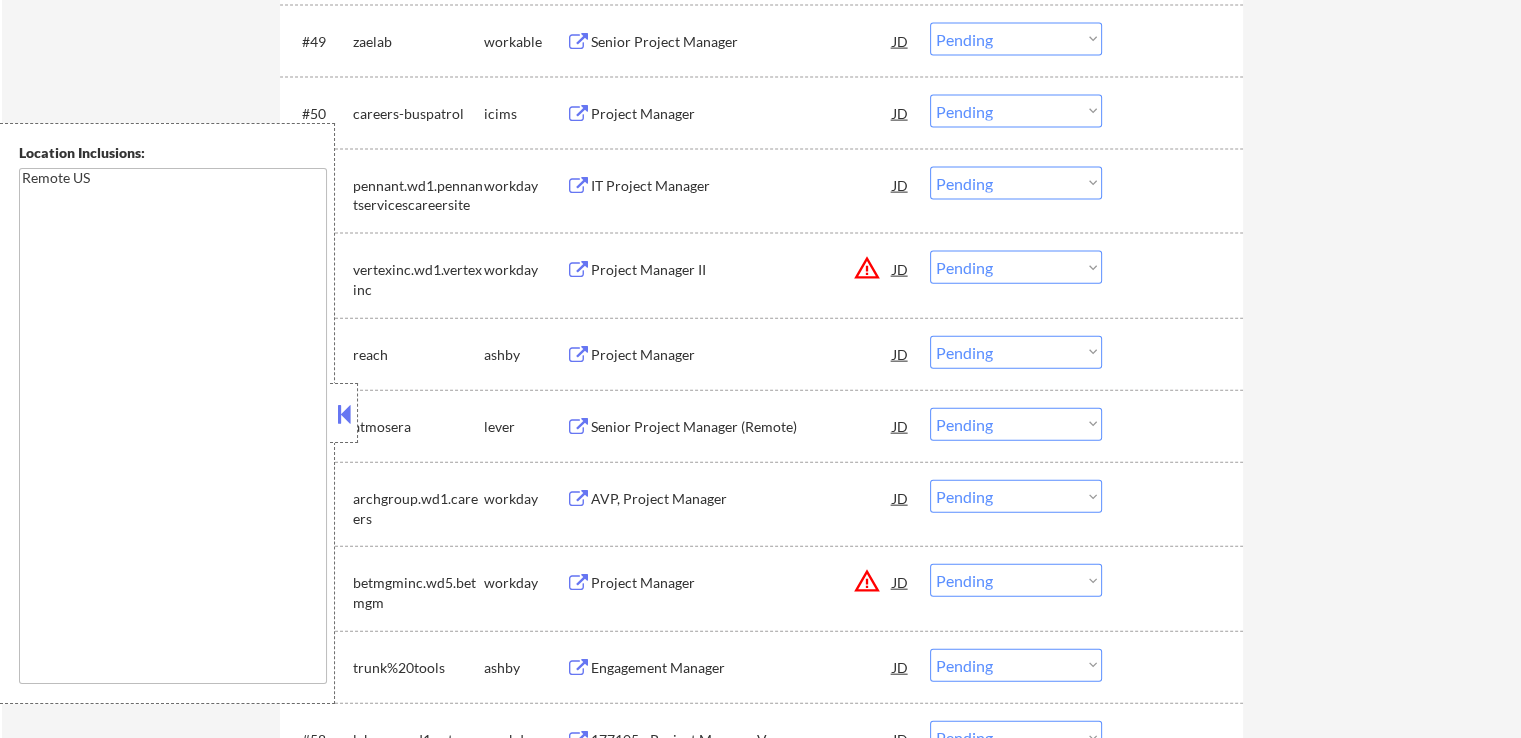 scroll, scrollTop: 4500, scrollLeft: 0, axis: vertical 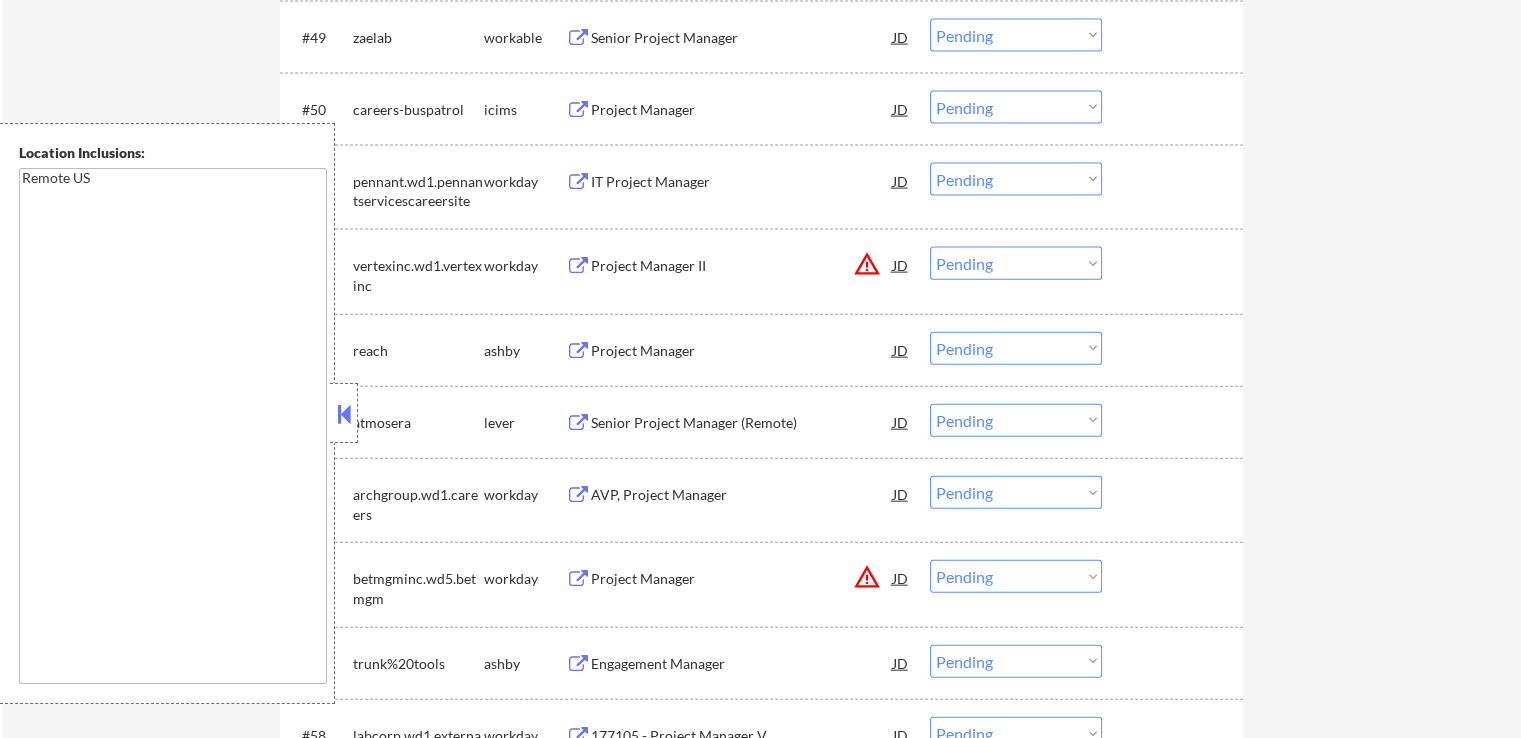 click at bounding box center [578, 351] 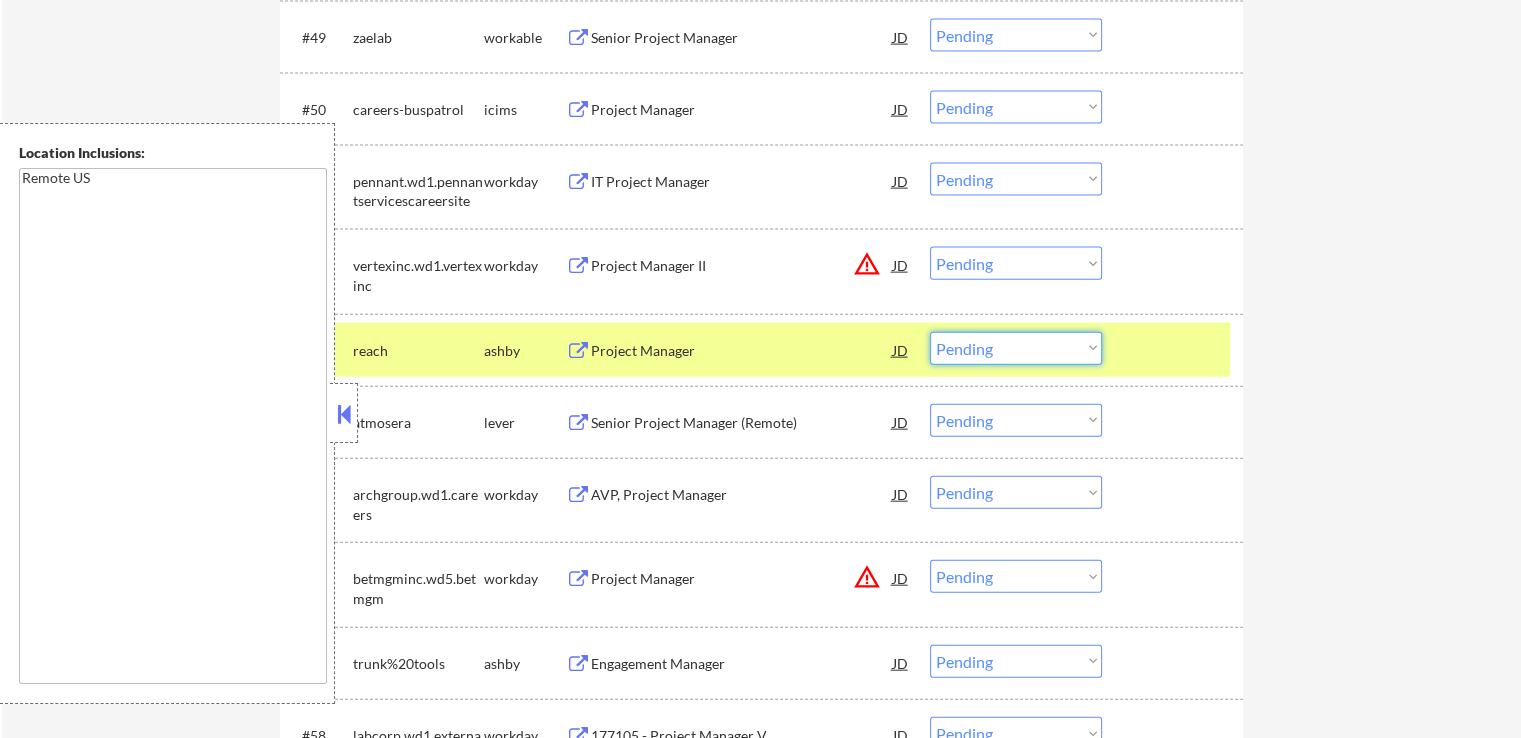 click on "Choose an option... Pending Applied Excluded (Questions) Excluded (Expired) Excluded (Location) Excluded (Bad Match) Excluded (Blocklist) Excluded (Salary) Excluded (Other)" at bounding box center (1016, 348) 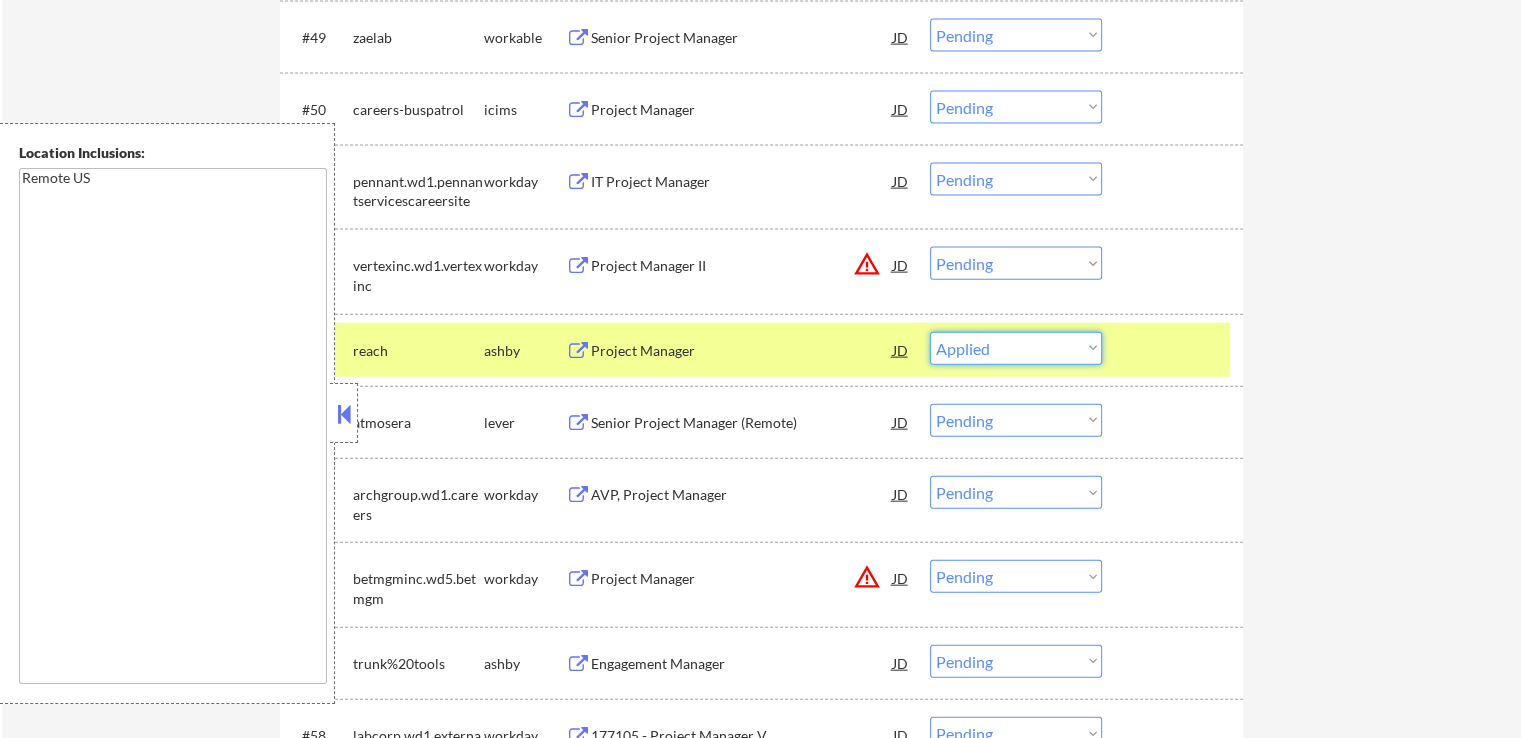 click on "Choose an option... Pending Applied Excluded (Questions) Excluded (Expired) Excluded (Location) Excluded (Bad Match) Excluded (Blocklist) Excluded (Salary) Excluded (Other)" at bounding box center [1016, 348] 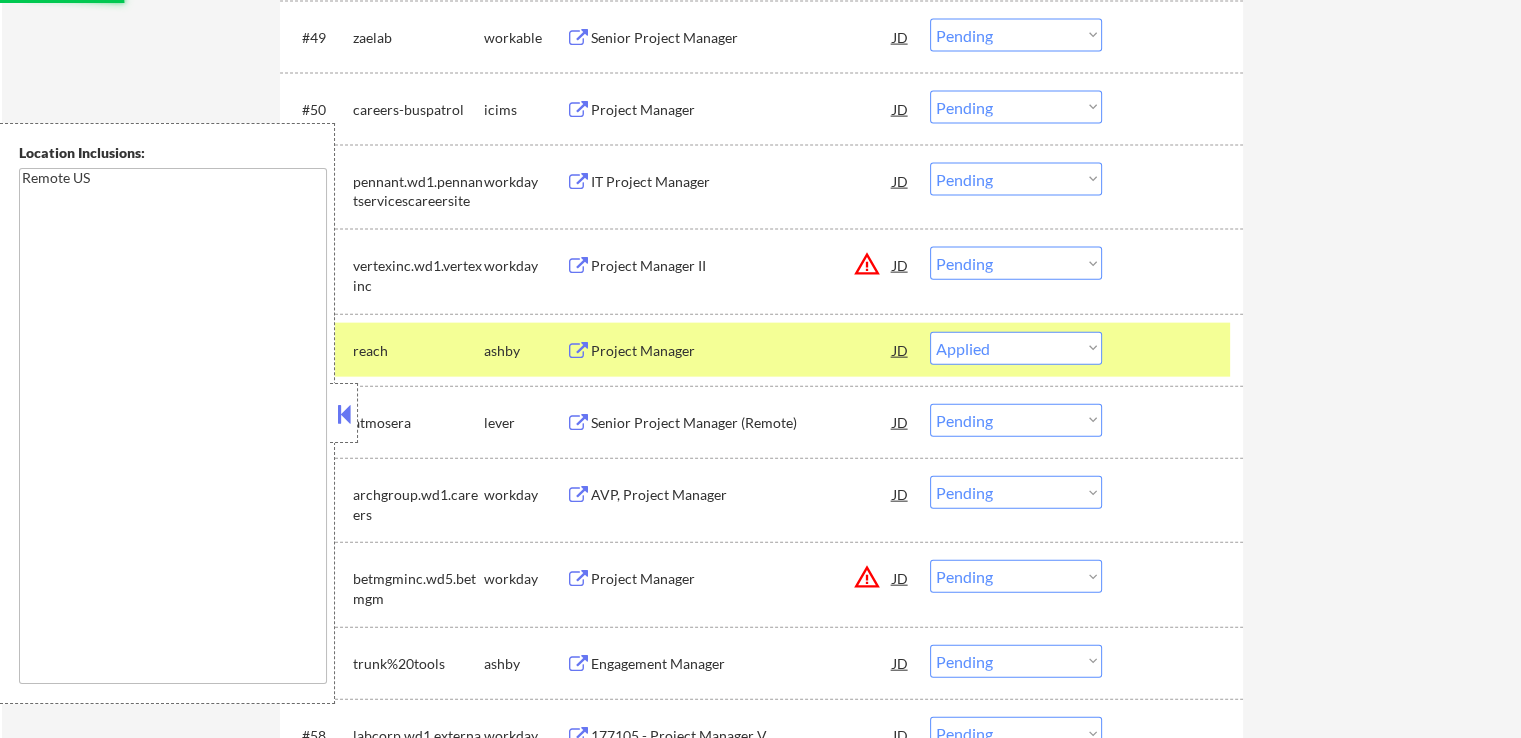 select on ""pending"" 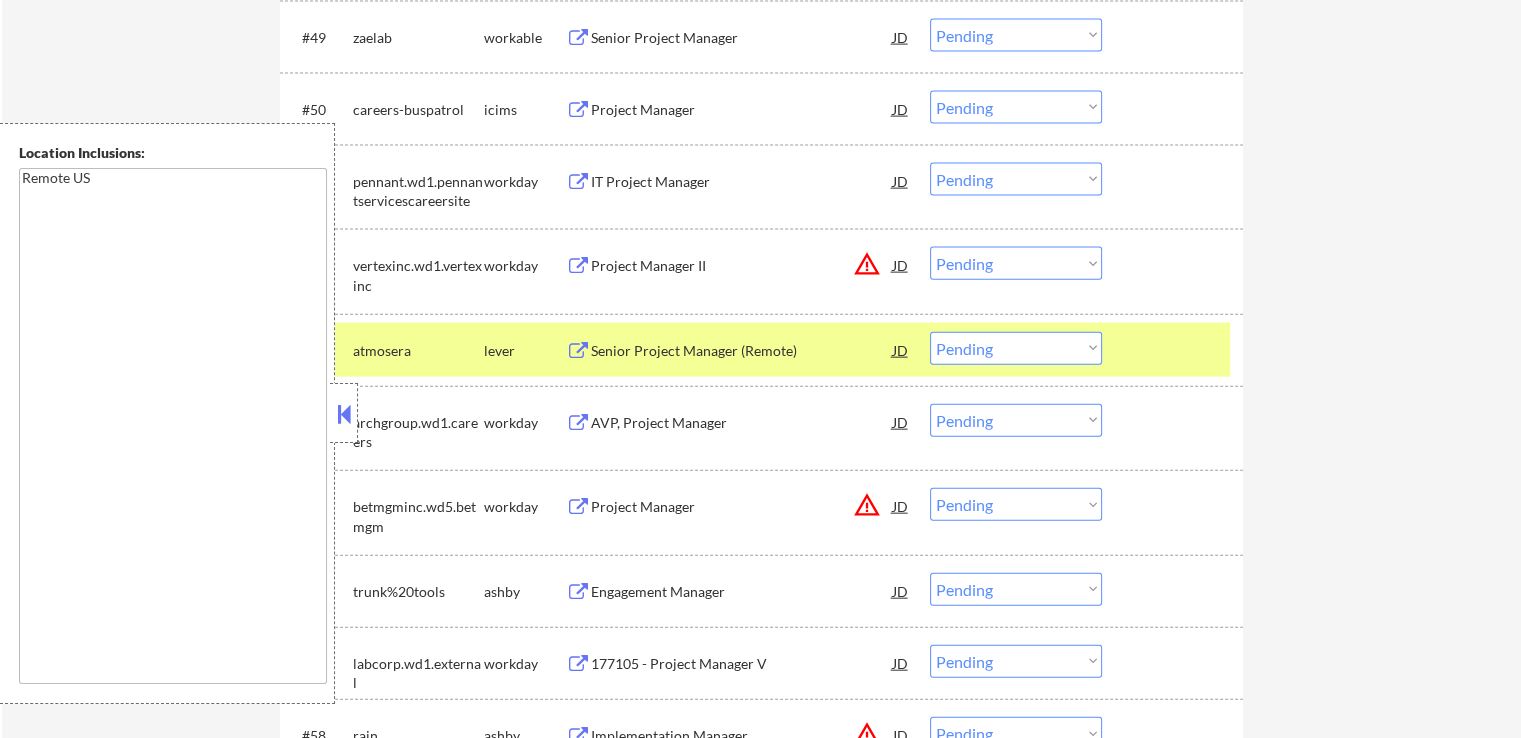 click at bounding box center (578, 351) 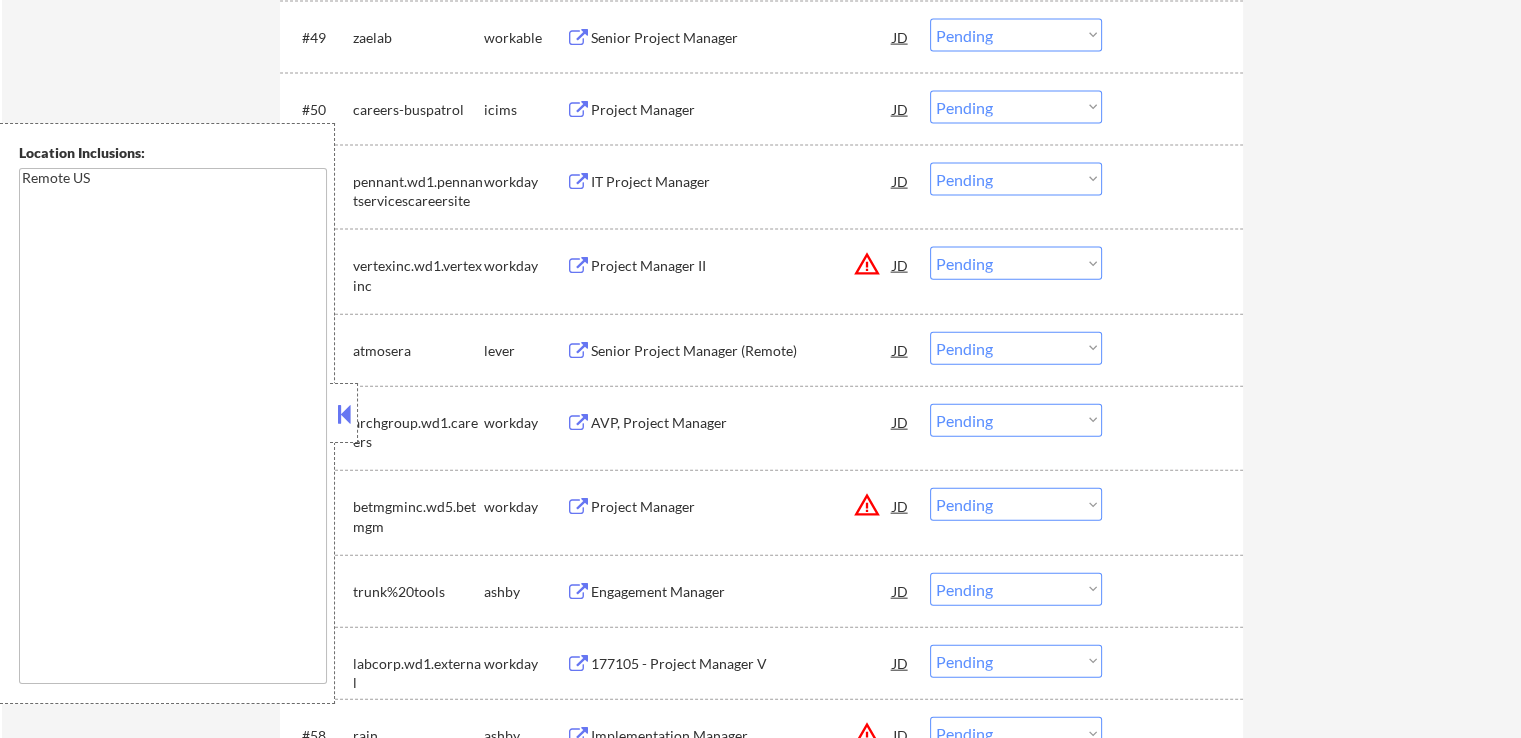 type 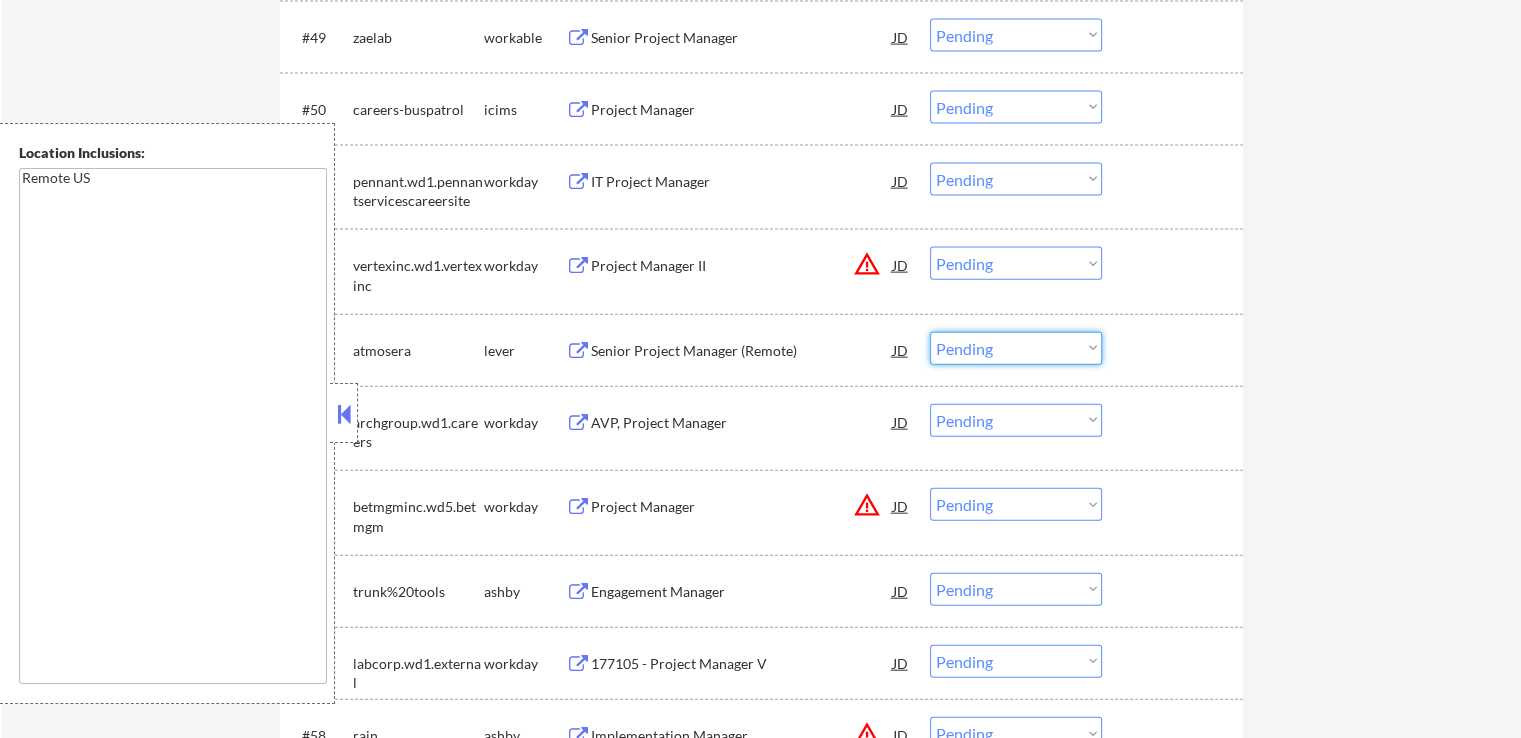 click on "Choose an option... Pending Applied Excluded (Questions) Excluded (Expired) Excluded (Location) Excluded (Bad Match) Excluded (Blocklist) Excluded (Salary) Excluded (Other)" at bounding box center (1016, 348) 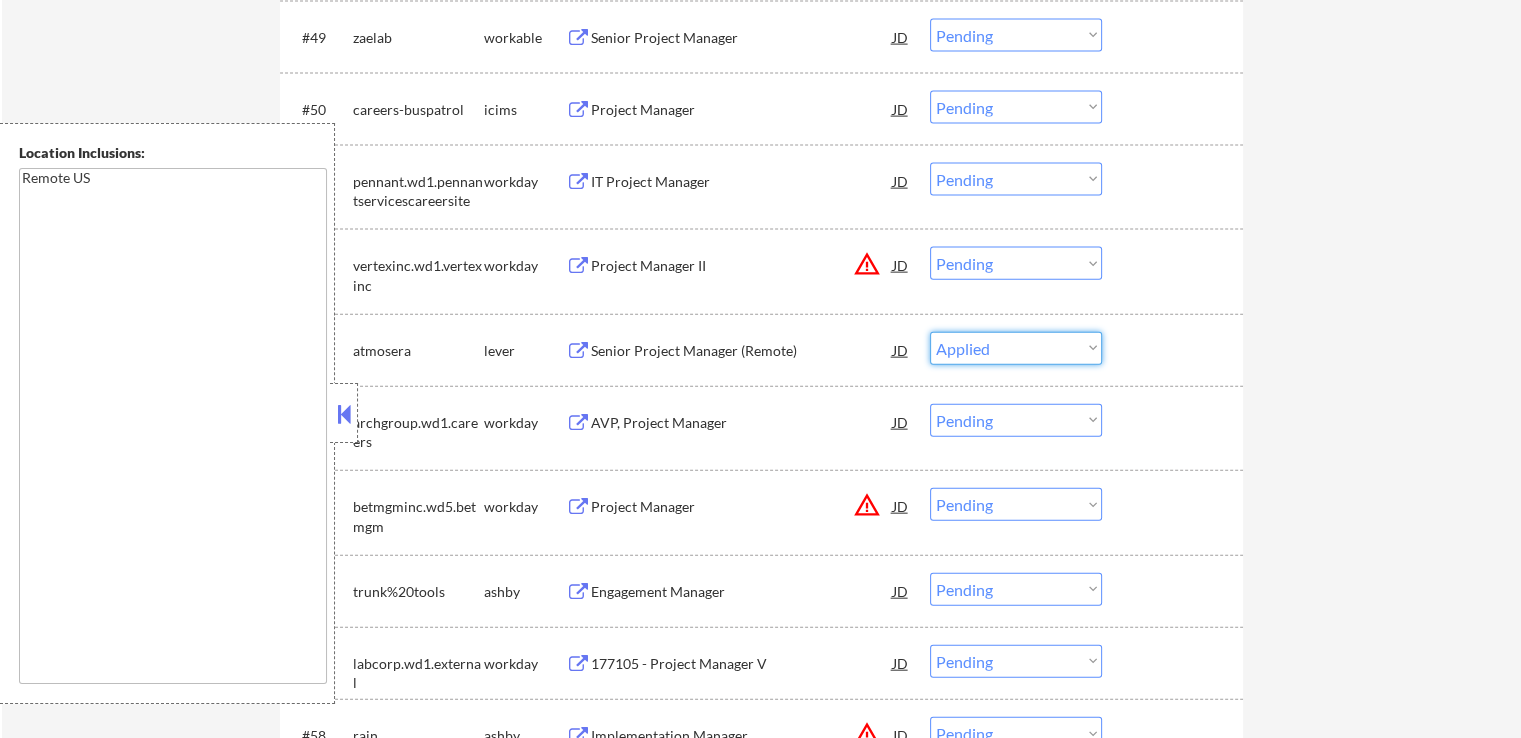click on "Choose an option... Pending Applied Excluded (Questions) Excluded (Expired) Excluded (Location) Excluded (Bad Match) Excluded (Blocklist) Excluded (Salary) Excluded (Other)" at bounding box center (1016, 348) 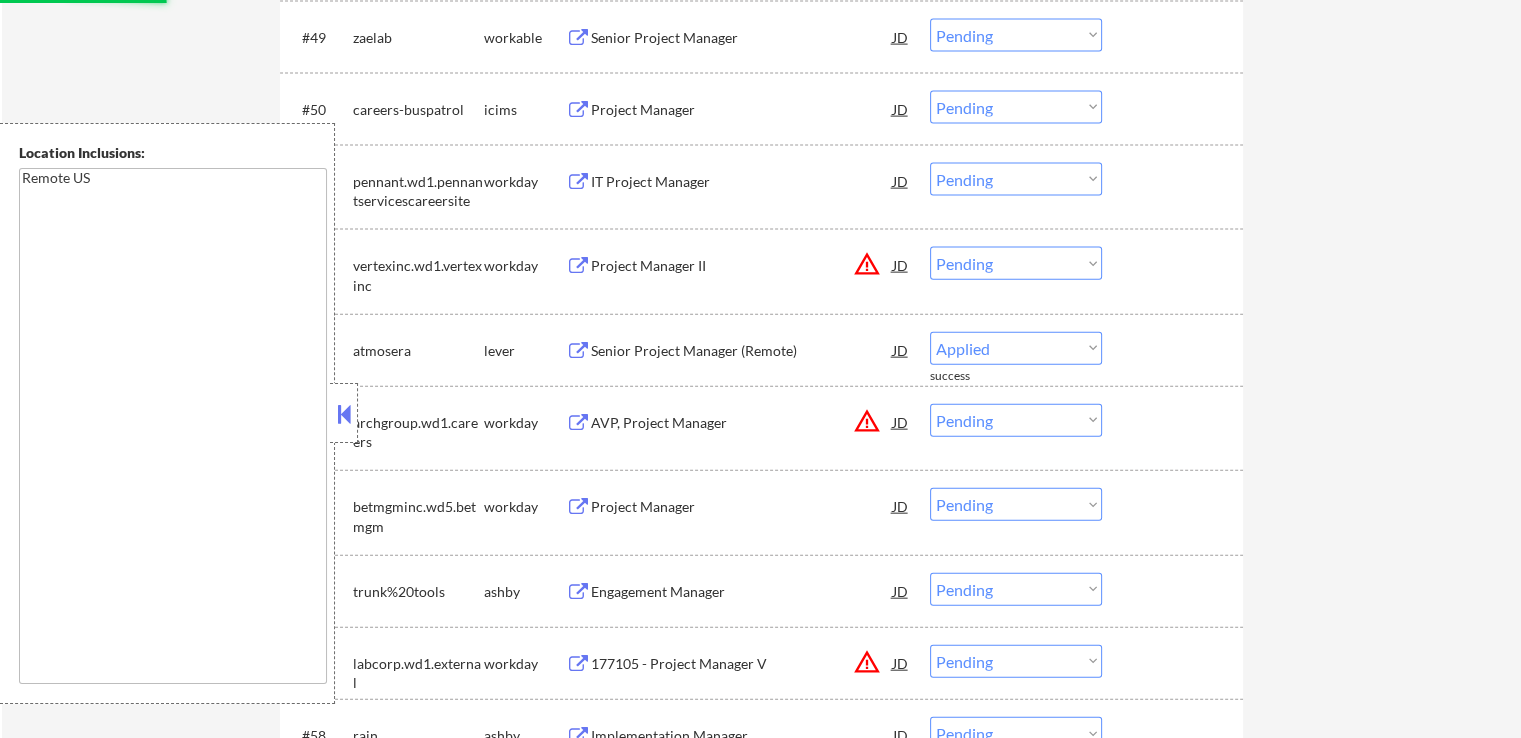 select on ""pending"" 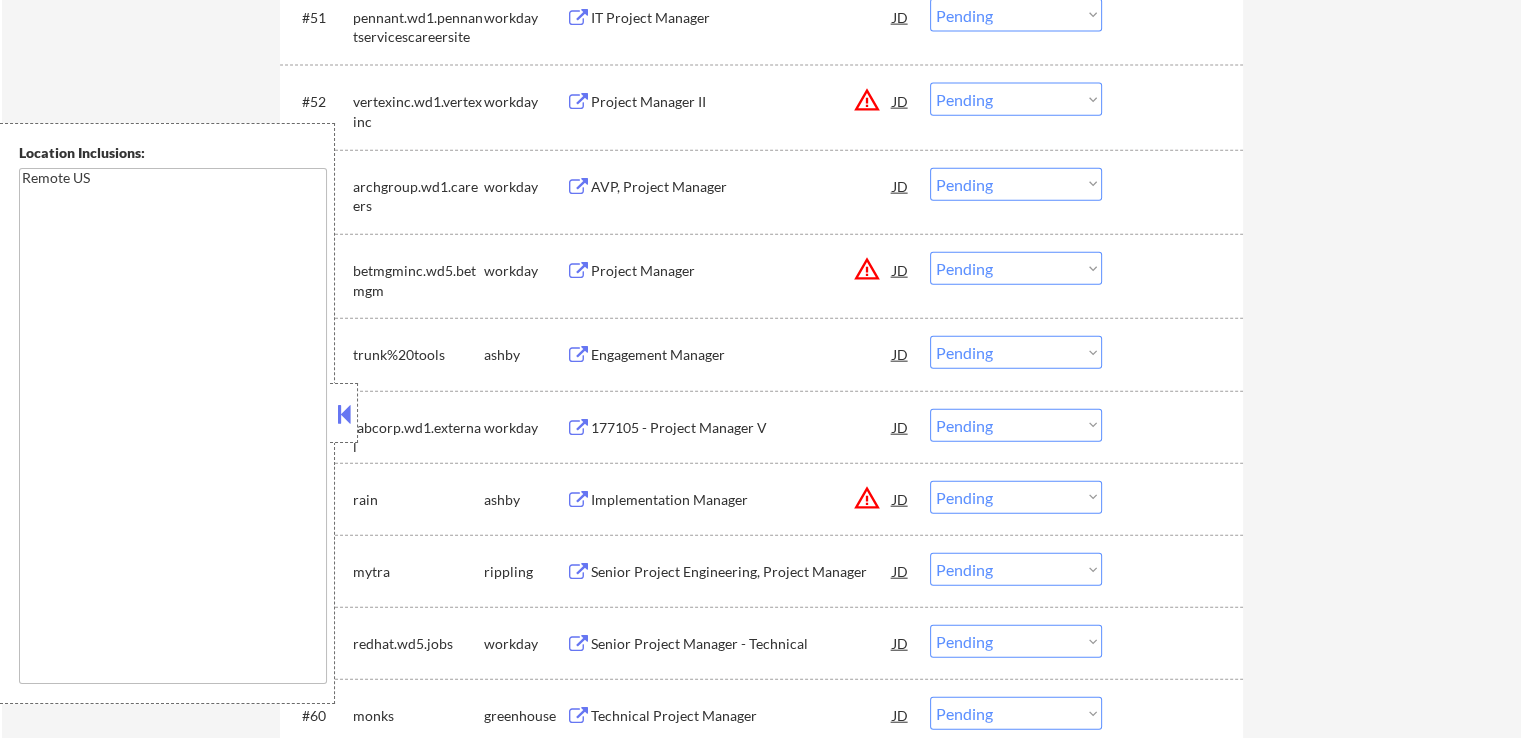 scroll, scrollTop: 4700, scrollLeft: 0, axis: vertical 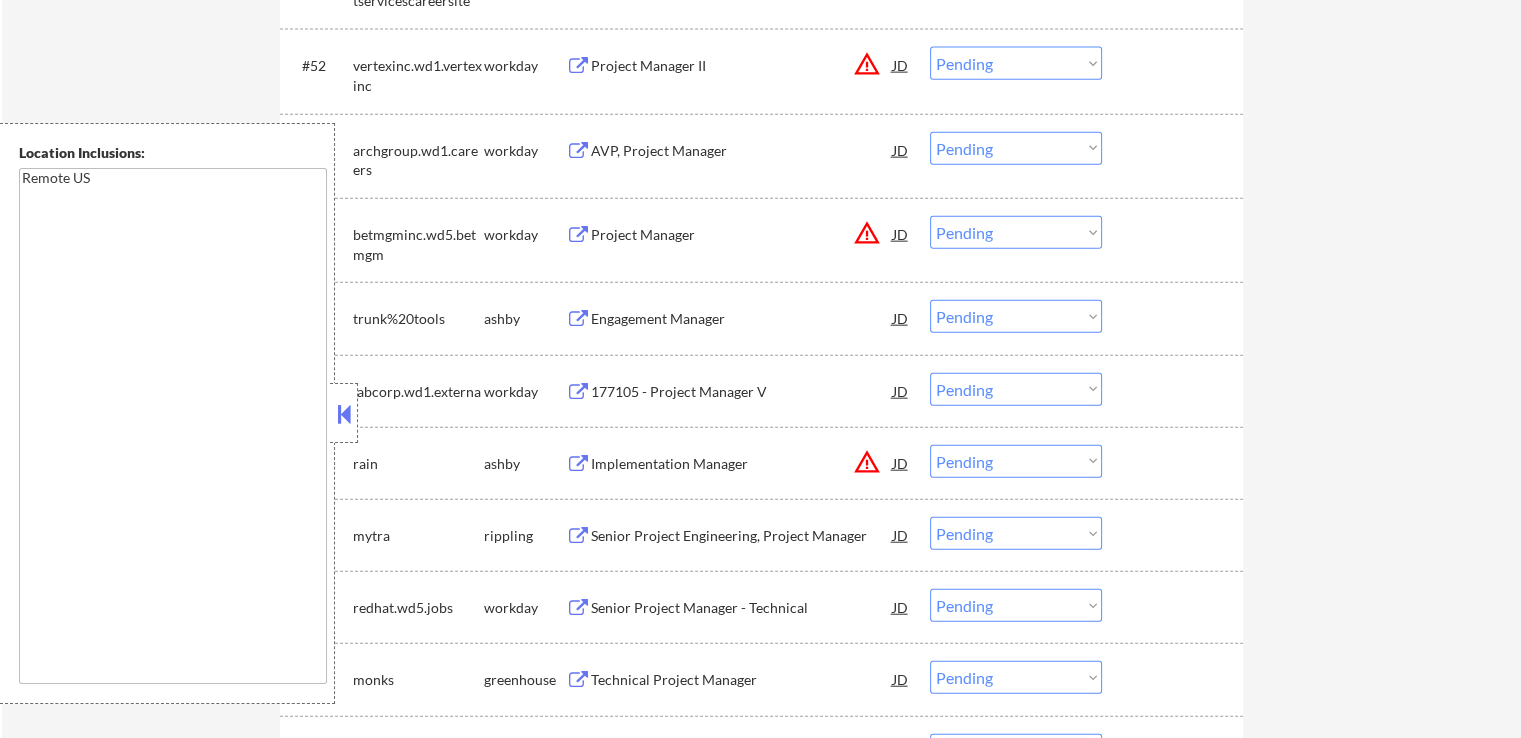 click at bounding box center [578, 319] 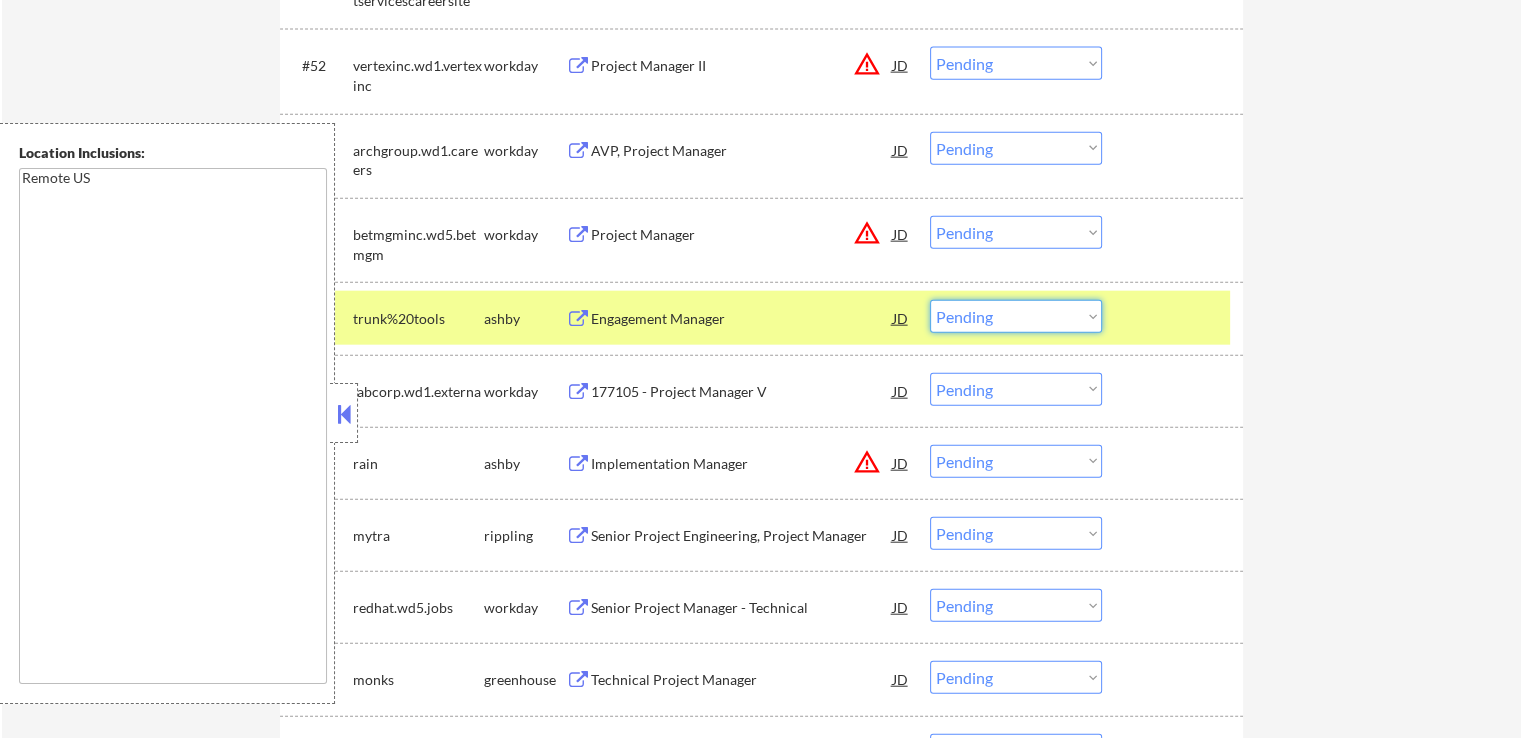 click on "Choose an option... Pending Applied Excluded (Questions) Excluded (Expired) Excluded (Location) Excluded (Bad Match) Excluded (Blocklist) Excluded (Salary) Excluded (Other)" at bounding box center (1016, 316) 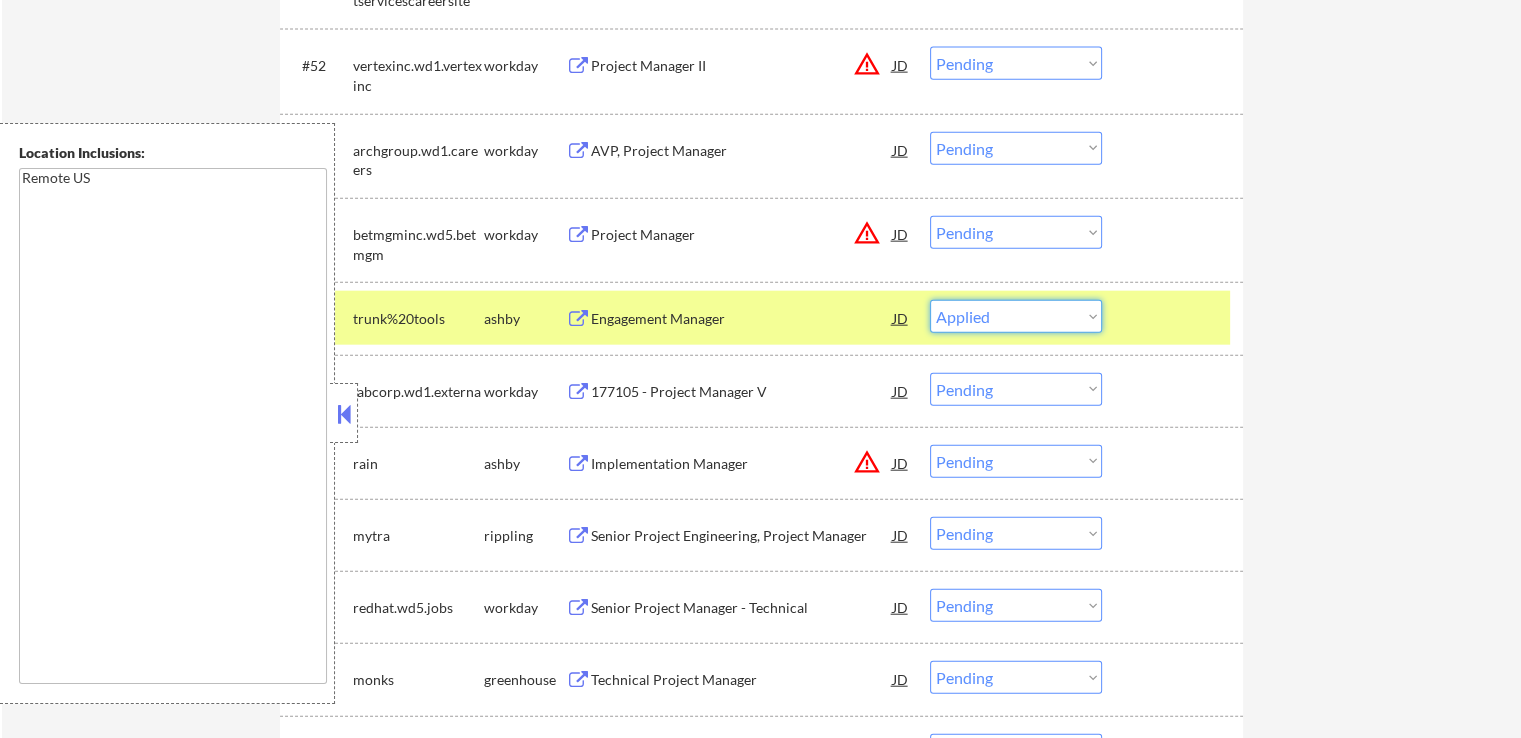 click on "Choose an option... Pending Applied Excluded (Questions) Excluded (Expired) Excluded (Location) Excluded (Bad Match) Excluded (Blocklist) Excluded (Salary) Excluded (Other)" at bounding box center [1016, 316] 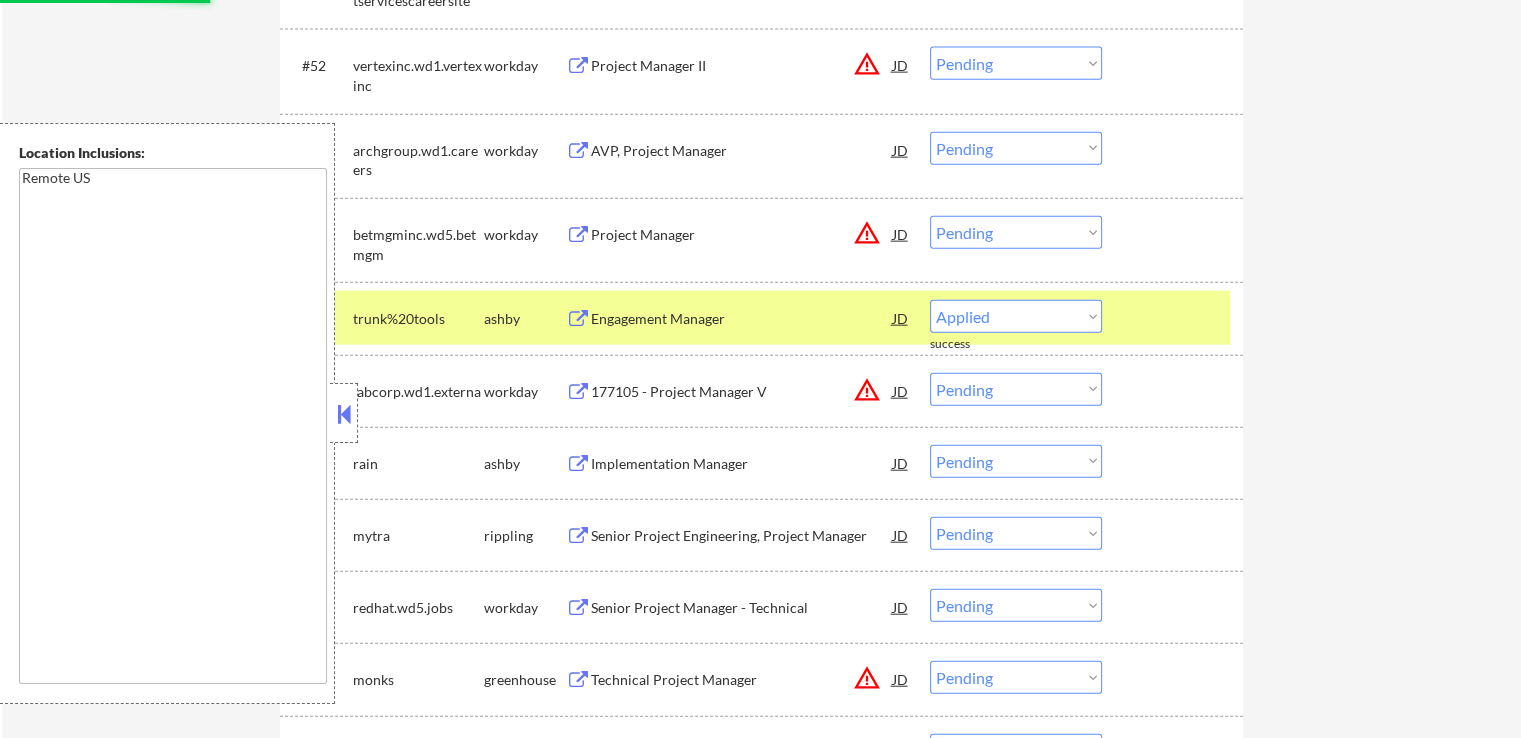 select on ""pending"" 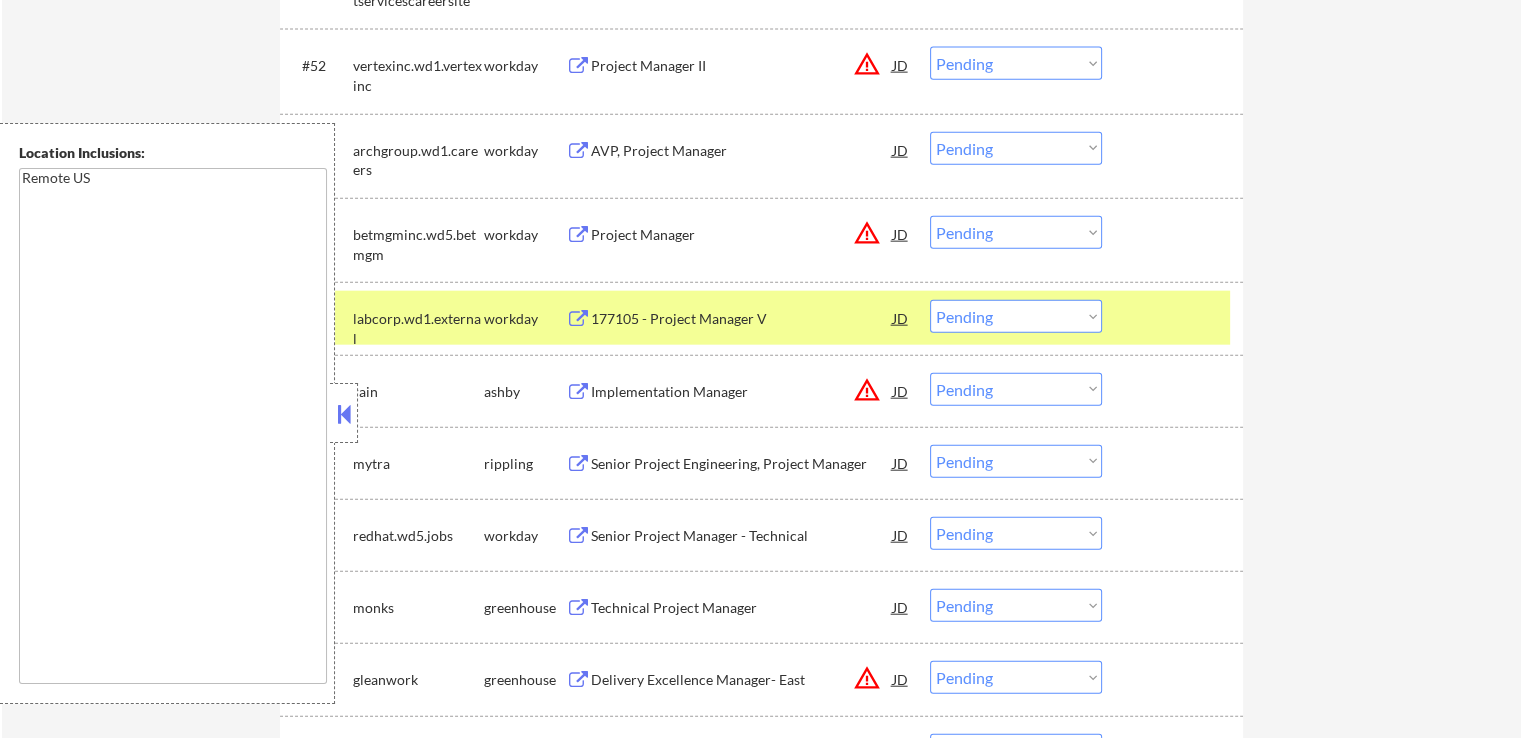 click at bounding box center (578, 392) 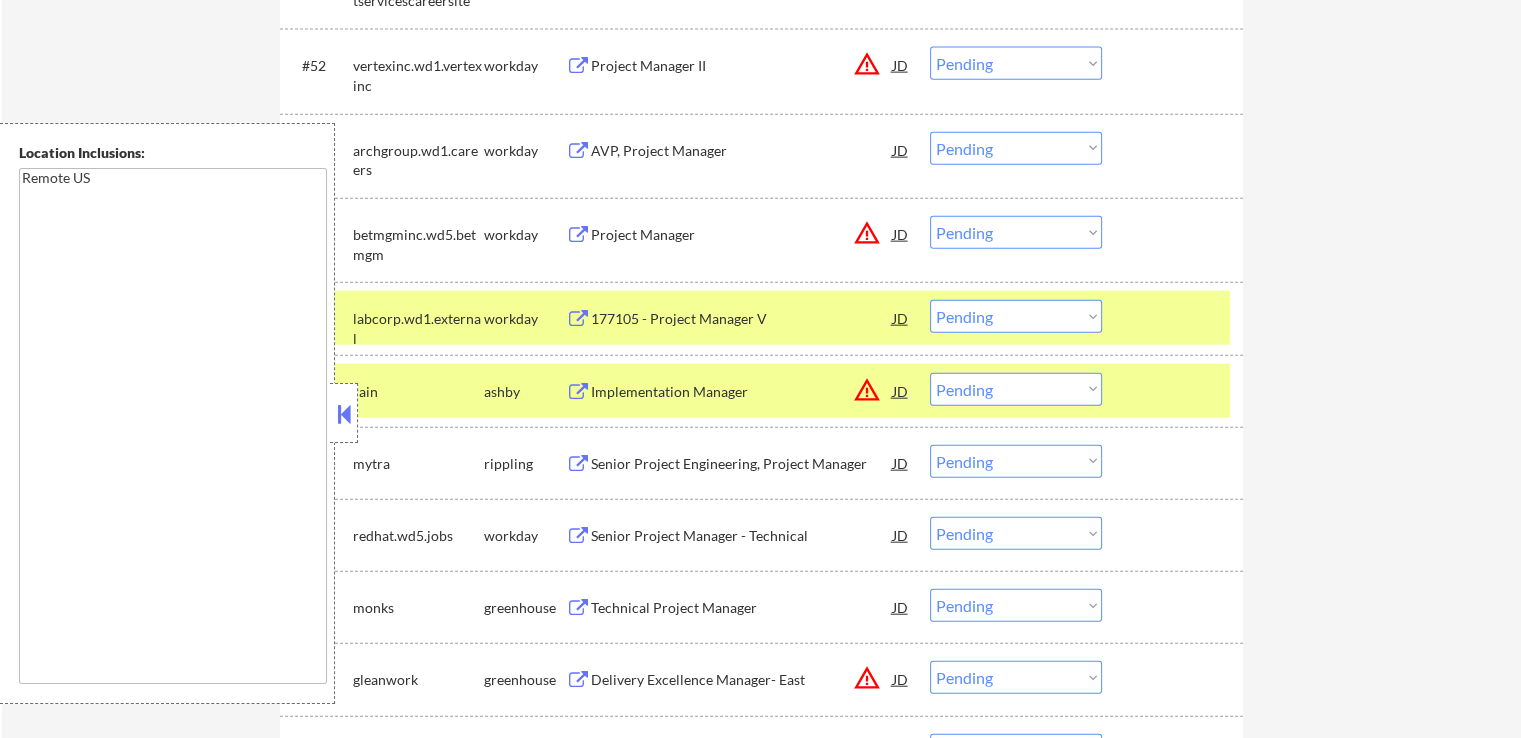 click on "Choose an option... Pending Applied Excluded (Questions) Excluded (Expired) Excluded (Location) Excluded (Bad Match) Excluded (Blocklist) Excluded (Salary) Excluded (Other)" at bounding box center [1016, 389] 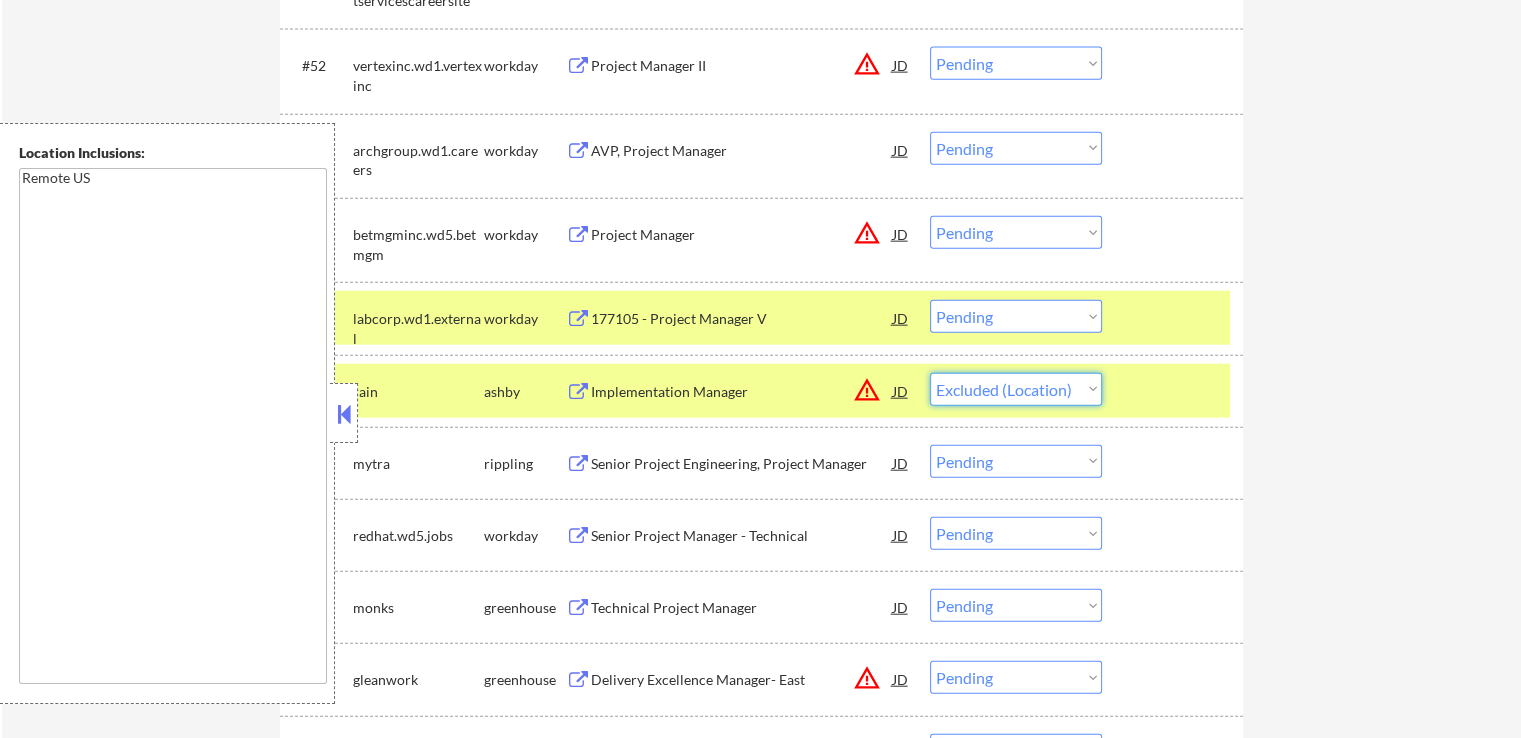 click on "Choose an option... Pending Applied Excluded (Questions) Excluded (Expired) Excluded (Location) Excluded (Bad Match) Excluded (Blocklist) Excluded (Salary) Excluded (Other)" at bounding box center [1016, 389] 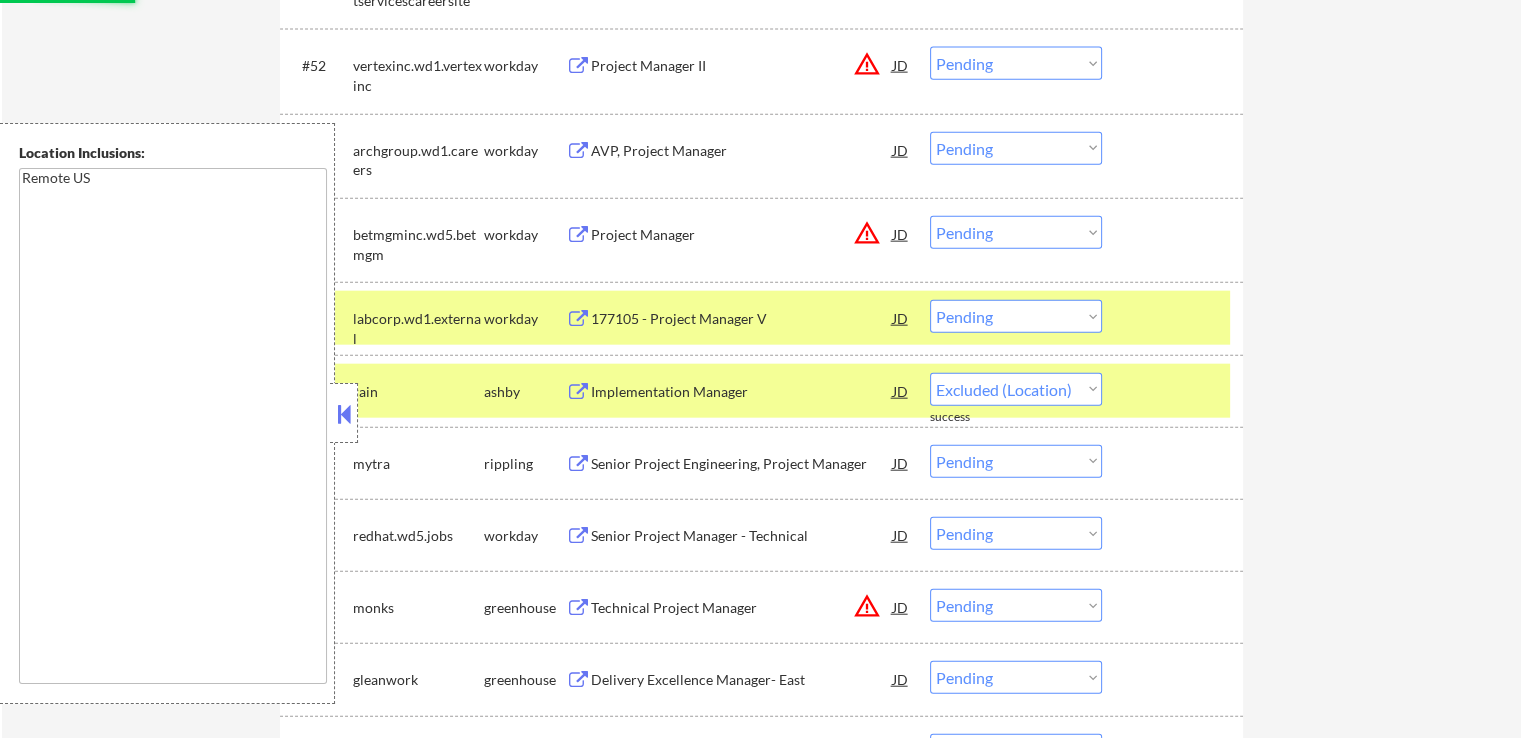 select on ""pending"" 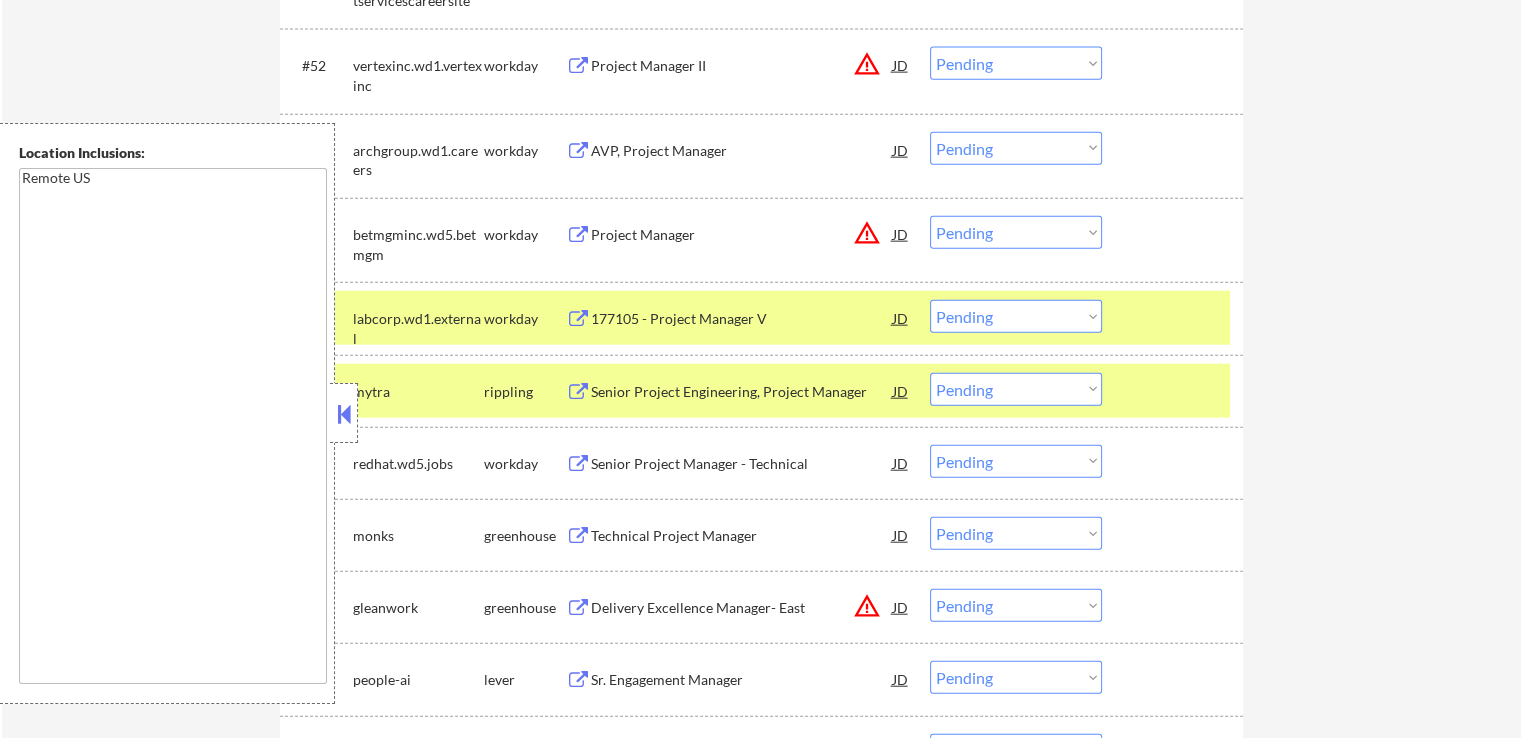 click at bounding box center [578, 392] 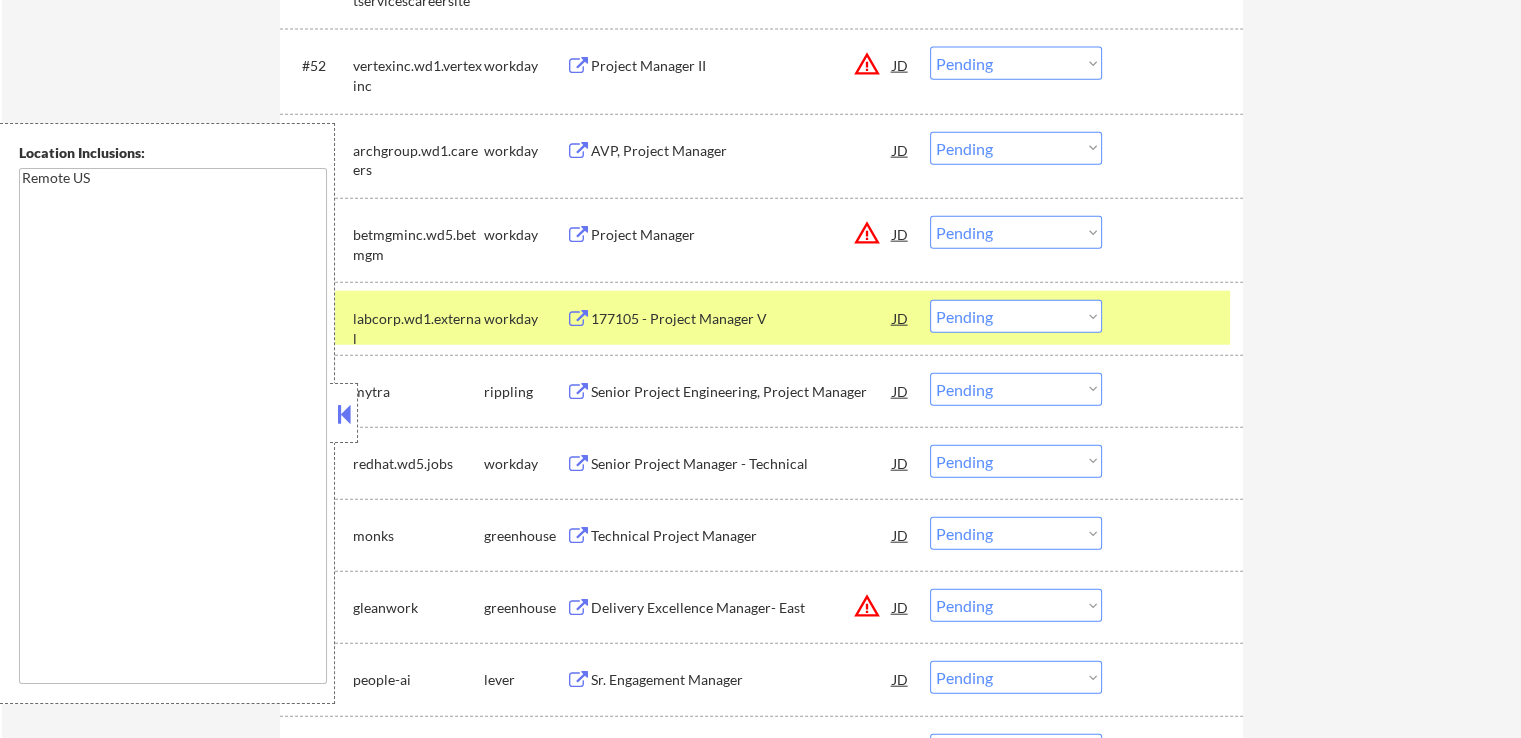 type 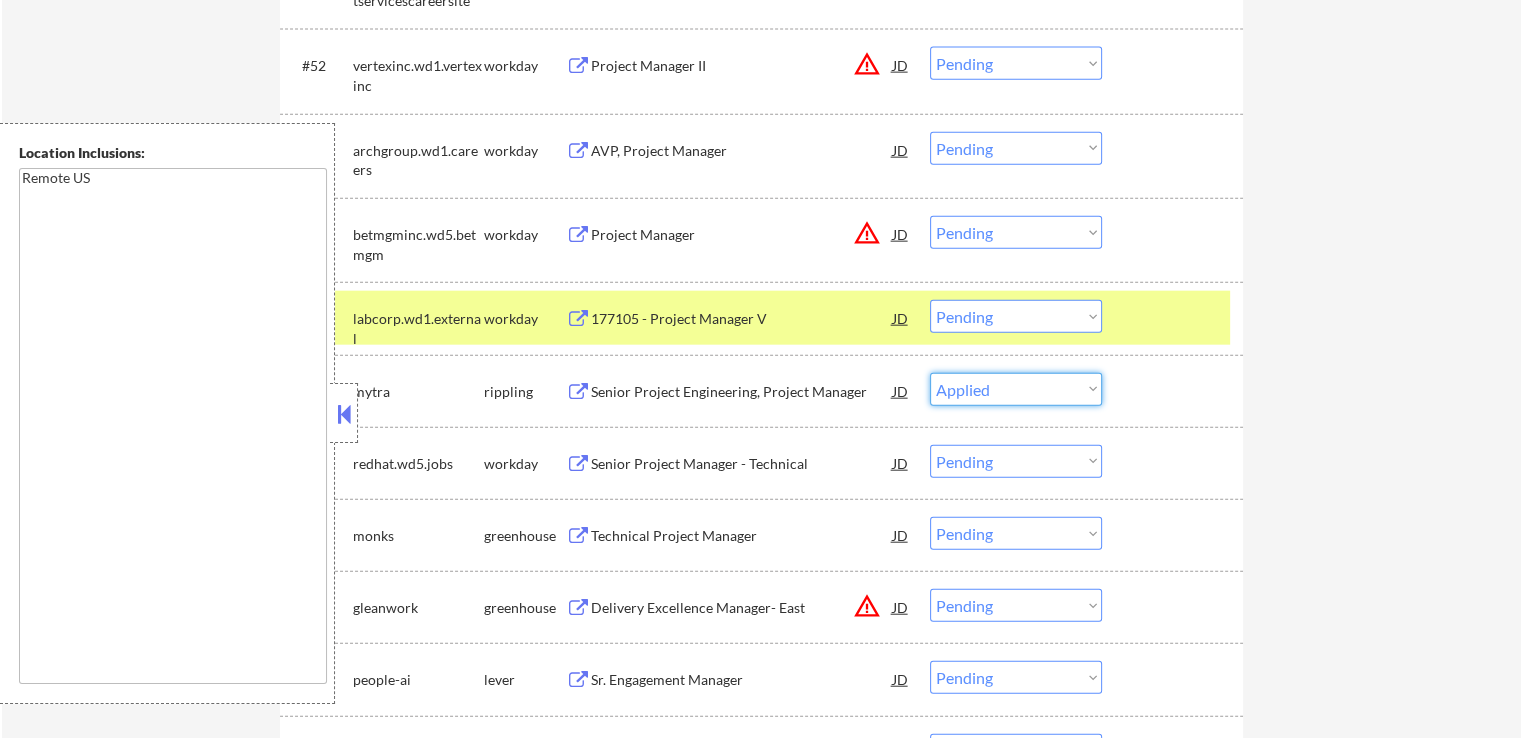 click on "Choose an option... Pending Applied Excluded (Questions) Excluded (Expired) Excluded (Location) Excluded (Bad Match) Excluded (Blocklist) Excluded (Salary) Excluded (Other)" at bounding box center (1016, 389) 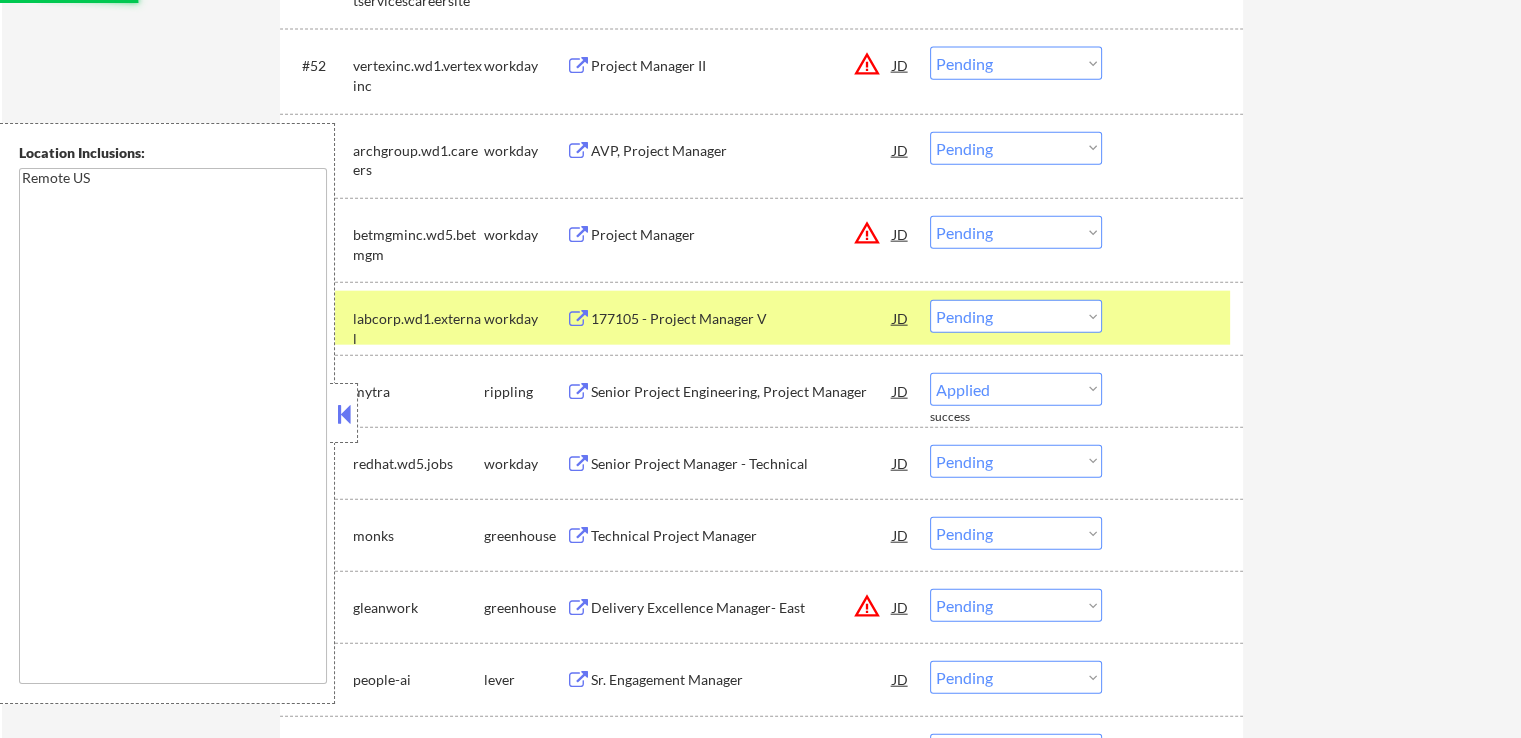 select on ""pending"" 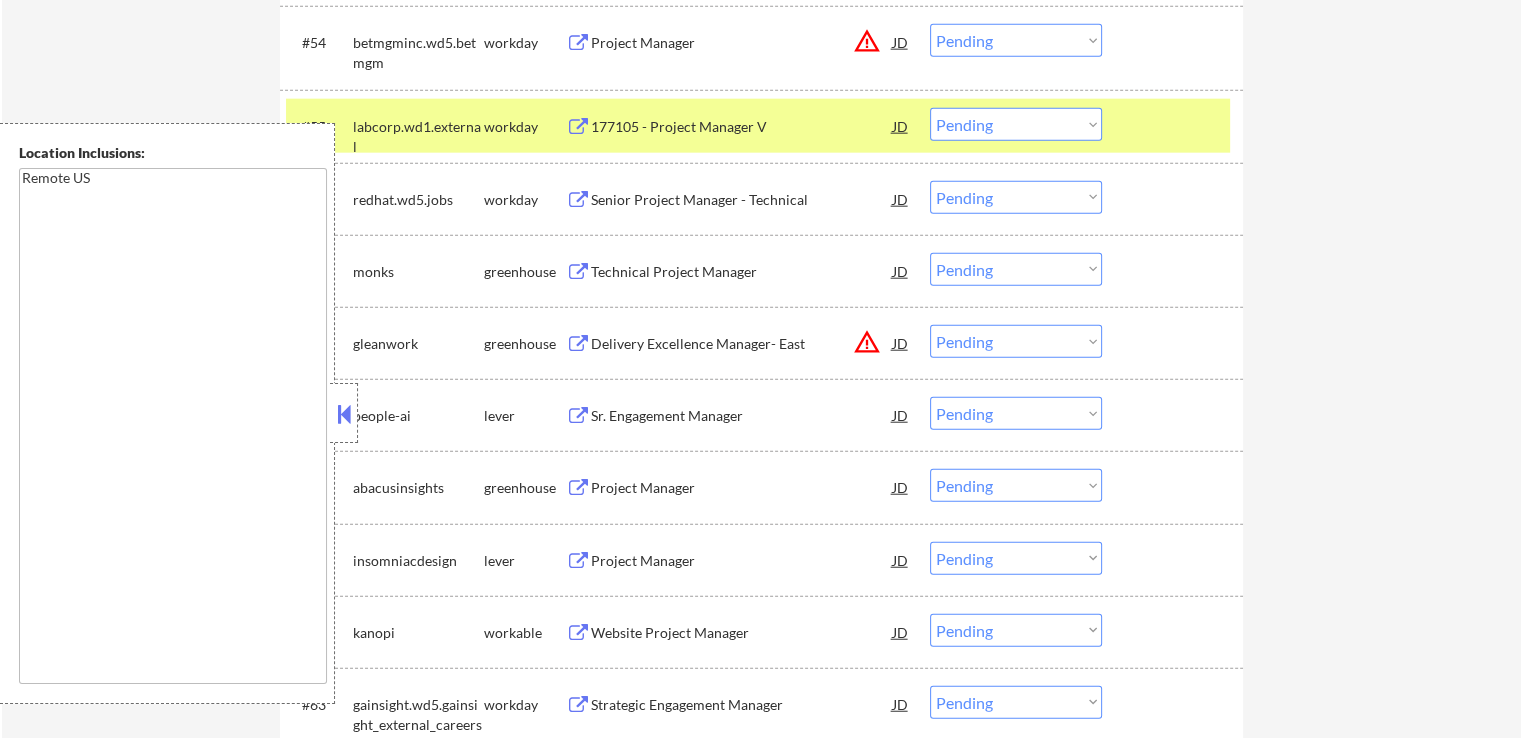 scroll, scrollTop: 4900, scrollLeft: 0, axis: vertical 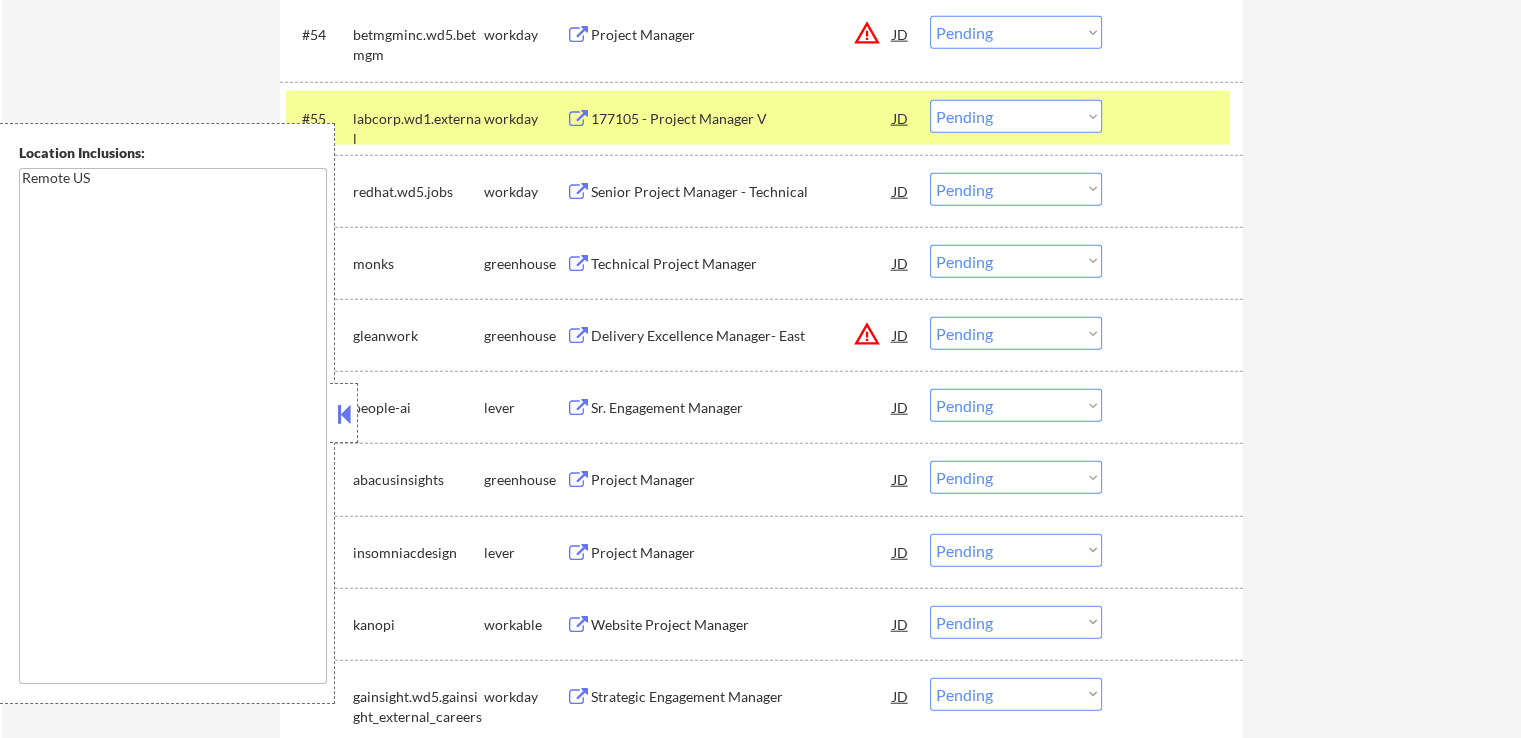 click at bounding box center [578, 264] 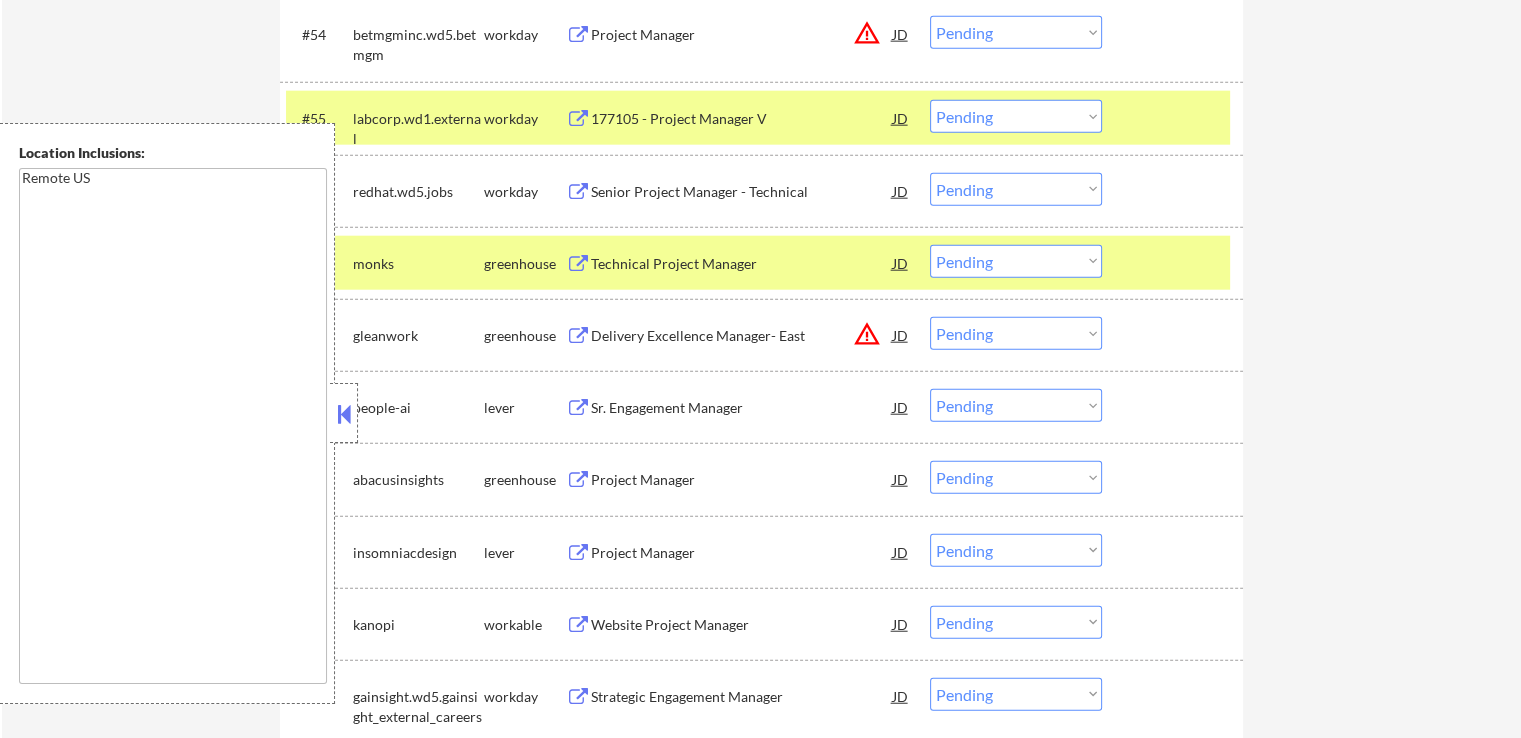 click at bounding box center (578, 336) 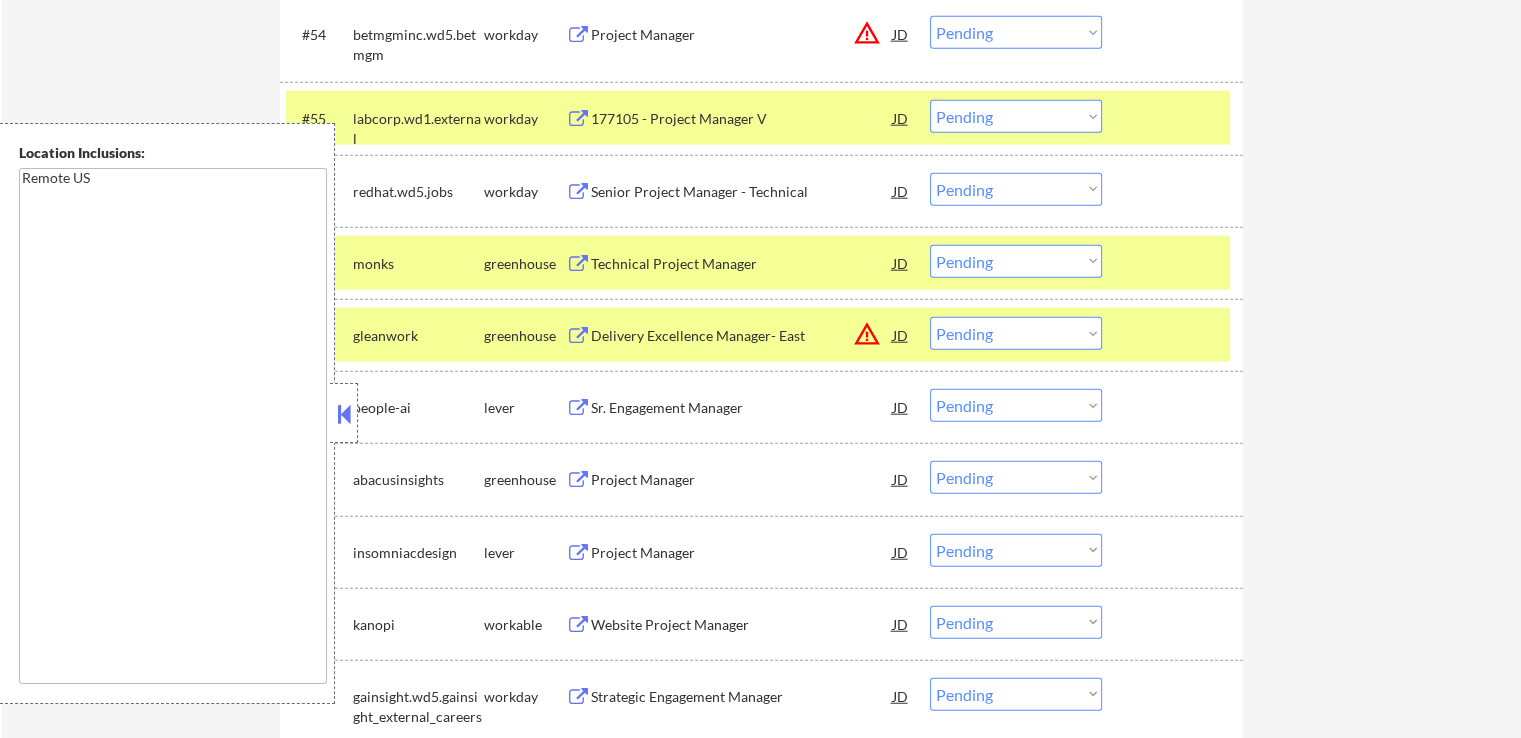 click at bounding box center [578, 264] 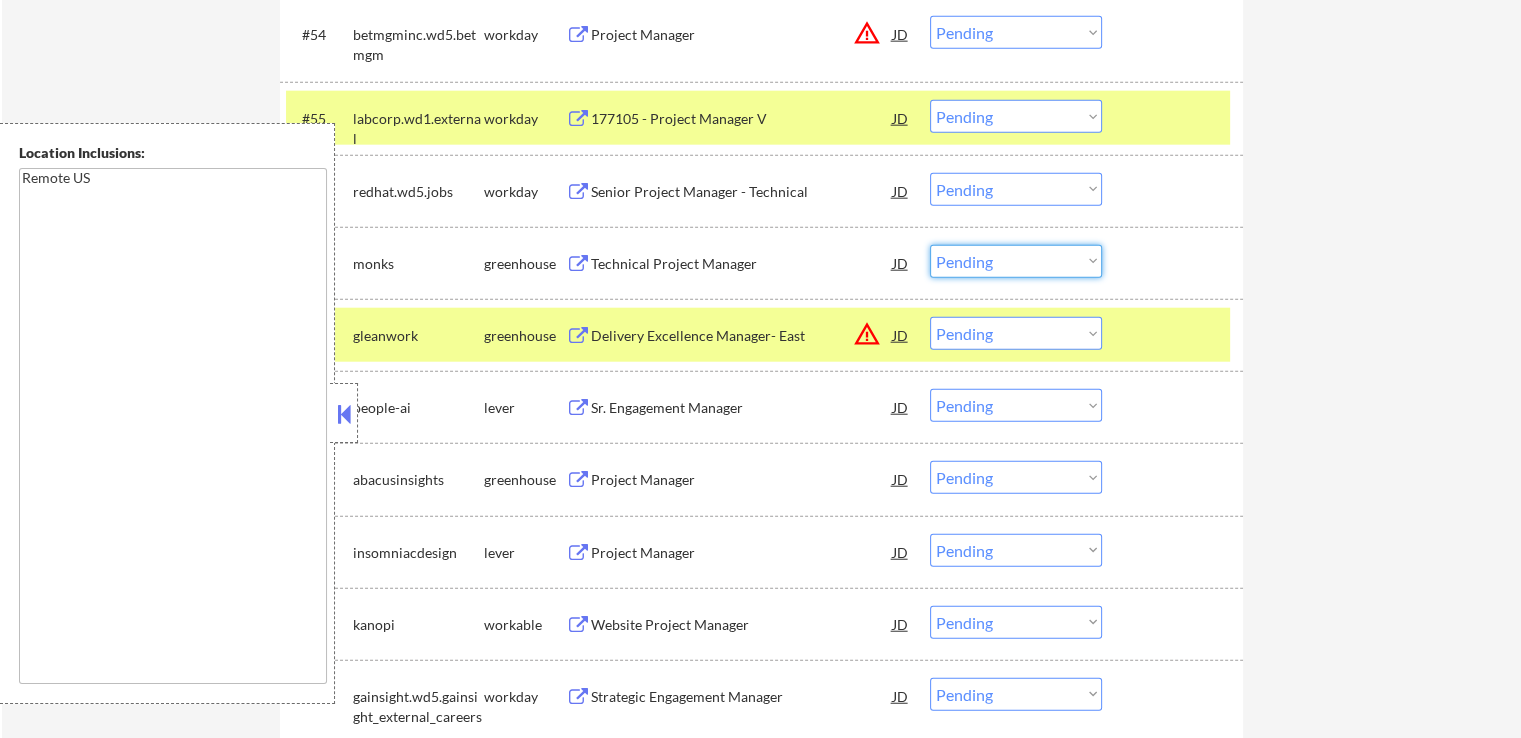 click on "Choose an option... Pending Applied Excluded (Questions) Excluded (Expired) Excluded (Location) Excluded (Bad Match) Excluded (Blocklist) Excluded (Salary) Excluded (Other)" at bounding box center (1016, 261) 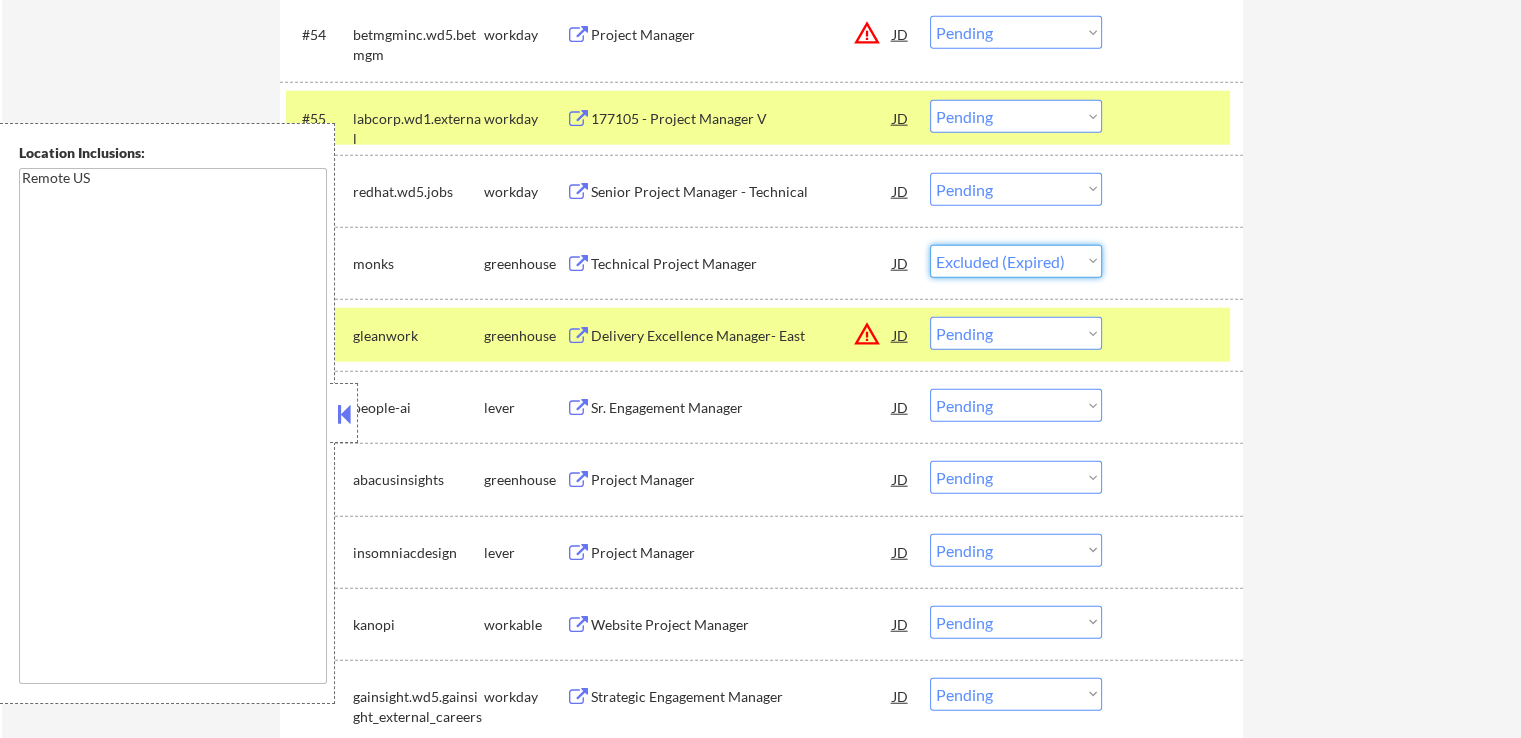 click on "Choose an option... Pending Applied Excluded (Questions) Excluded (Expired) Excluded (Location) Excluded (Bad Match) Excluded (Blocklist) Excluded (Salary) Excluded (Other)" at bounding box center (1016, 261) 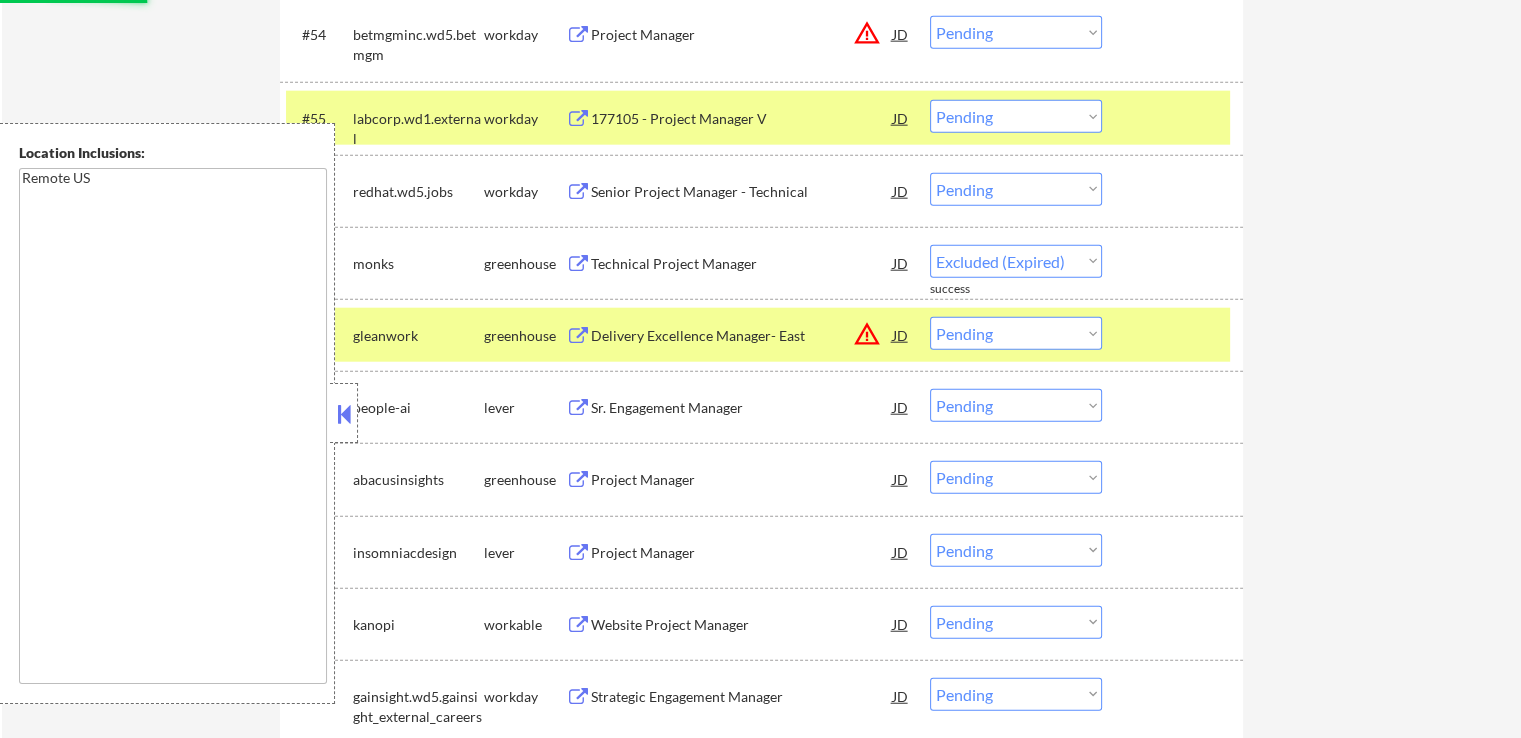 select on ""pending"" 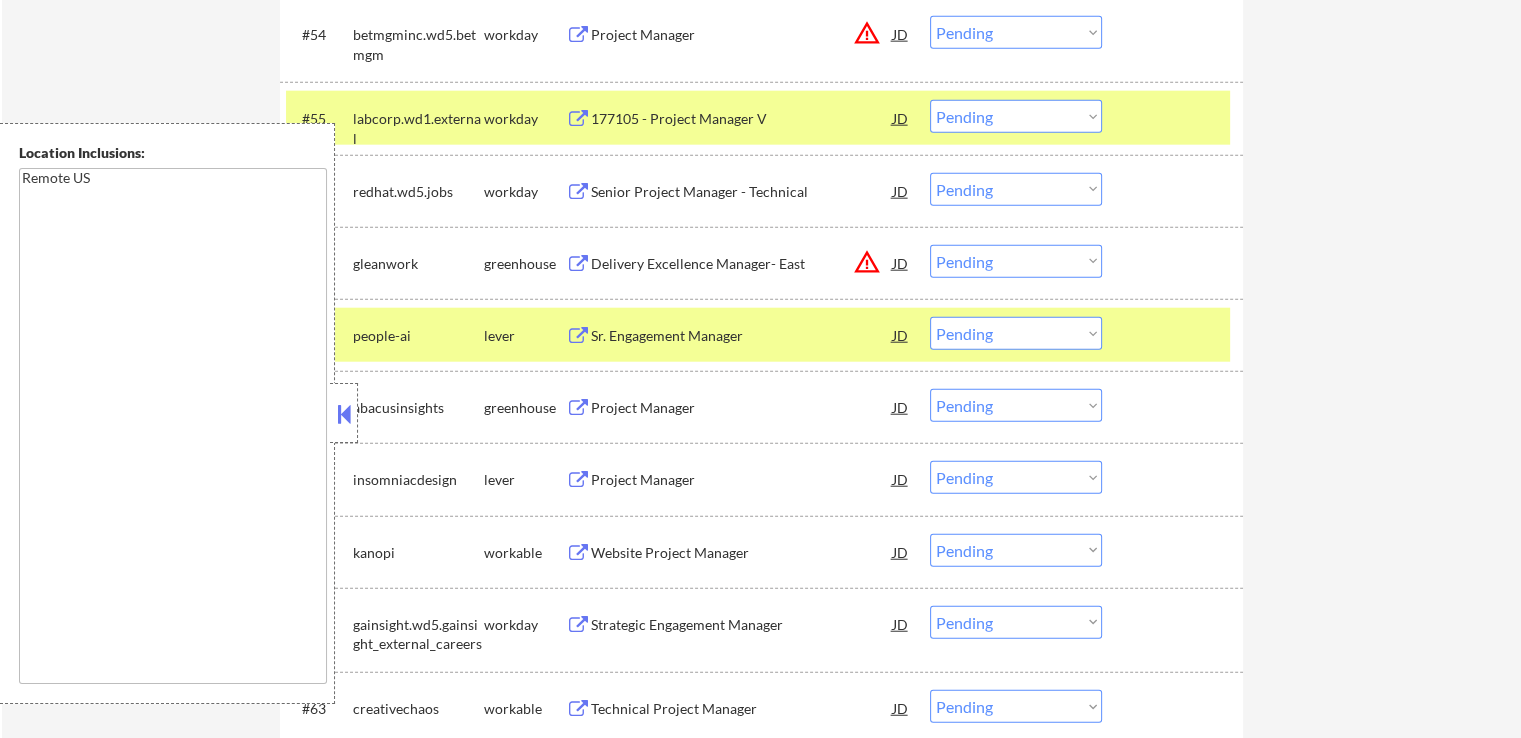 click at bounding box center (578, 264) 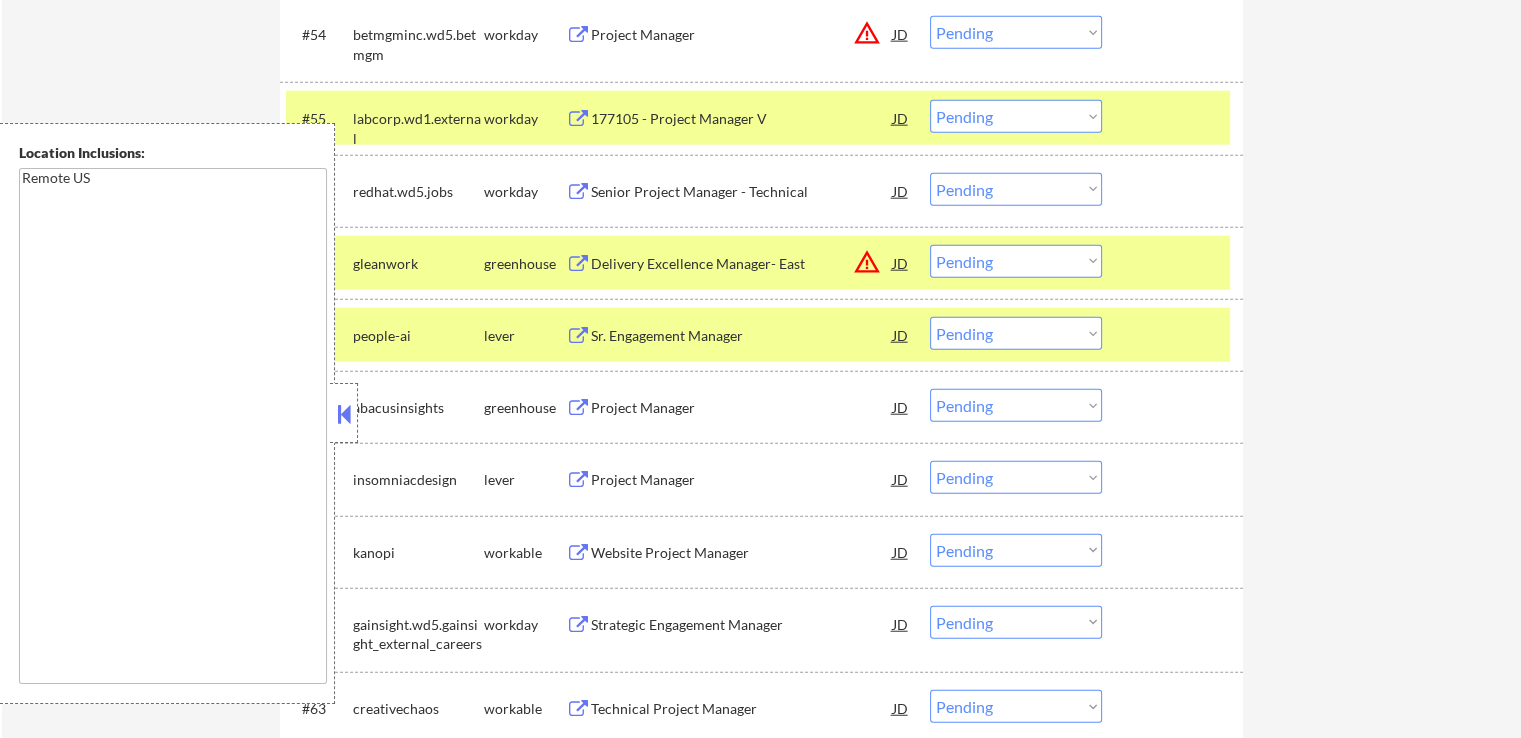 type 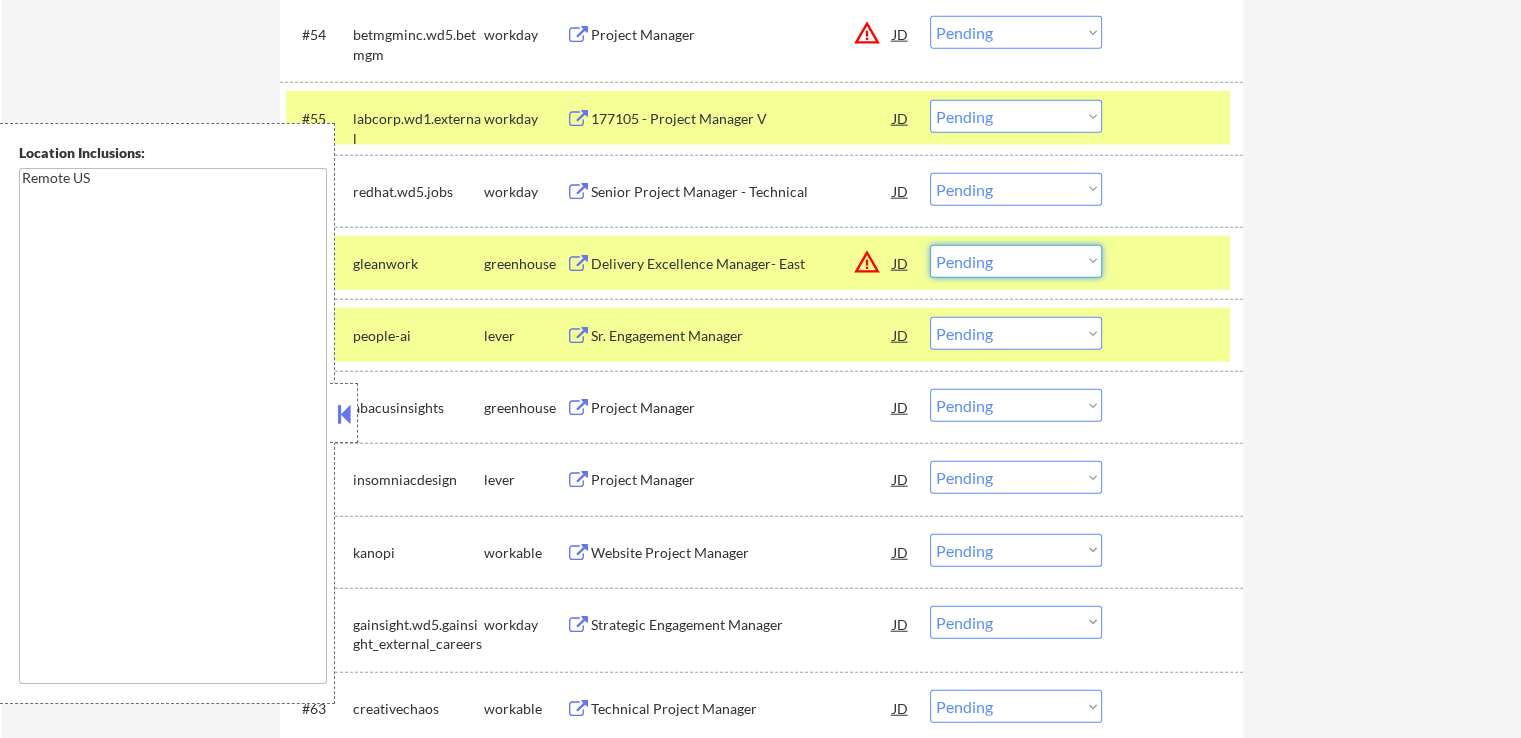 click on "Choose an option... Pending Applied Excluded (Questions) Excluded (Expired) Excluded (Location) Excluded (Bad Match) Excluded (Blocklist) Excluded (Salary) Excluded (Other)" at bounding box center [1016, 261] 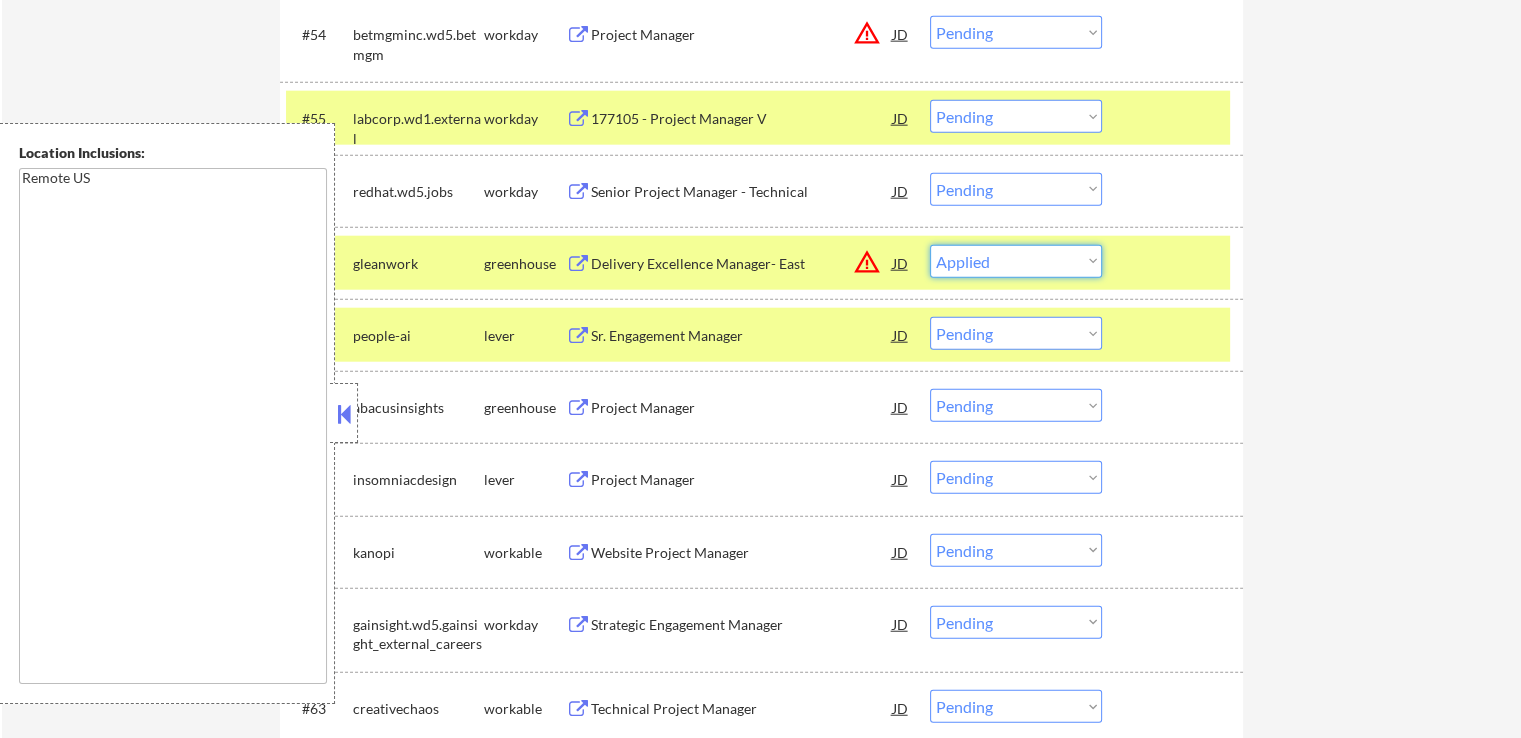 click on "Choose an option... Pending Applied Excluded (Questions) Excluded (Expired) Excluded (Location) Excluded (Bad Match) Excluded (Blocklist) Excluded (Salary) Excluded (Other)" at bounding box center (1016, 261) 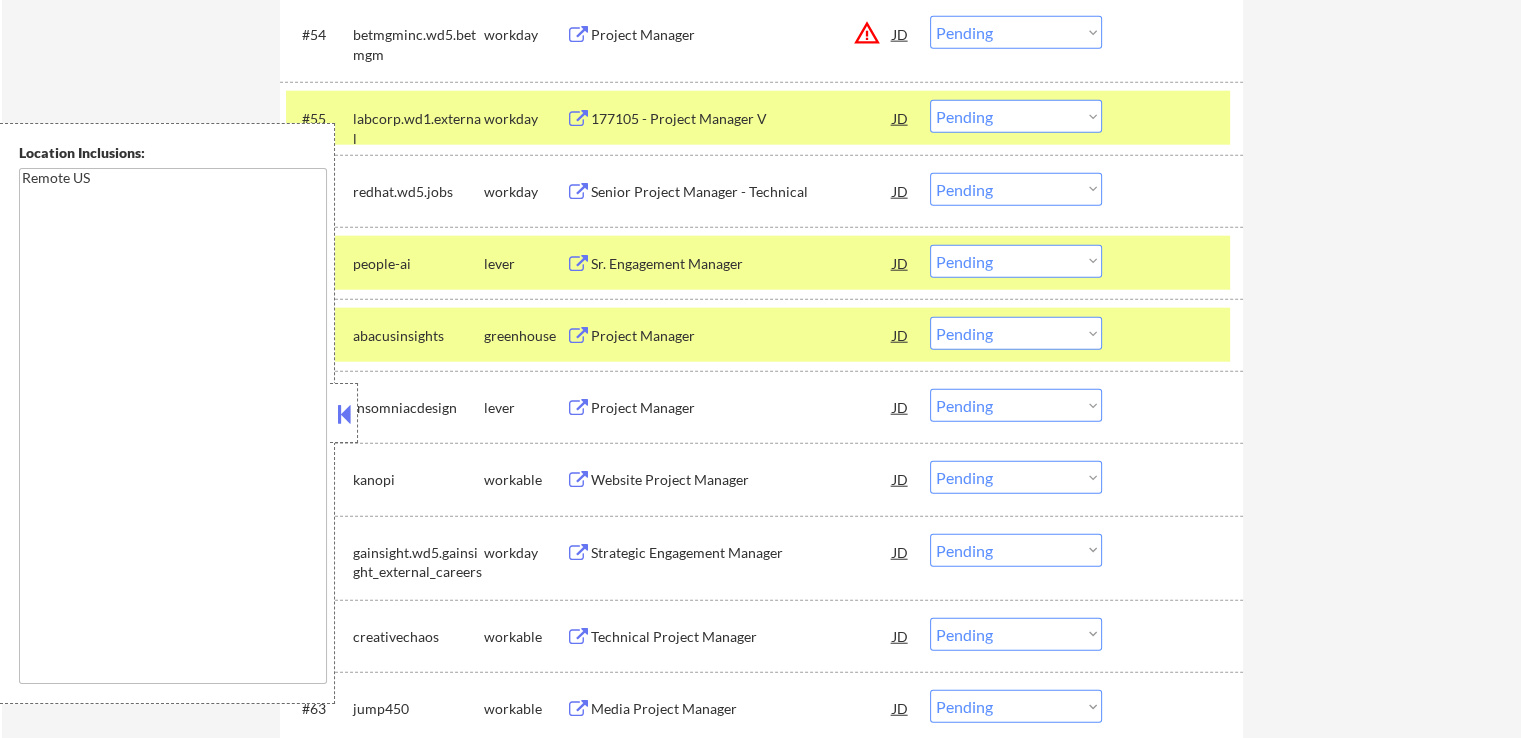 click at bounding box center (578, 264) 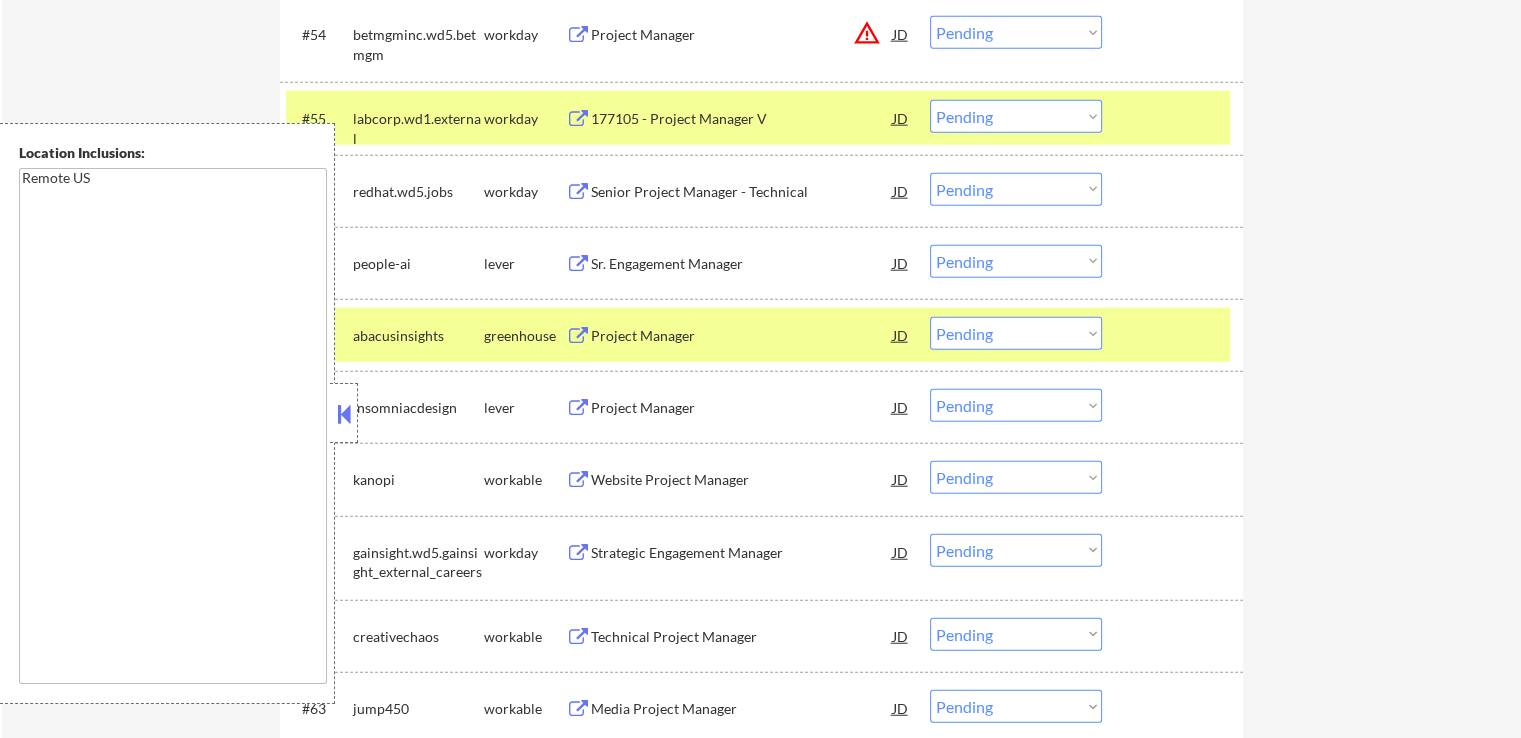 click on "Choose an option... Pending Applied Excluded (Questions) Excluded (Expired) Excluded (Location) Excluded (Bad Match) Excluded (Blocklist) Excluded (Salary) Excluded (Other)" at bounding box center (1016, 261) 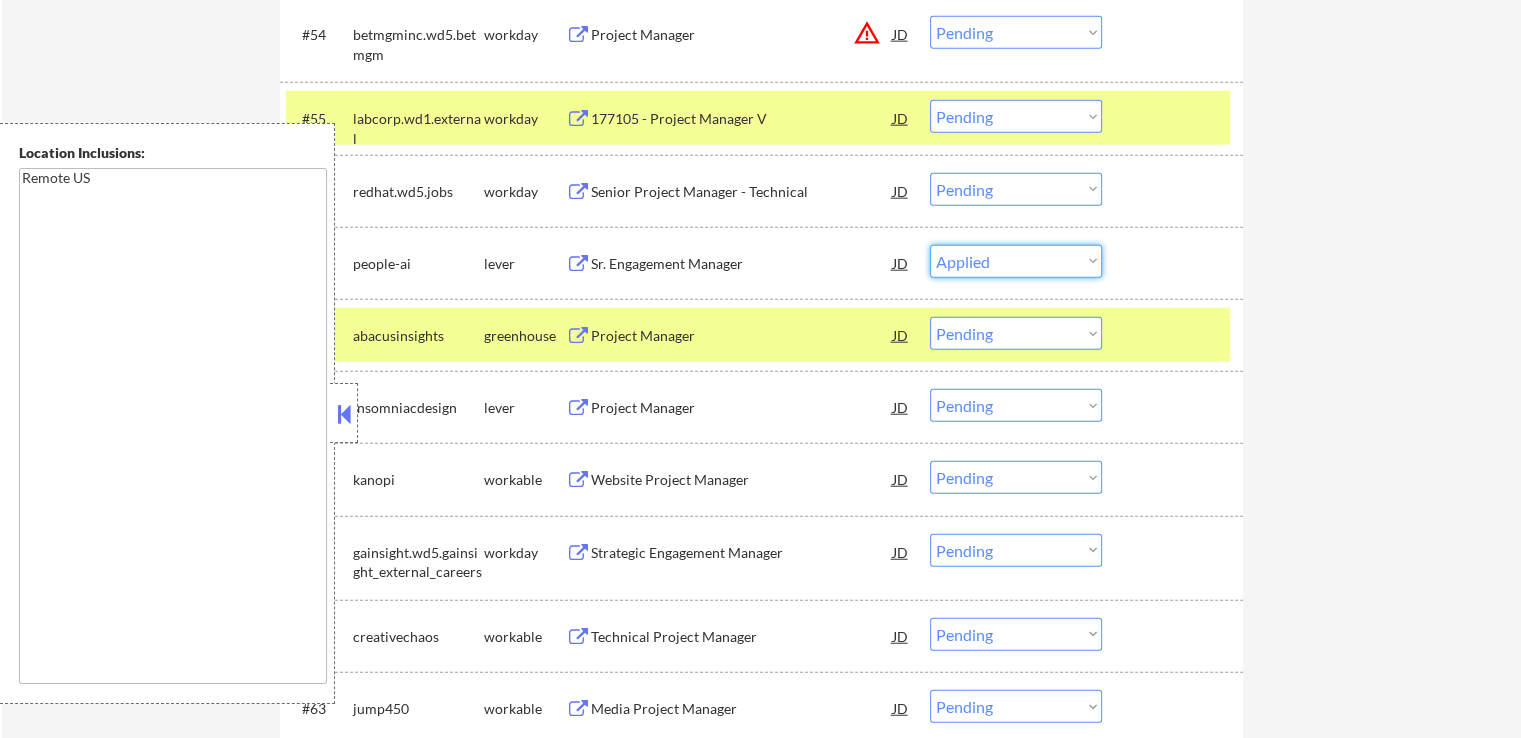click on "Choose an option... Pending Applied Excluded (Questions) Excluded (Expired) Excluded (Location) Excluded (Bad Match) Excluded (Blocklist) Excluded (Salary) Excluded (Other)" at bounding box center (1016, 261) 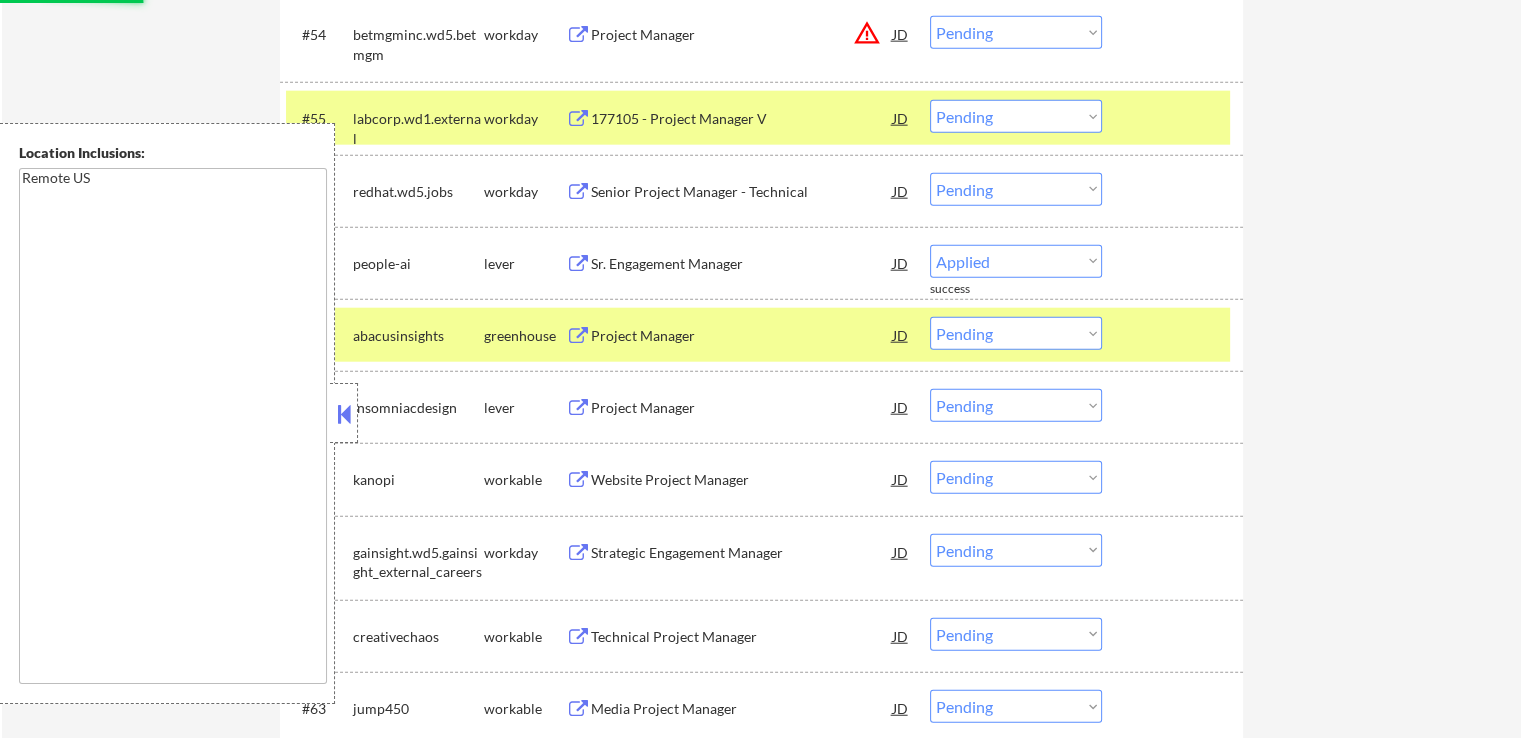 select on ""pending"" 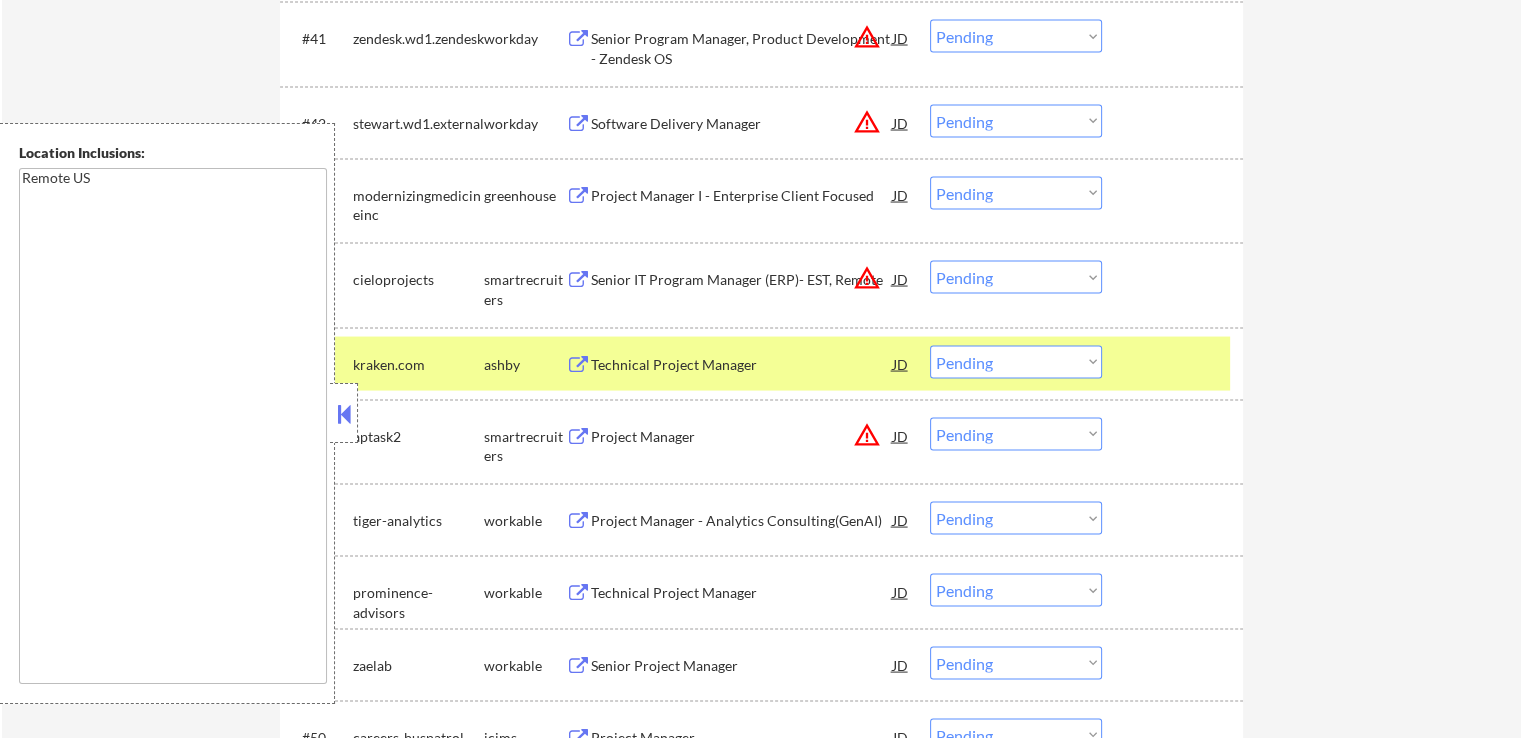 scroll, scrollTop: 3889, scrollLeft: 0, axis: vertical 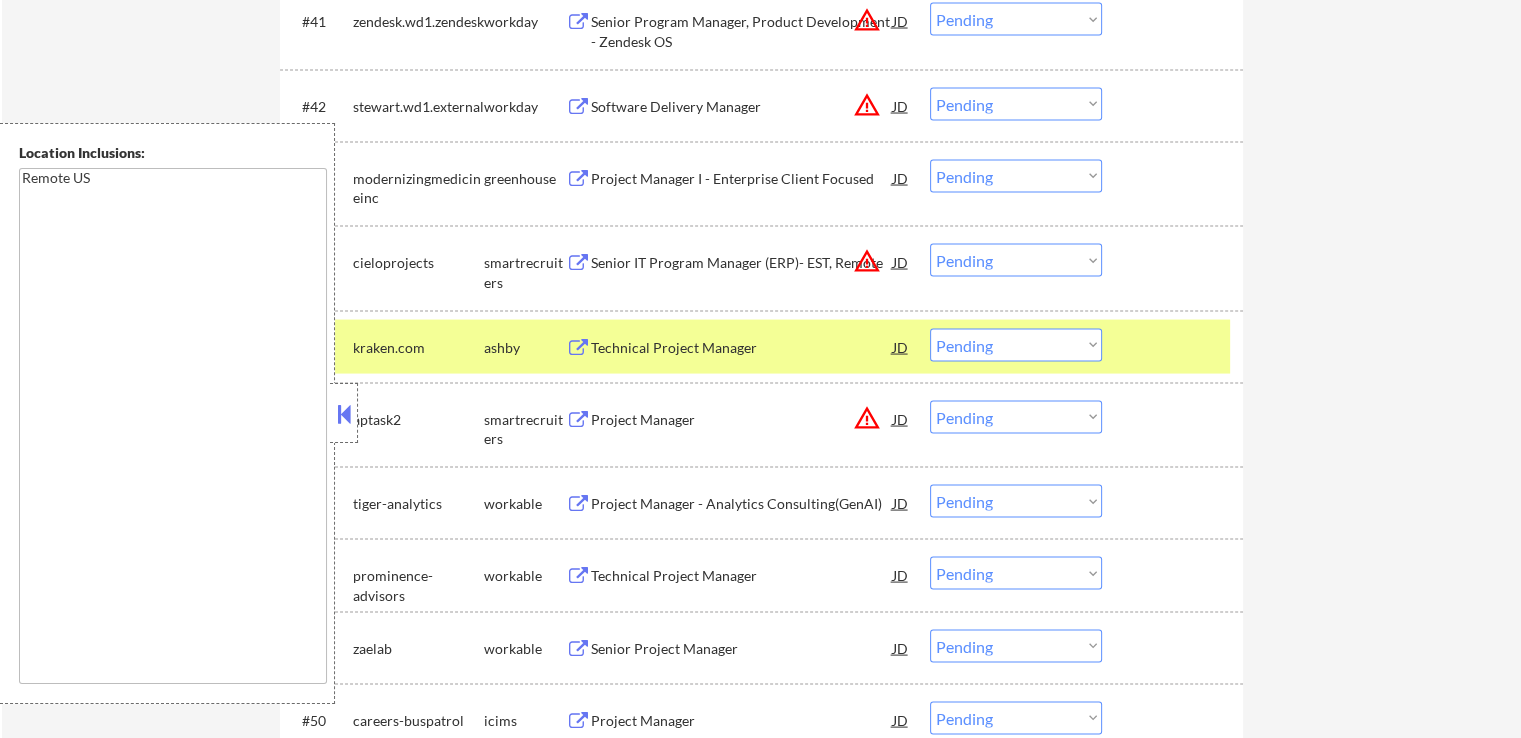 click at bounding box center [578, 348] 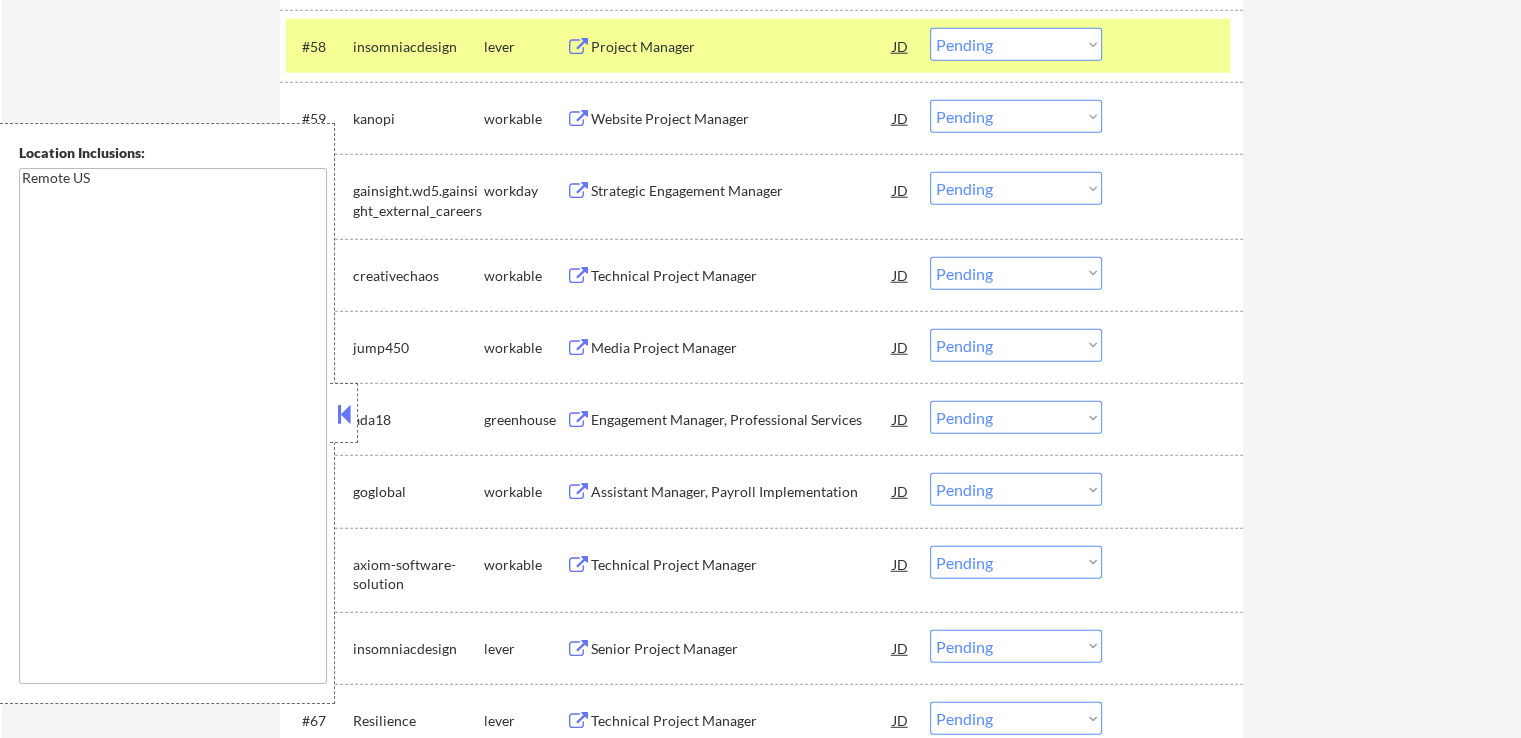 scroll, scrollTop: 5289, scrollLeft: 0, axis: vertical 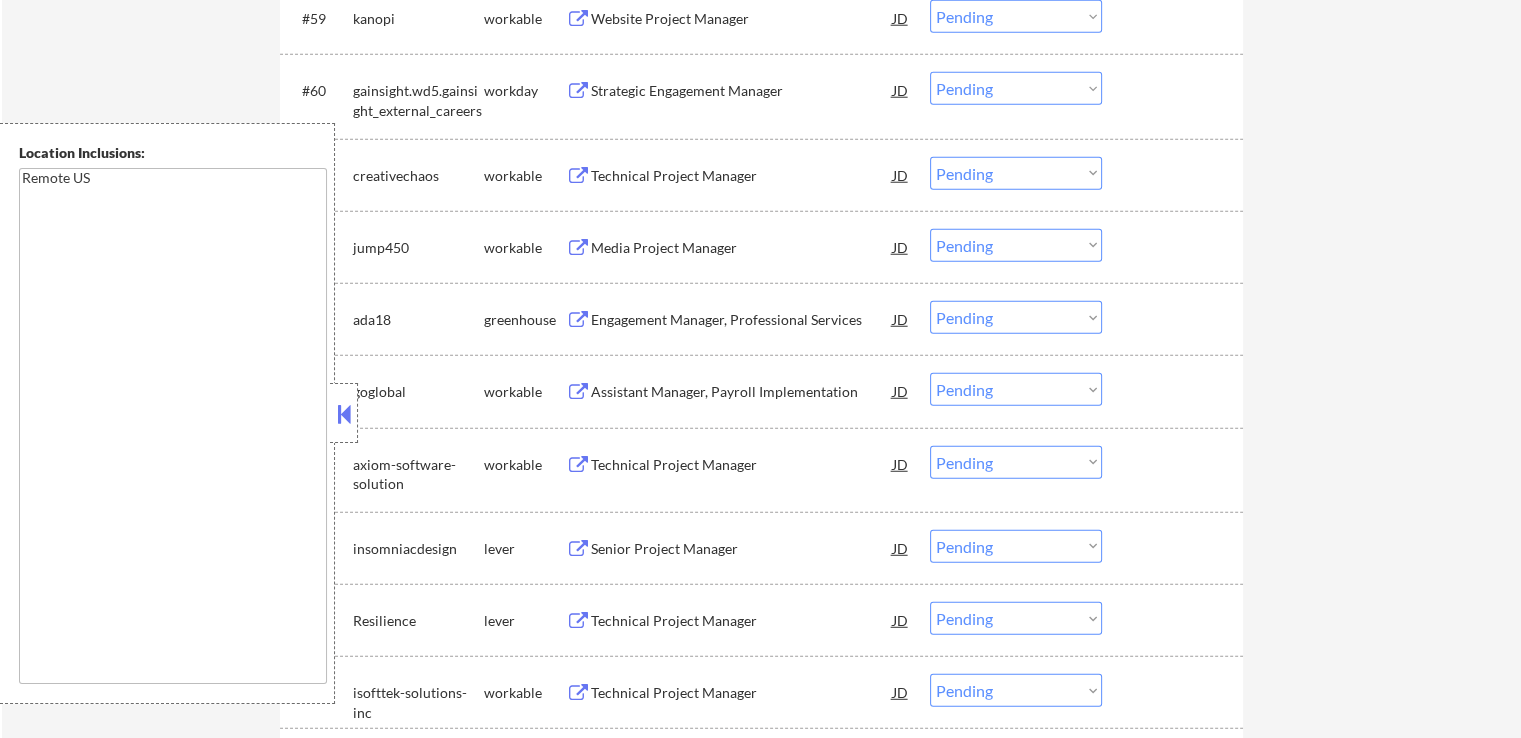 click at bounding box center (578, 320) 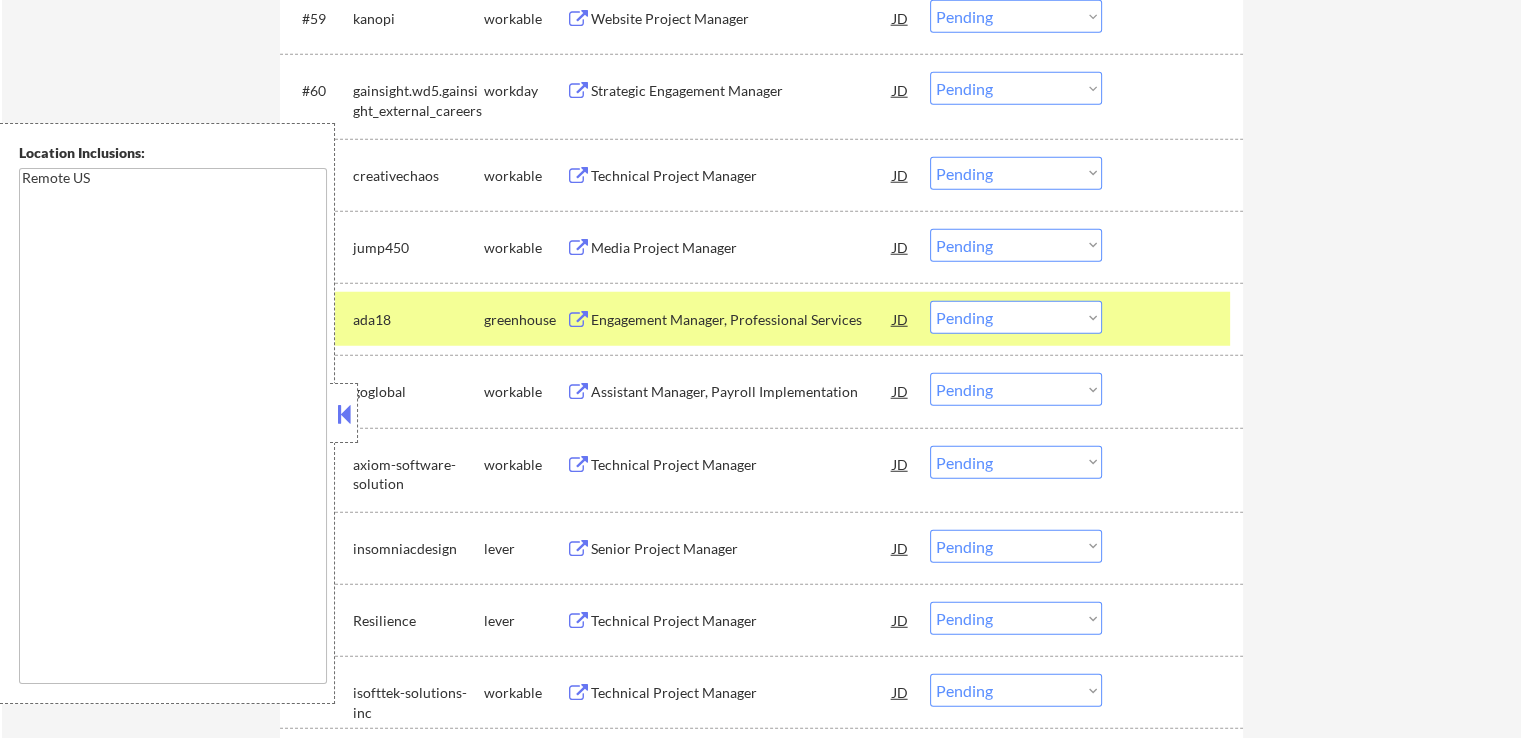 drag, startPoint x: 1056, startPoint y: 320, endPoint x: 1047, endPoint y: 326, distance: 10.816654 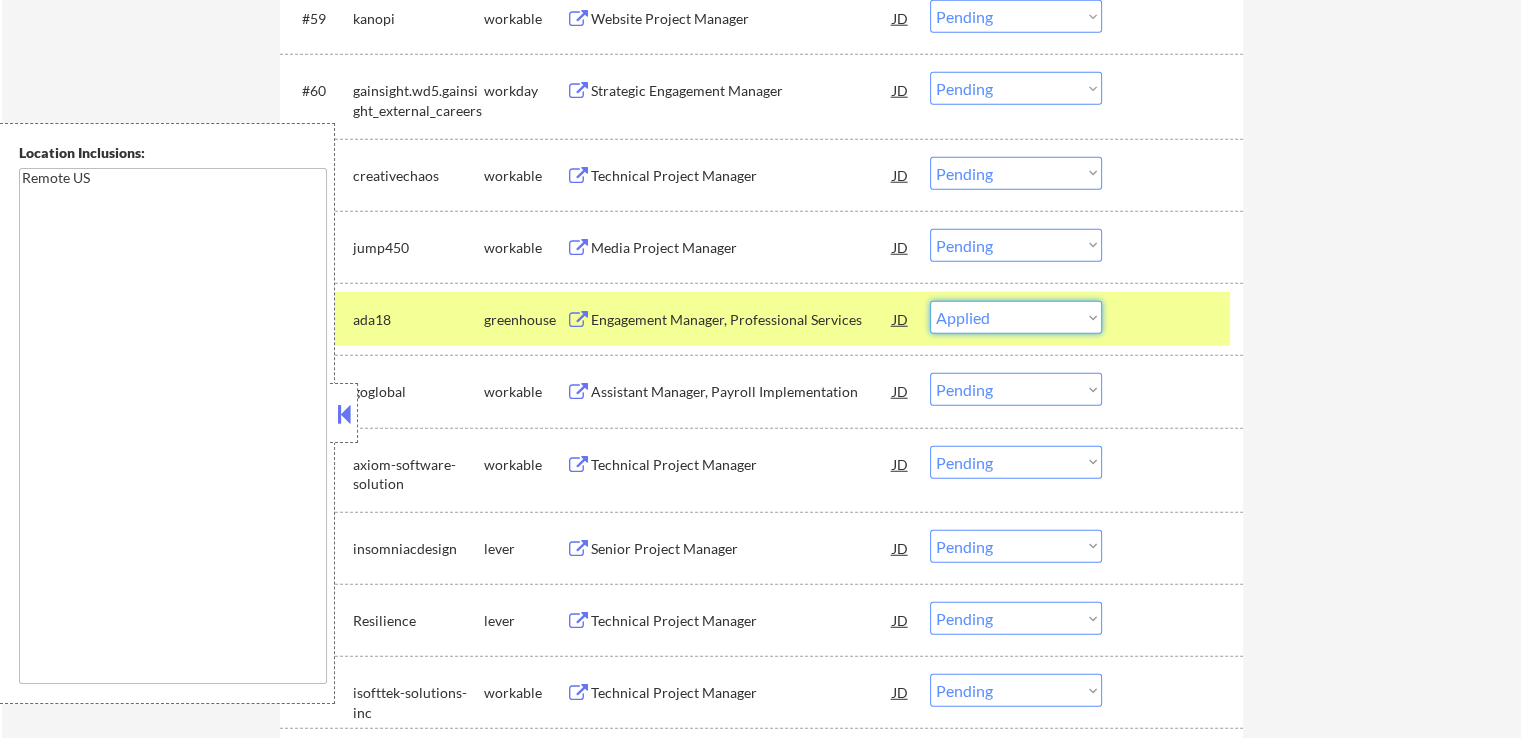 click on "Choose an option... Pending Applied Excluded (Questions) Excluded (Expired) Excluded (Location) Excluded (Bad Match) Excluded (Blocklist) Excluded (Salary) Excluded (Other)" at bounding box center (1016, 317) 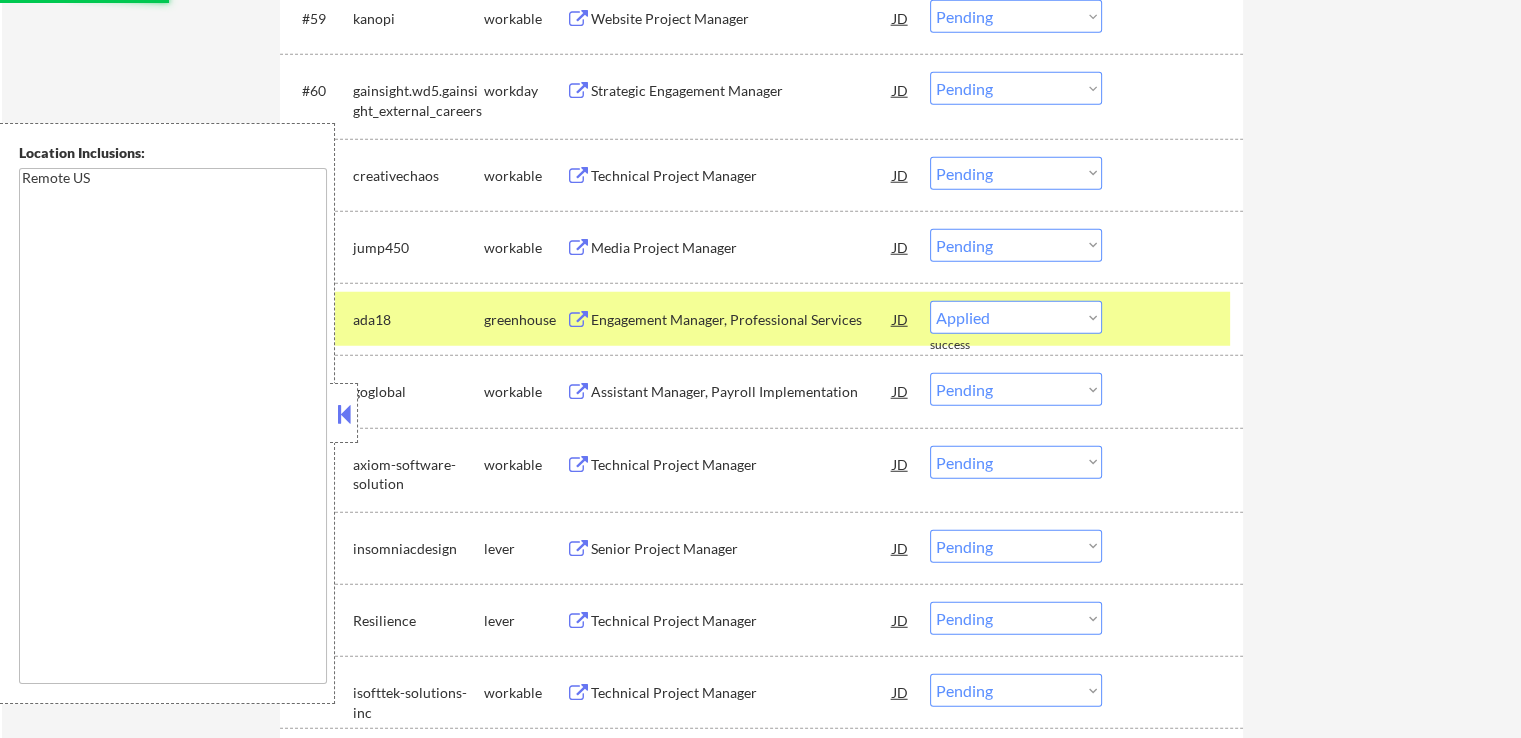 select on ""pending"" 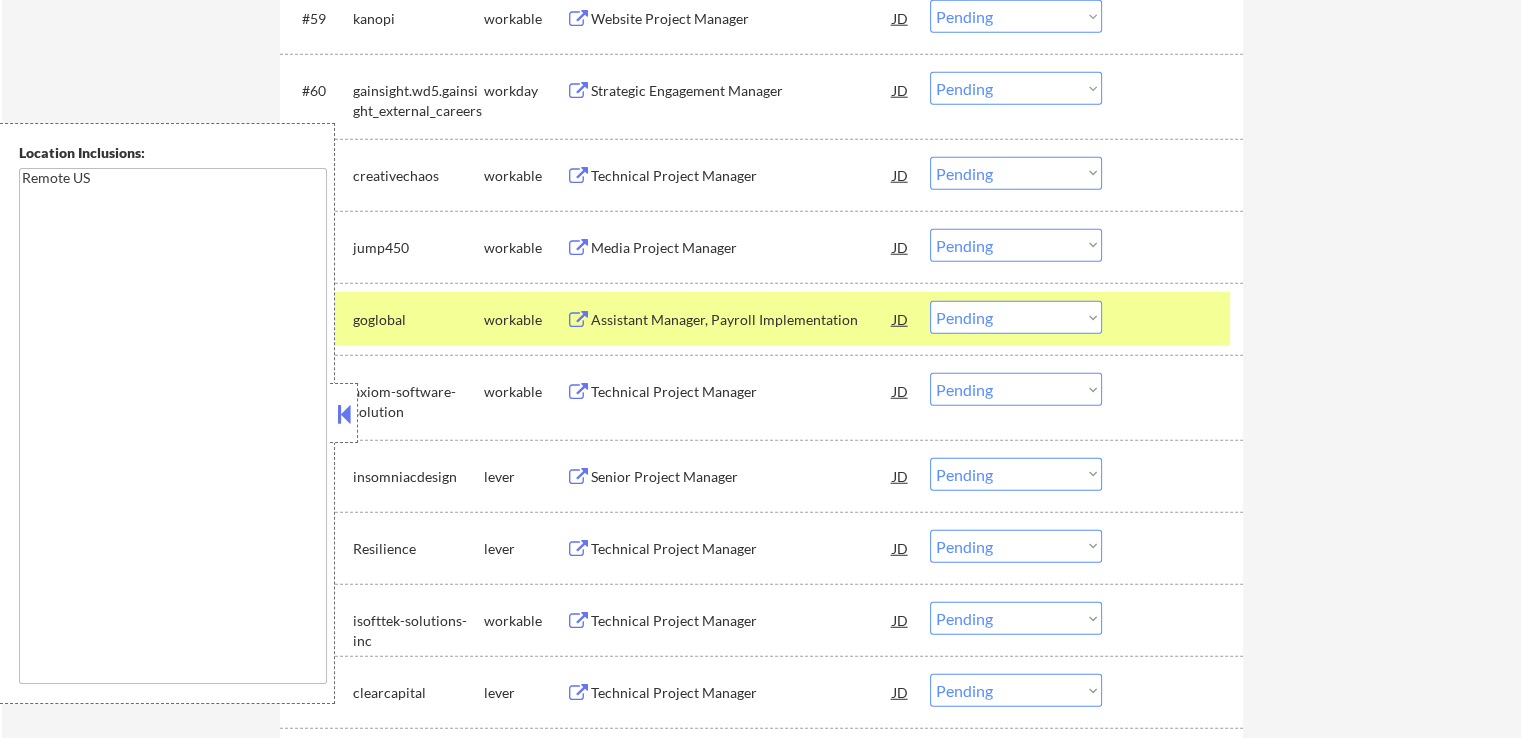 click on "lever" at bounding box center [525, 477] 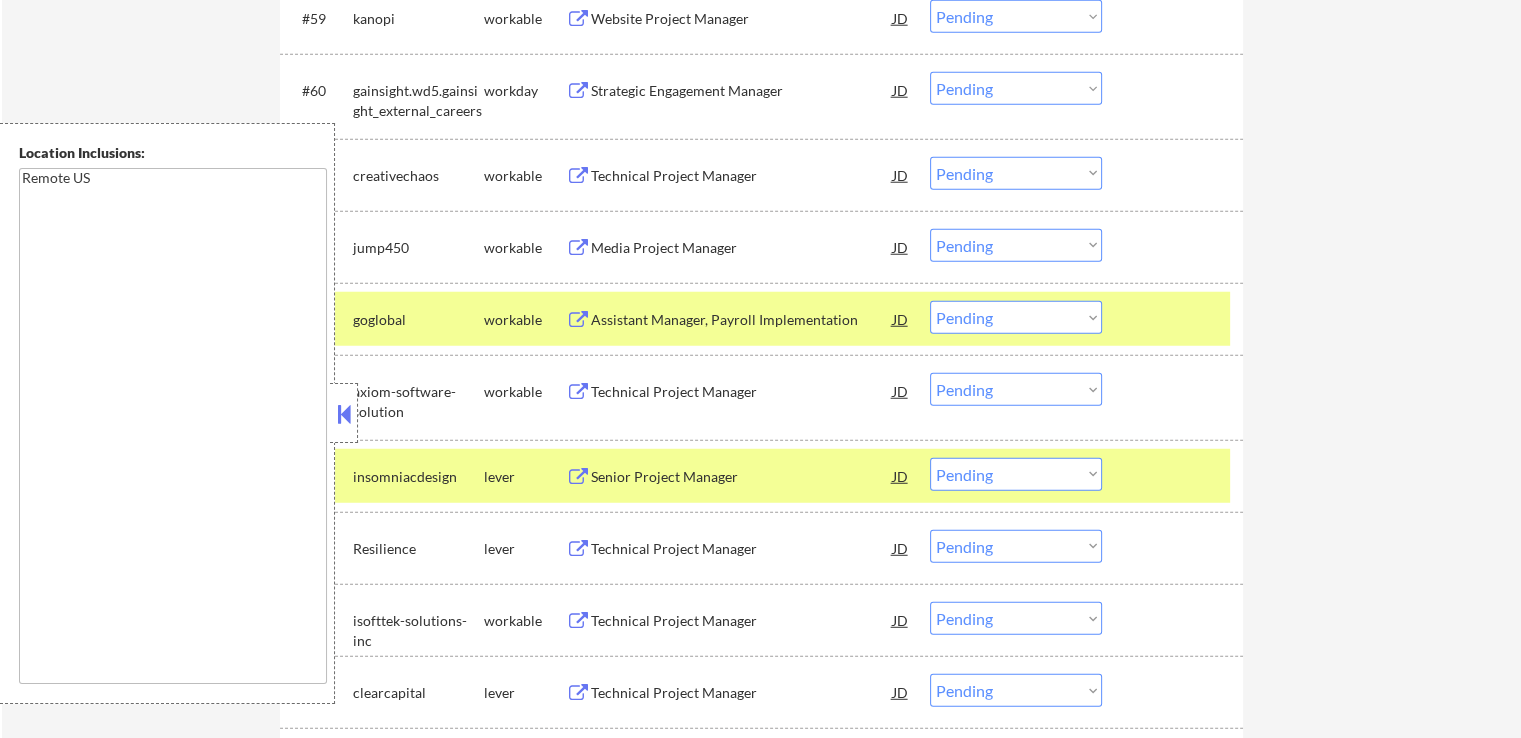 click at bounding box center [578, 477] 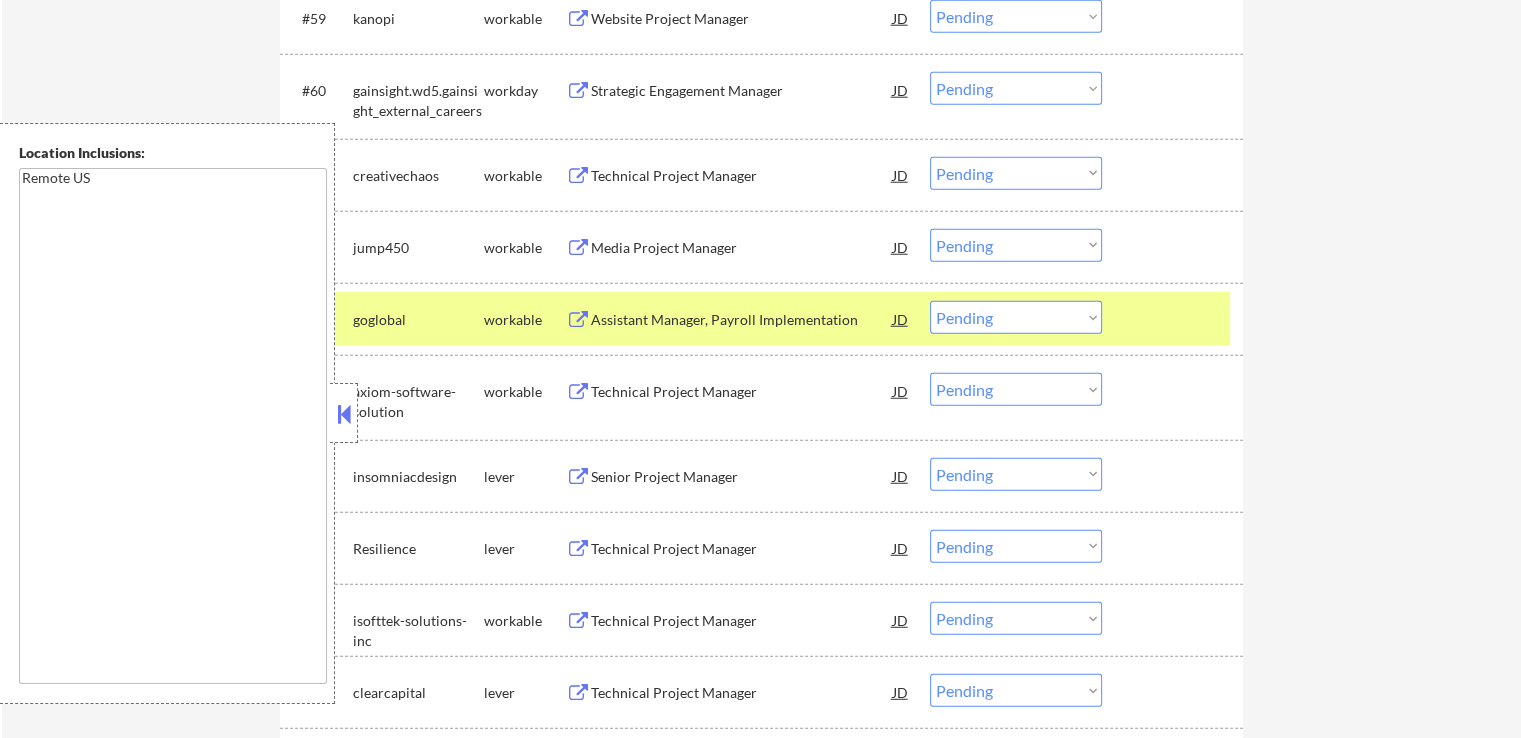 type 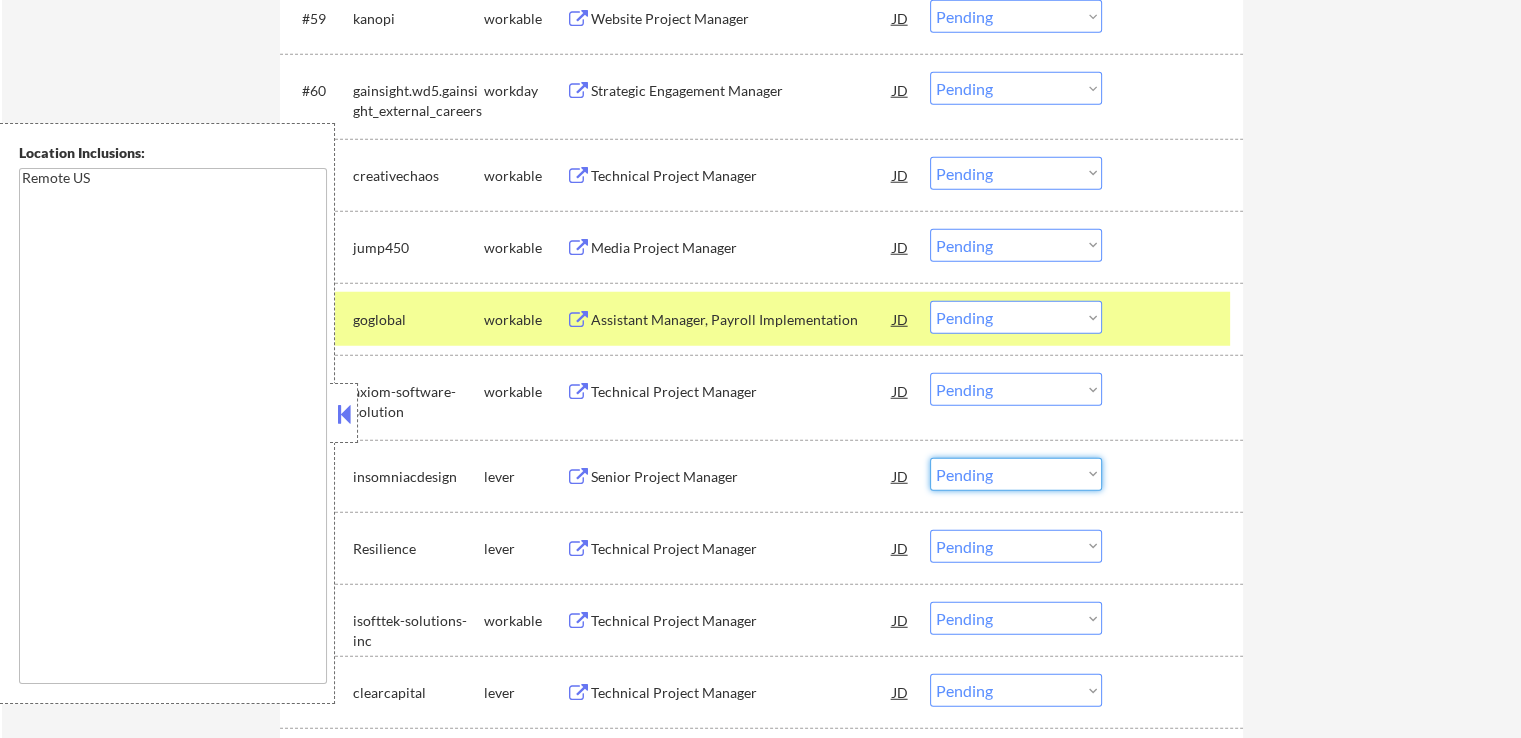 click on "Choose an option... Pending Applied Excluded (Questions) Excluded (Expired) Excluded (Location) Excluded (Bad Match) Excluded (Blocklist) Excluded (Salary) Excluded (Other)" at bounding box center [1016, 474] 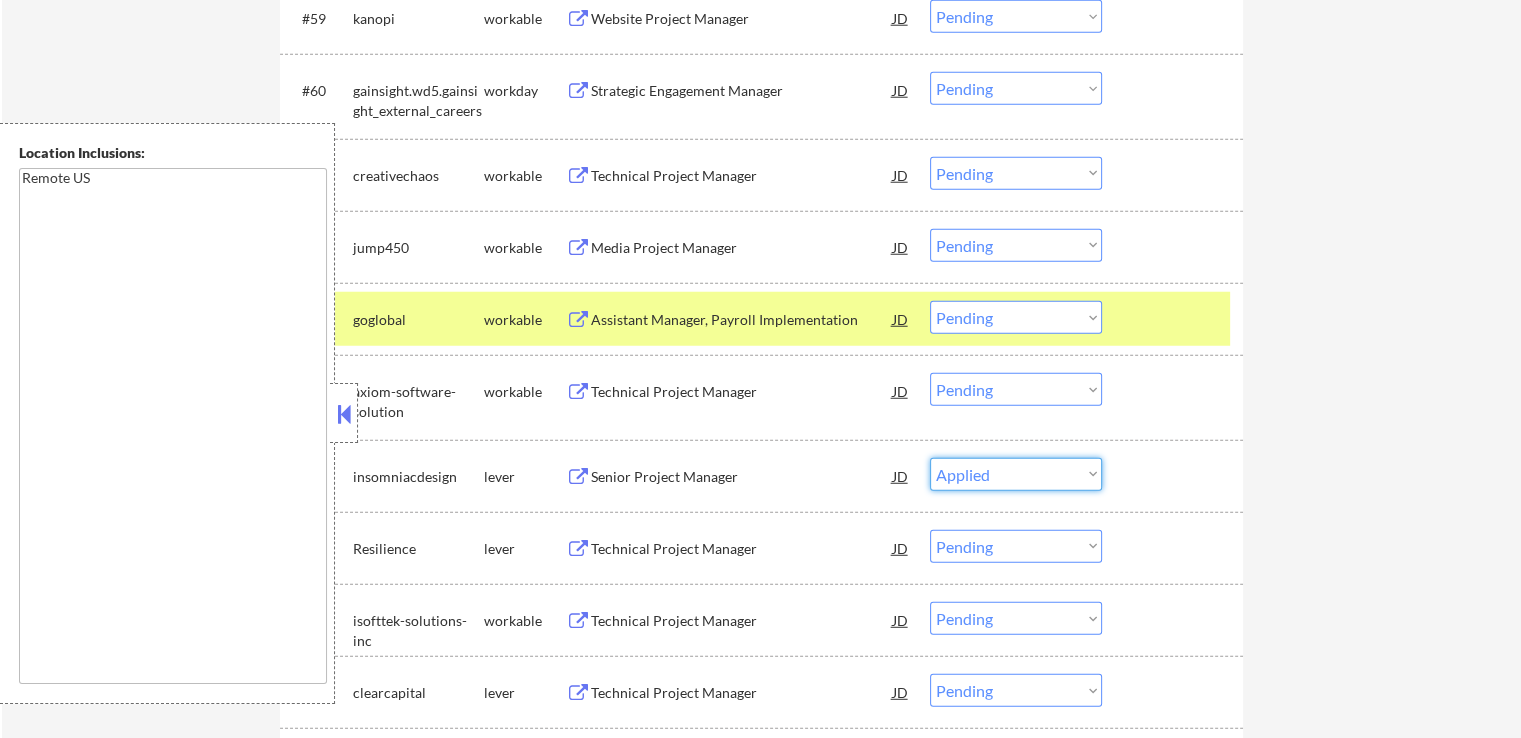 click on "Choose an option... Pending Applied Excluded (Questions) Excluded (Expired) Excluded (Location) Excluded (Bad Match) Excluded (Blocklist) Excluded (Salary) Excluded (Other)" at bounding box center (1016, 474) 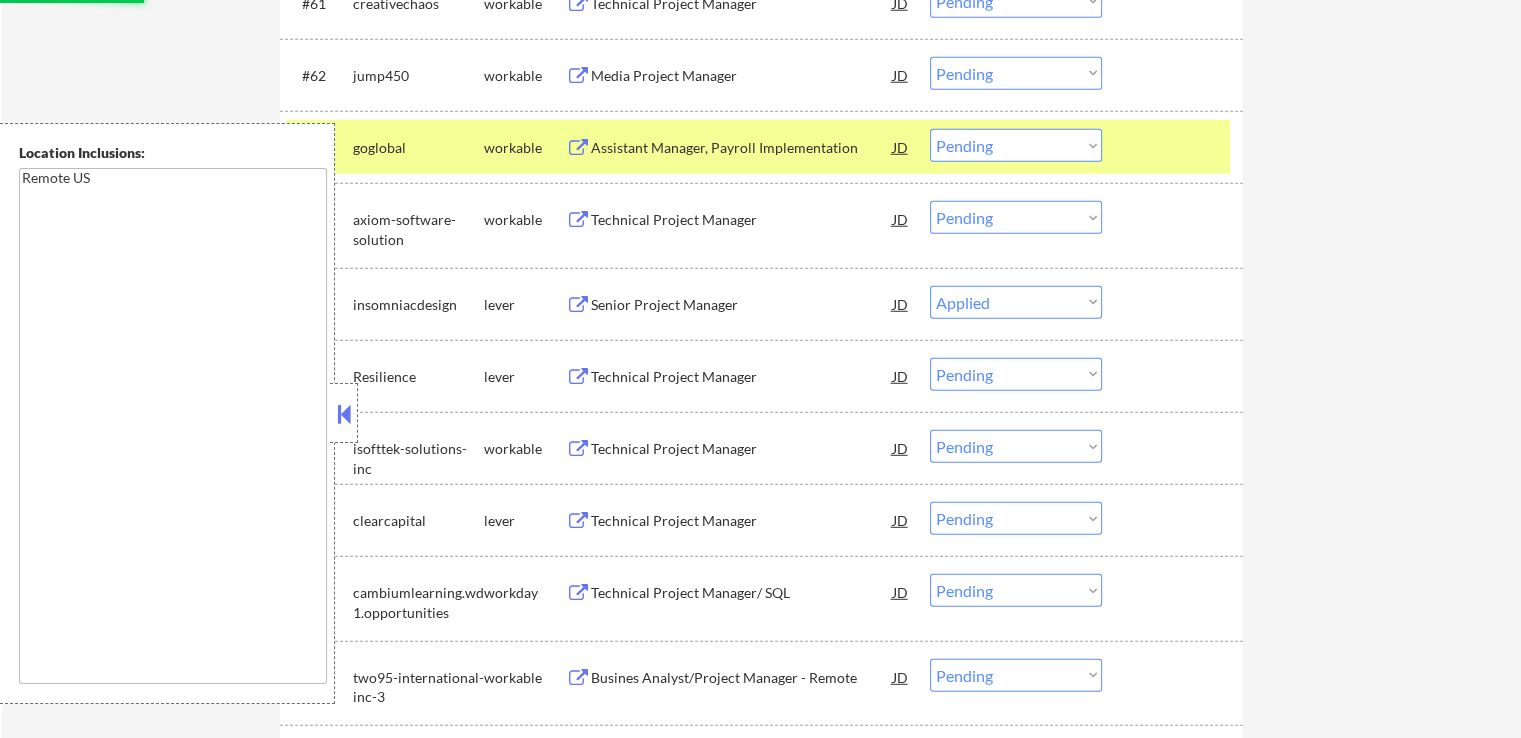 scroll, scrollTop: 5489, scrollLeft: 0, axis: vertical 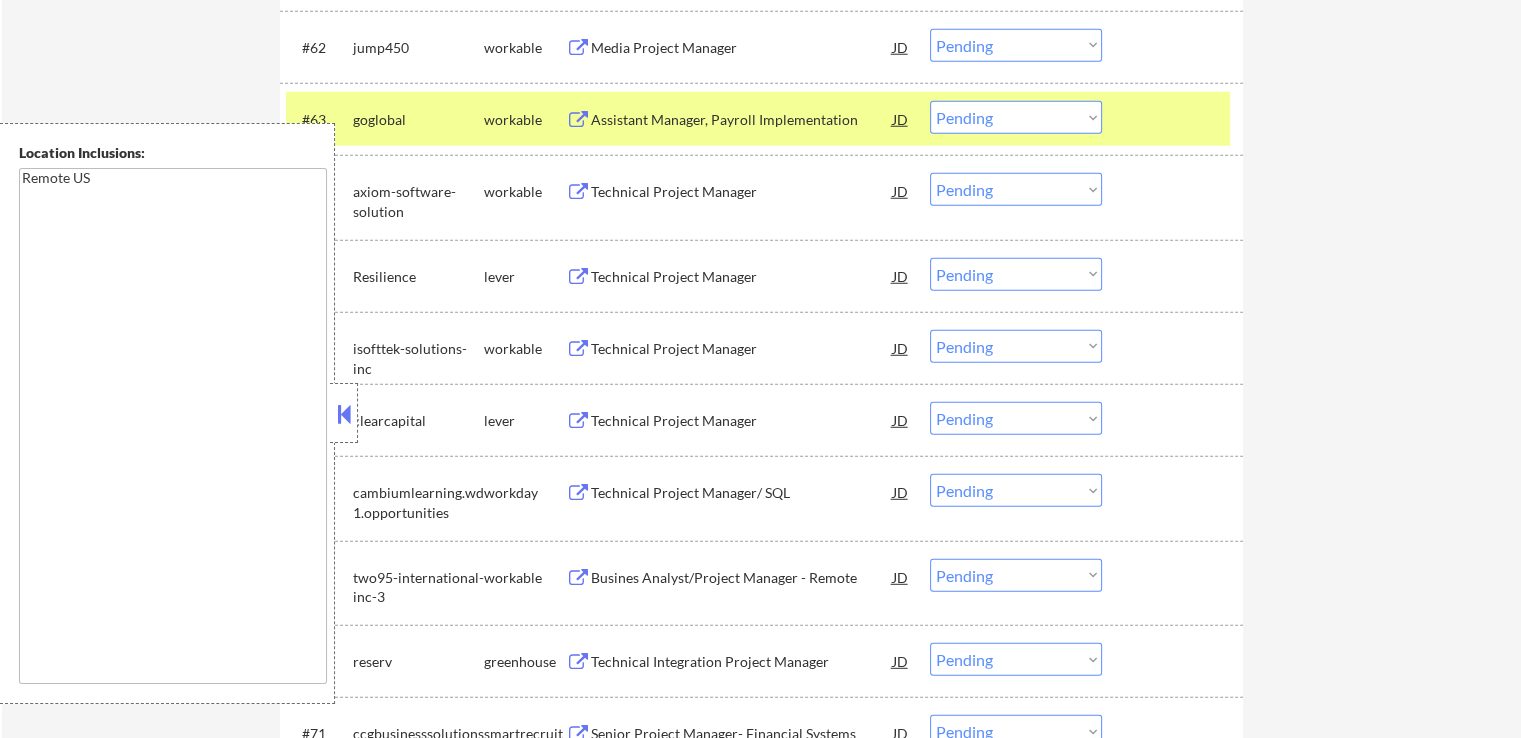 click at bounding box center (578, 277) 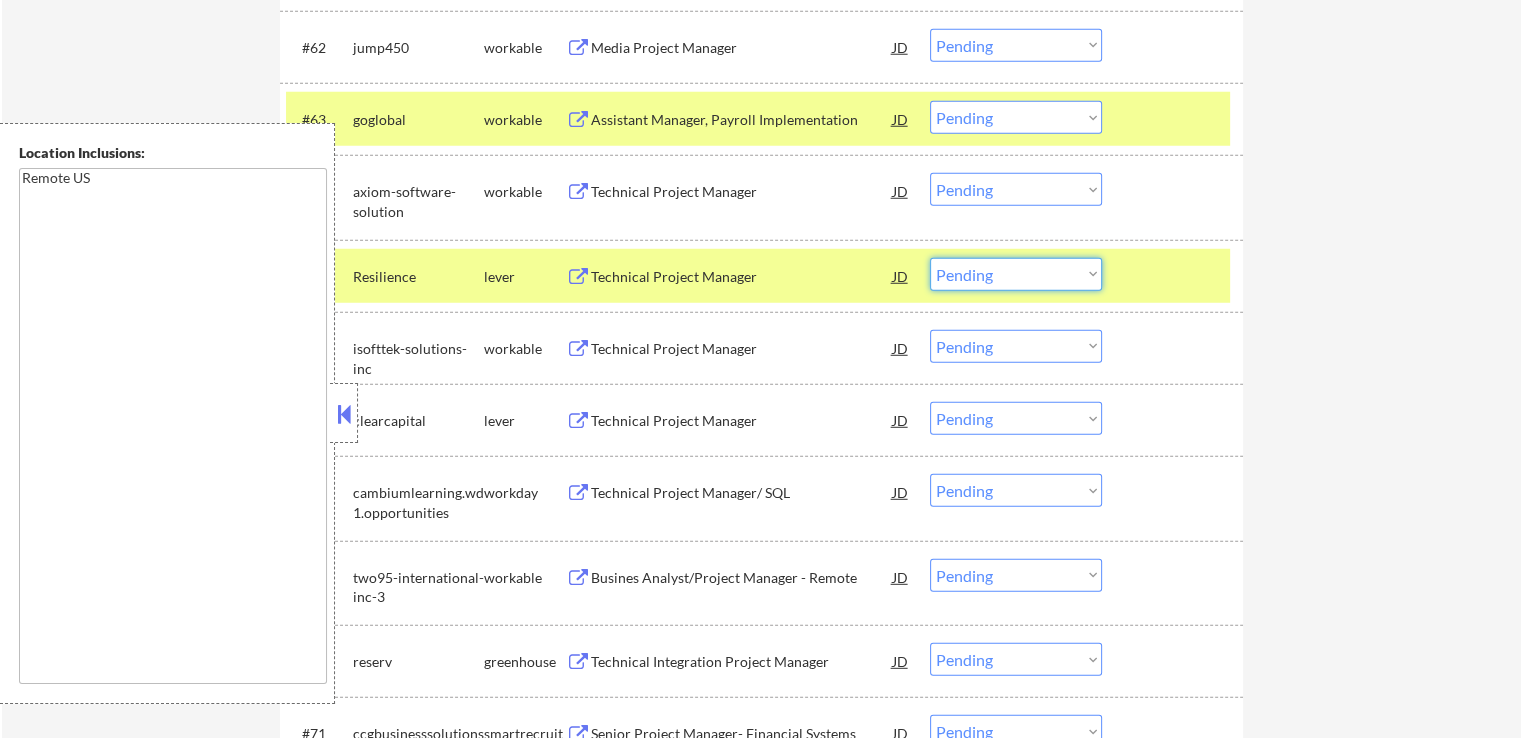 click on "Choose an option... Pending Applied Excluded (Questions) Excluded (Expired) Excluded (Location) Excluded (Bad Match) Excluded (Blocklist) Excluded (Salary) Excluded (Other)" at bounding box center (1016, 274) 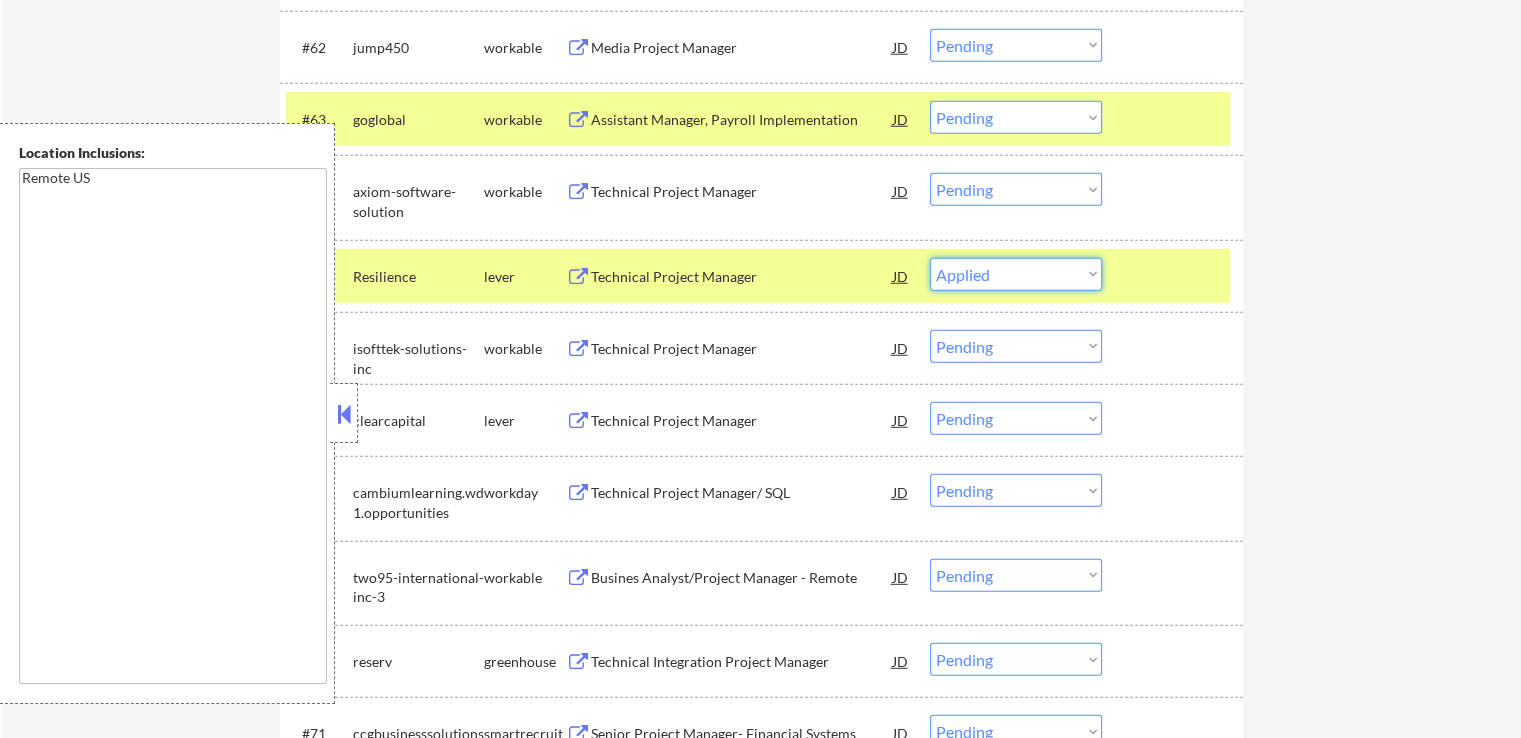 click on "Choose an option... Pending Applied Excluded (Questions) Excluded (Expired) Excluded (Location) Excluded (Bad Match) Excluded (Blocklist) Excluded (Salary) Excluded (Other)" at bounding box center [1016, 274] 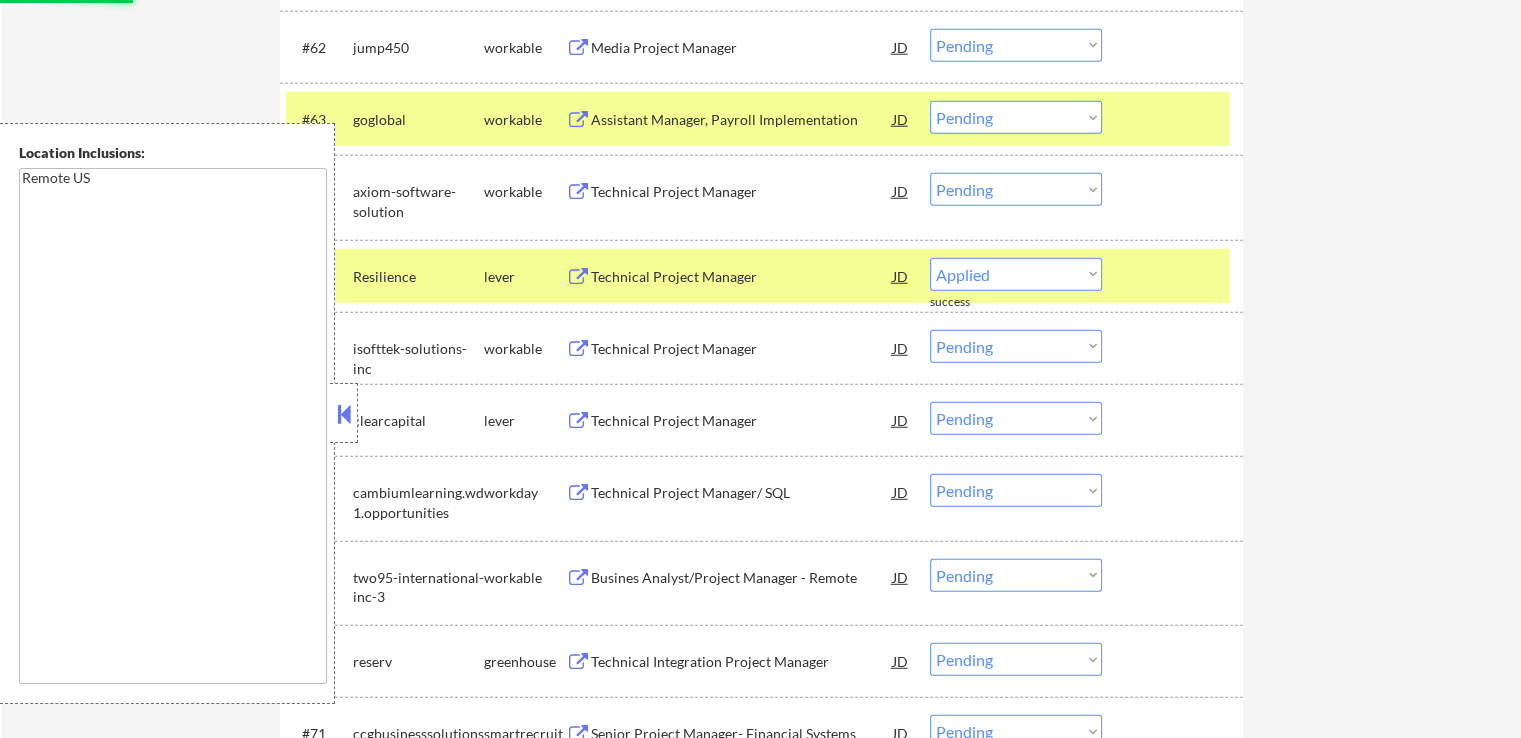 select on ""pending"" 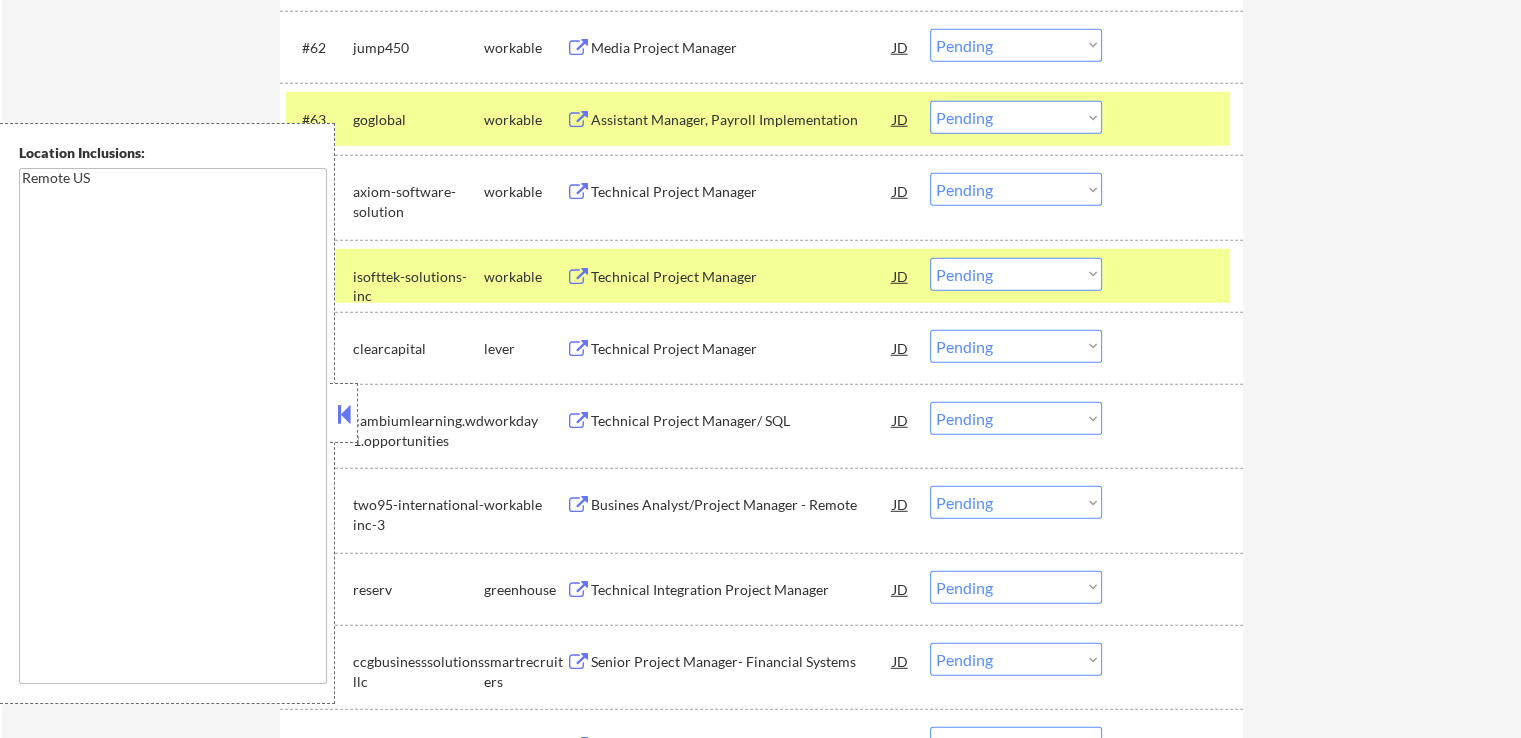 click at bounding box center [578, 349] 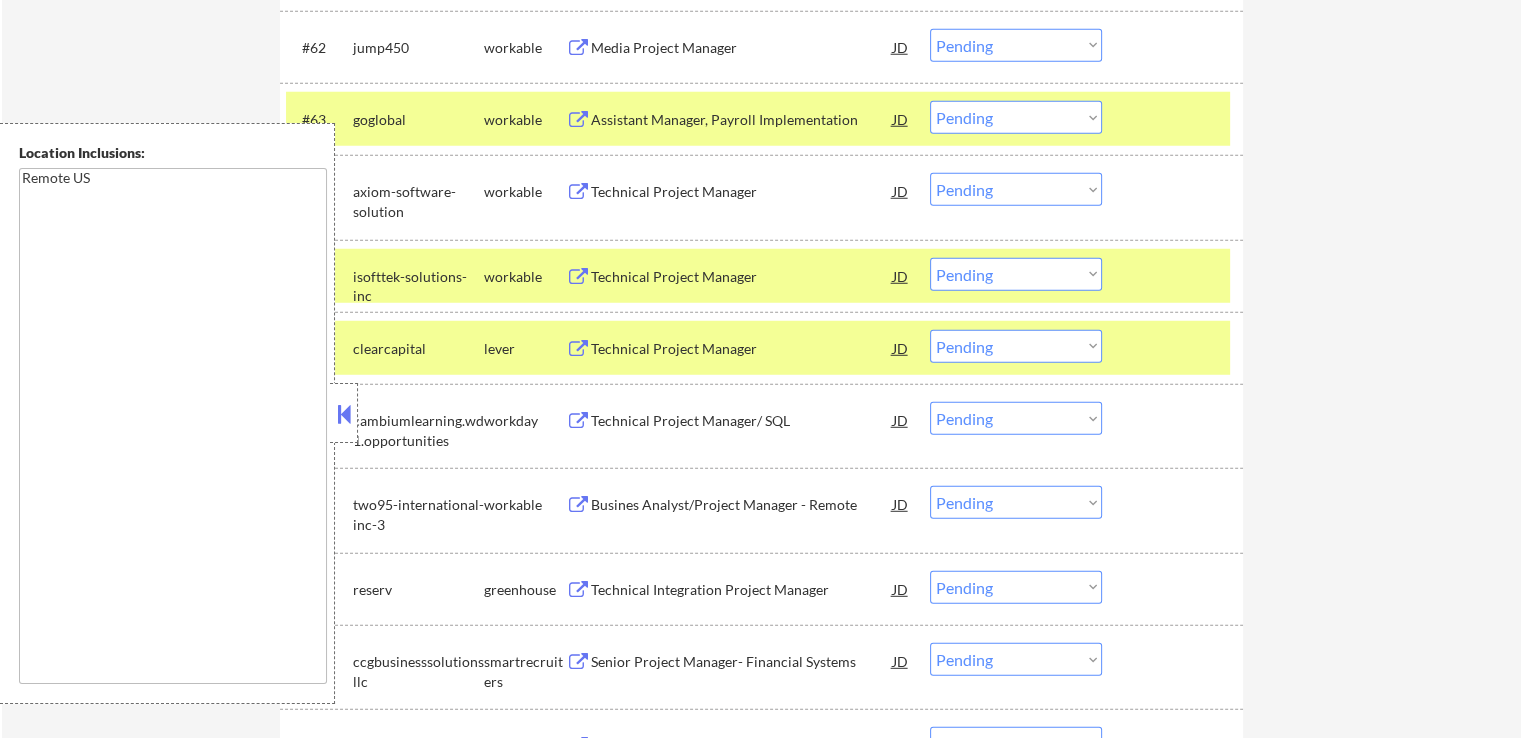 type 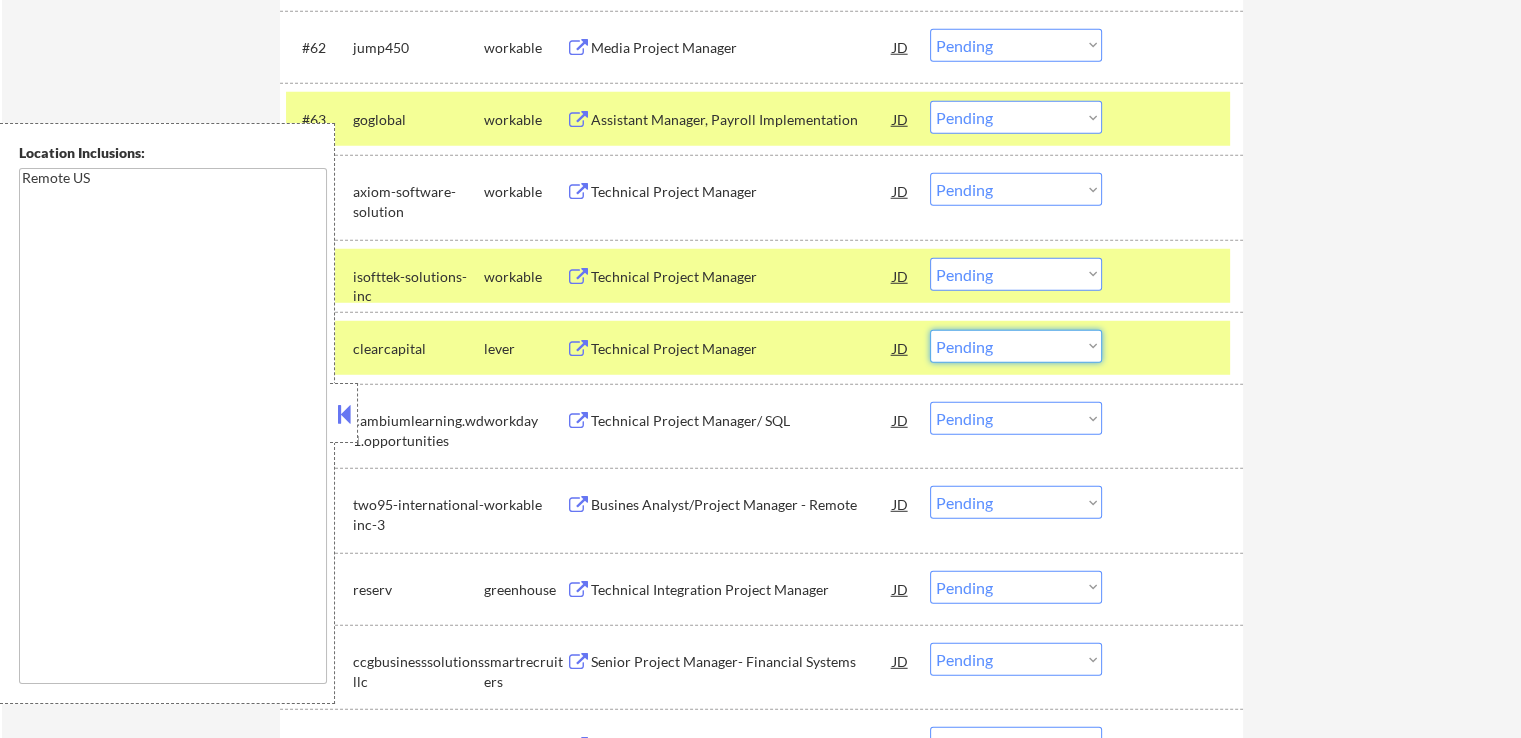 click on "Choose an option... Pending Applied Excluded (Questions) Excluded (Expired) Excluded (Location) Excluded (Bad Match) Excluded (Blocklist) Excluded (Salary) Excluded (Other)" at bounding box center (1016, 346) 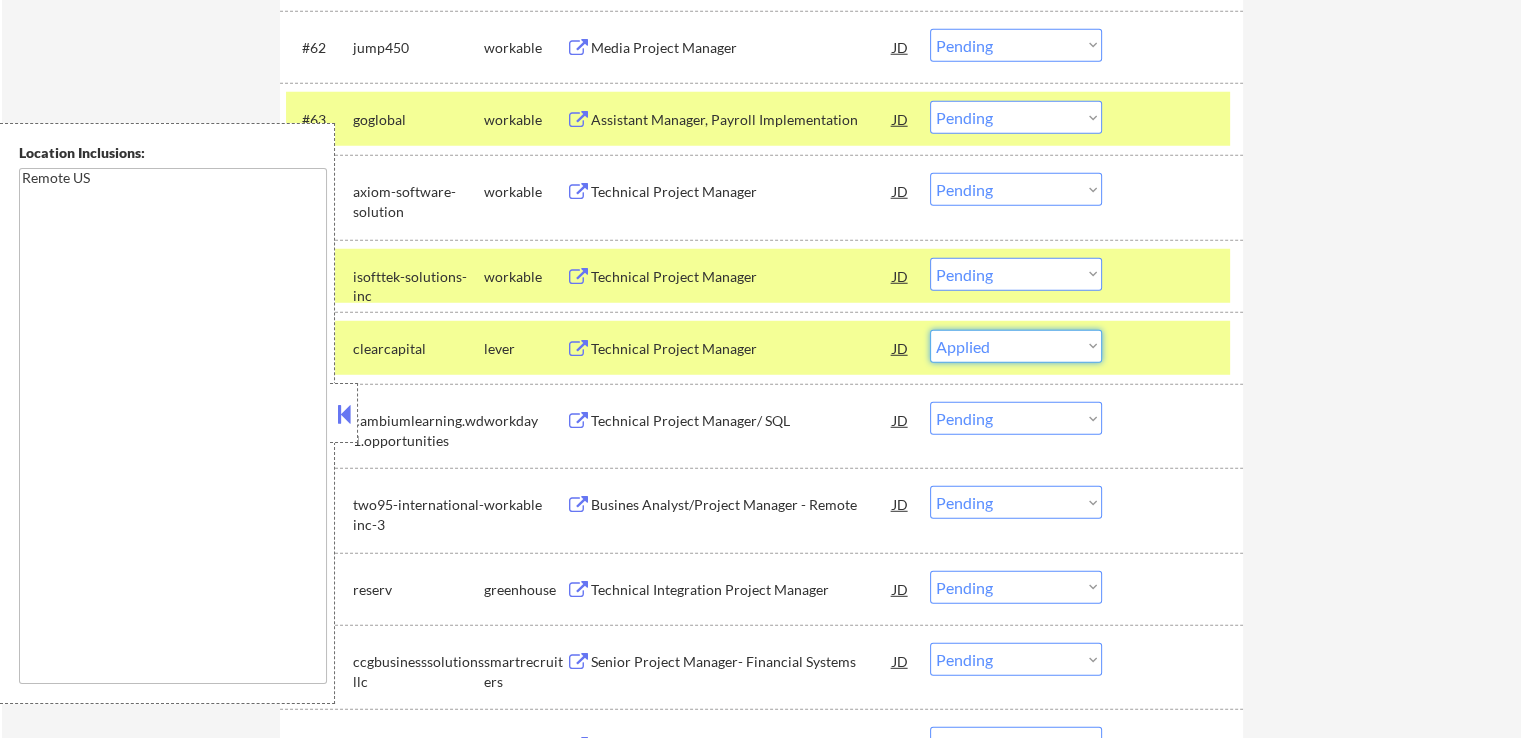 click on "Choose an option... Pending Applied Excluded (Questions) Excluded (Expired) Excluded (Location) Excluded (Bad Match) Excluded (Blocklist) Excluded (Salary) Excluded (Other)" at bounding box center (1016, 346) 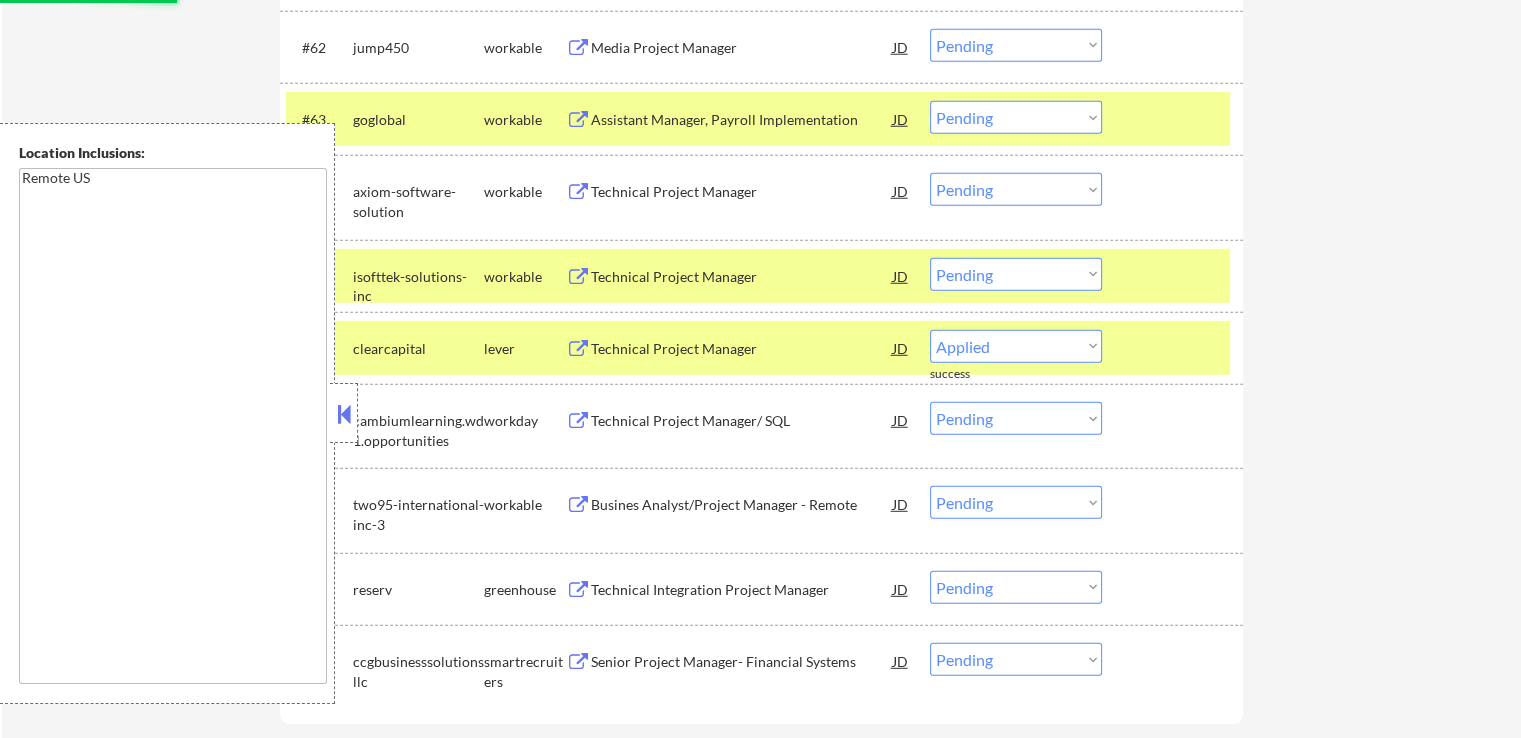 select on ""pending"" 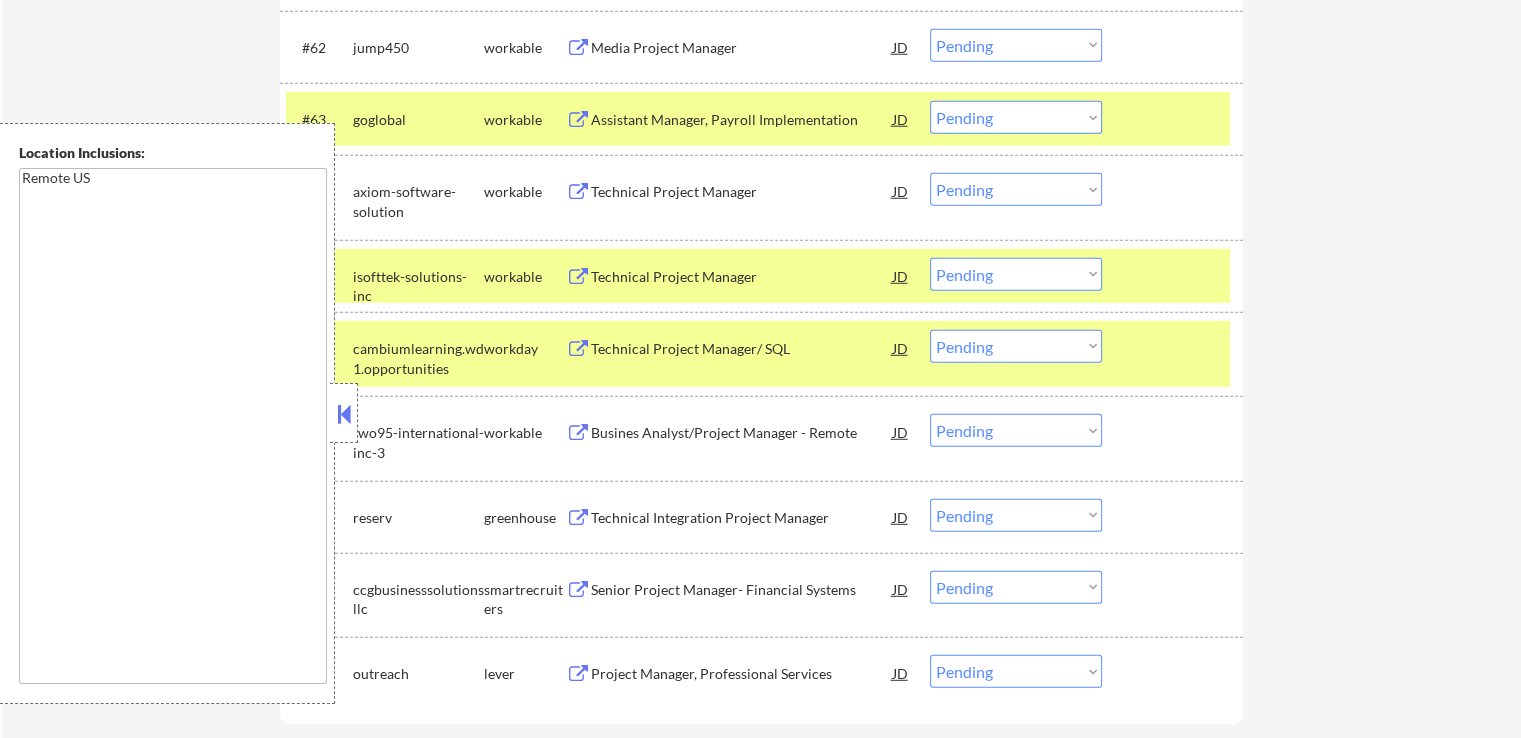 click at bounding box center [578, 518] 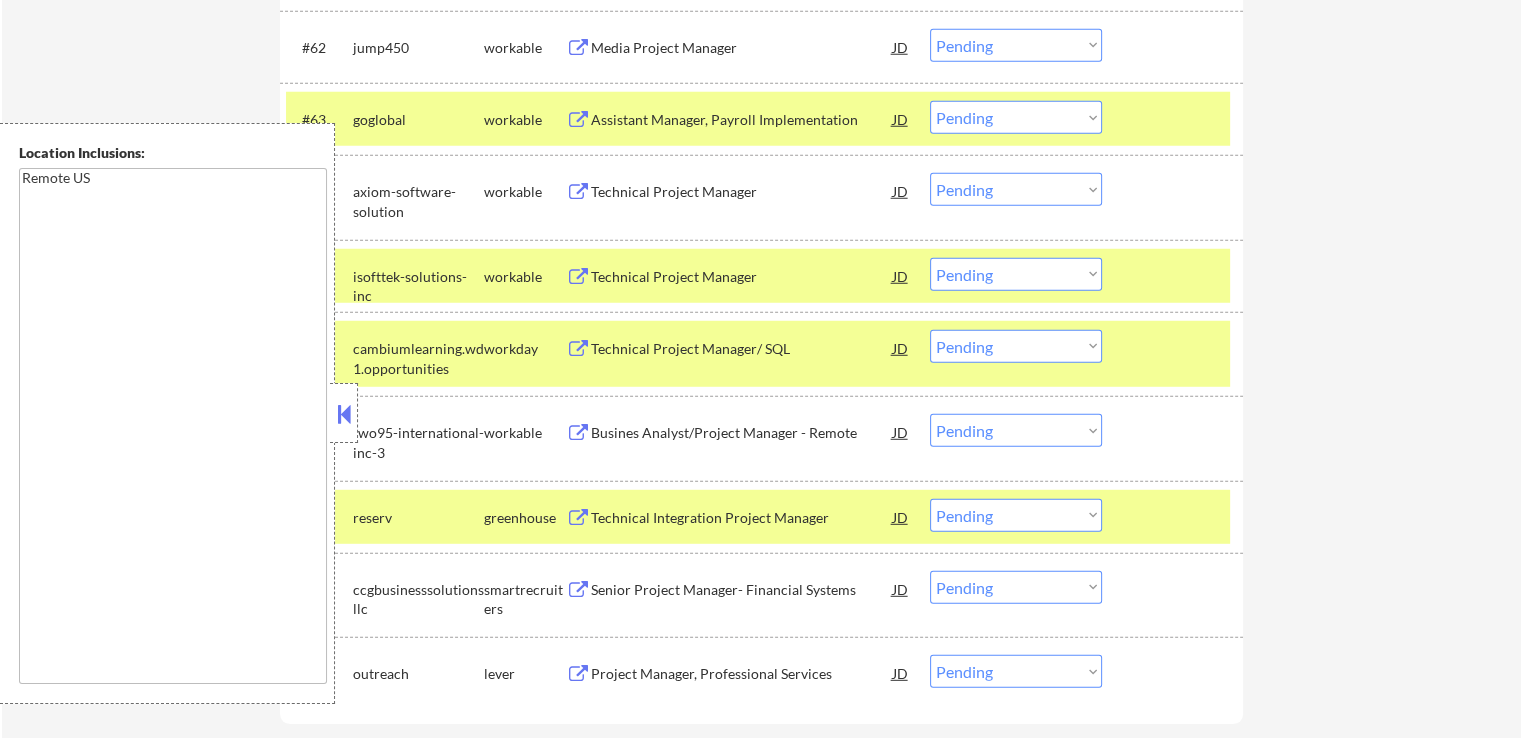 type 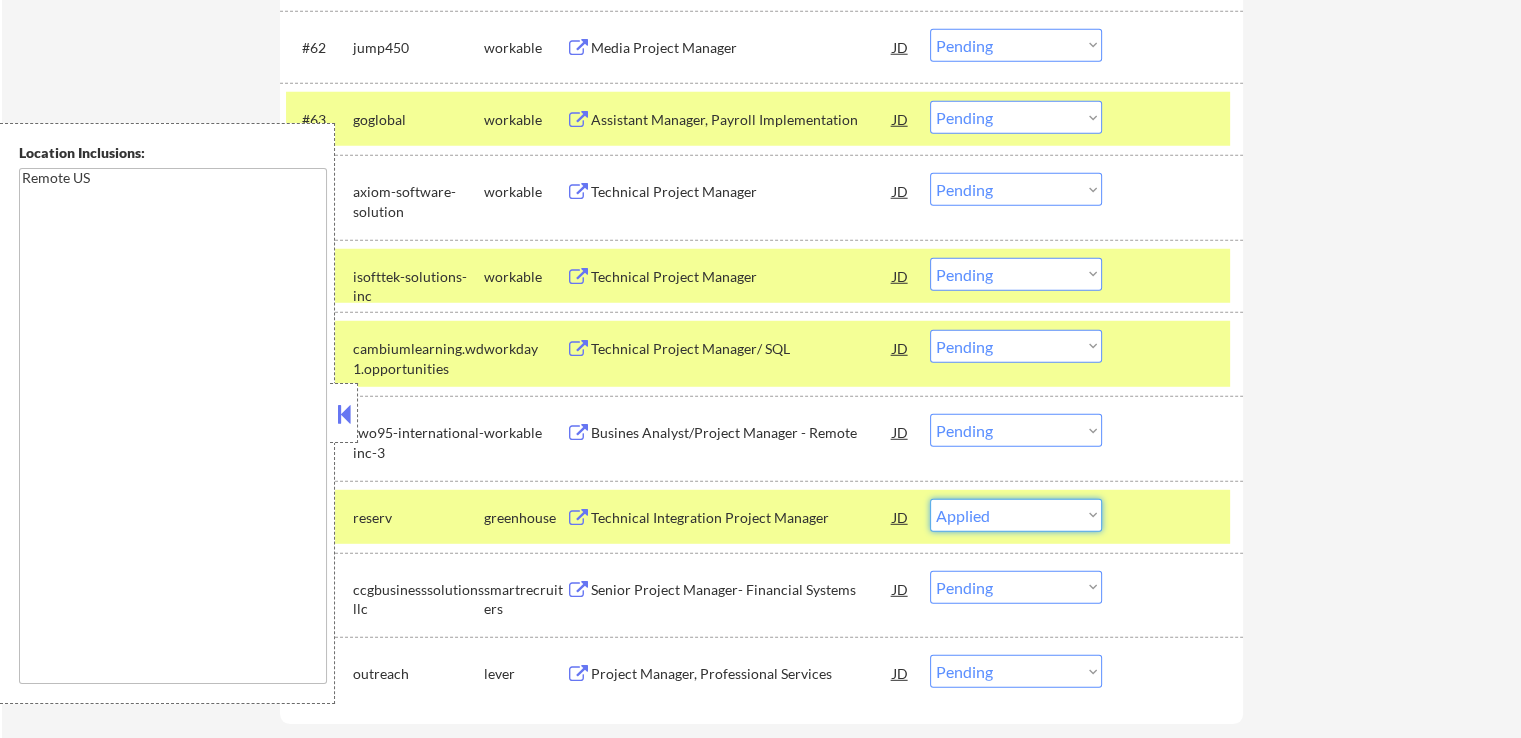 click on "Choose an option... Pending Applied Excluded (Questions) Excluded (Expired) Excluded (Location) Excluded (Bad Match) Excluded (Blocklist) Excluded (Salary) Excluded (Other)" at bounding box center [1016, 515] 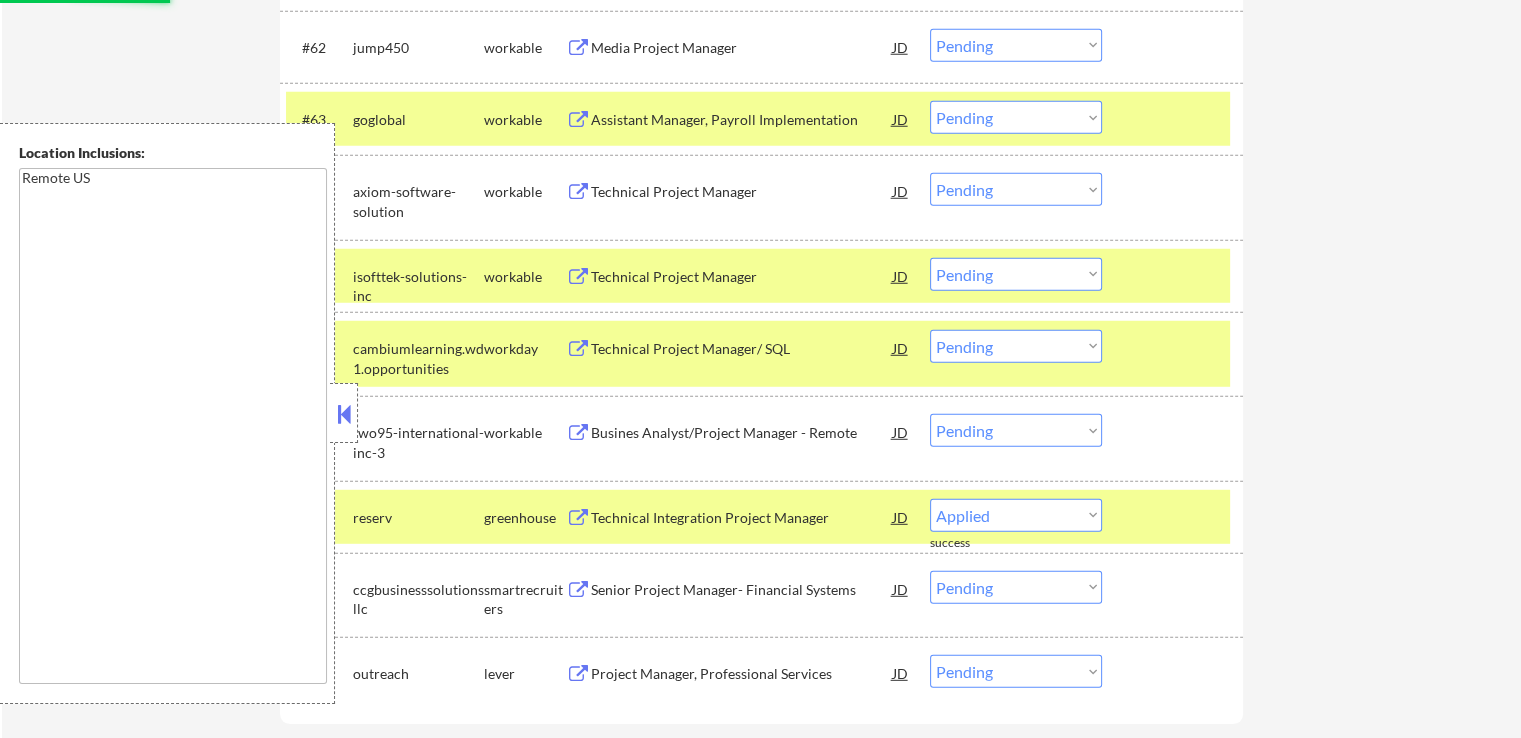 select on ""pending"" 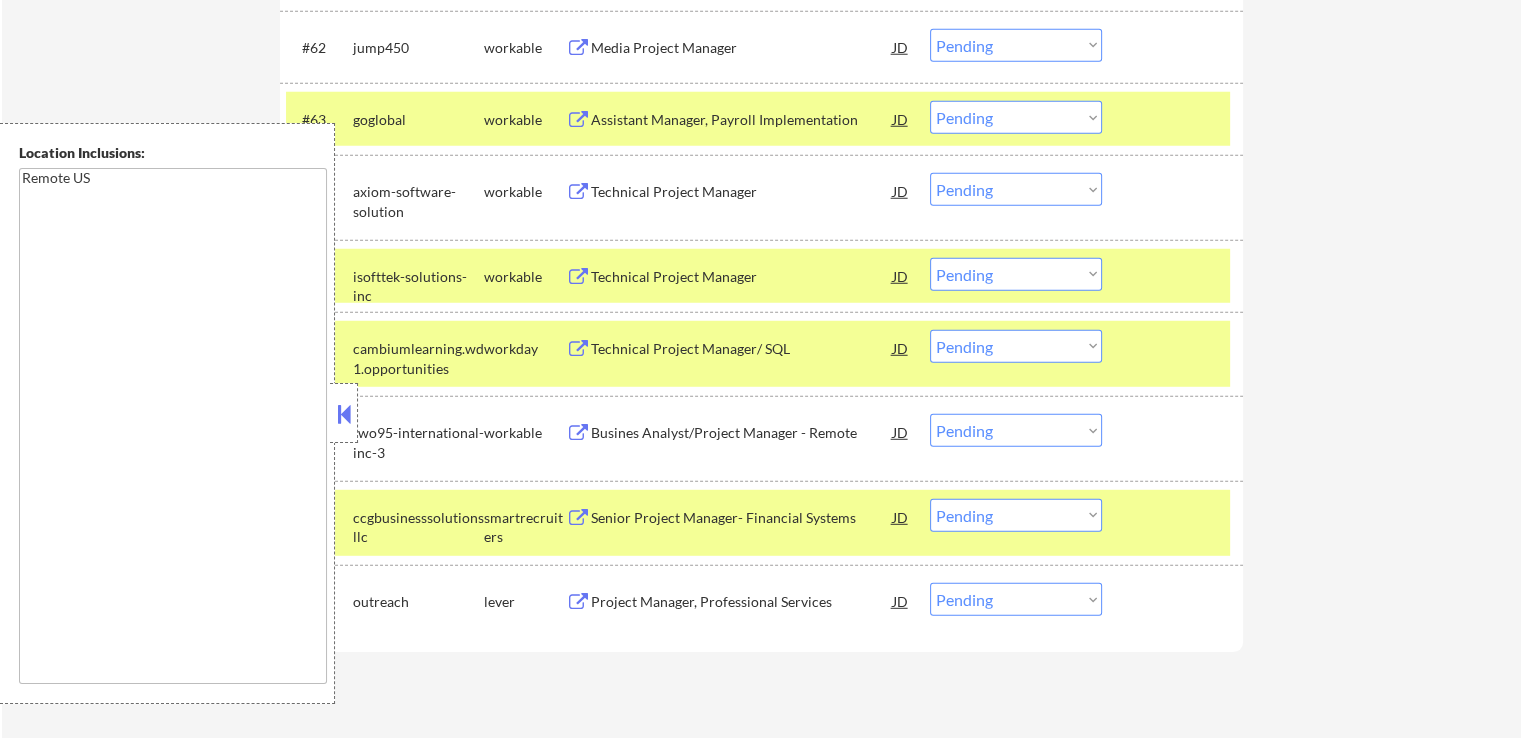 click at bounding box center (578, 602) 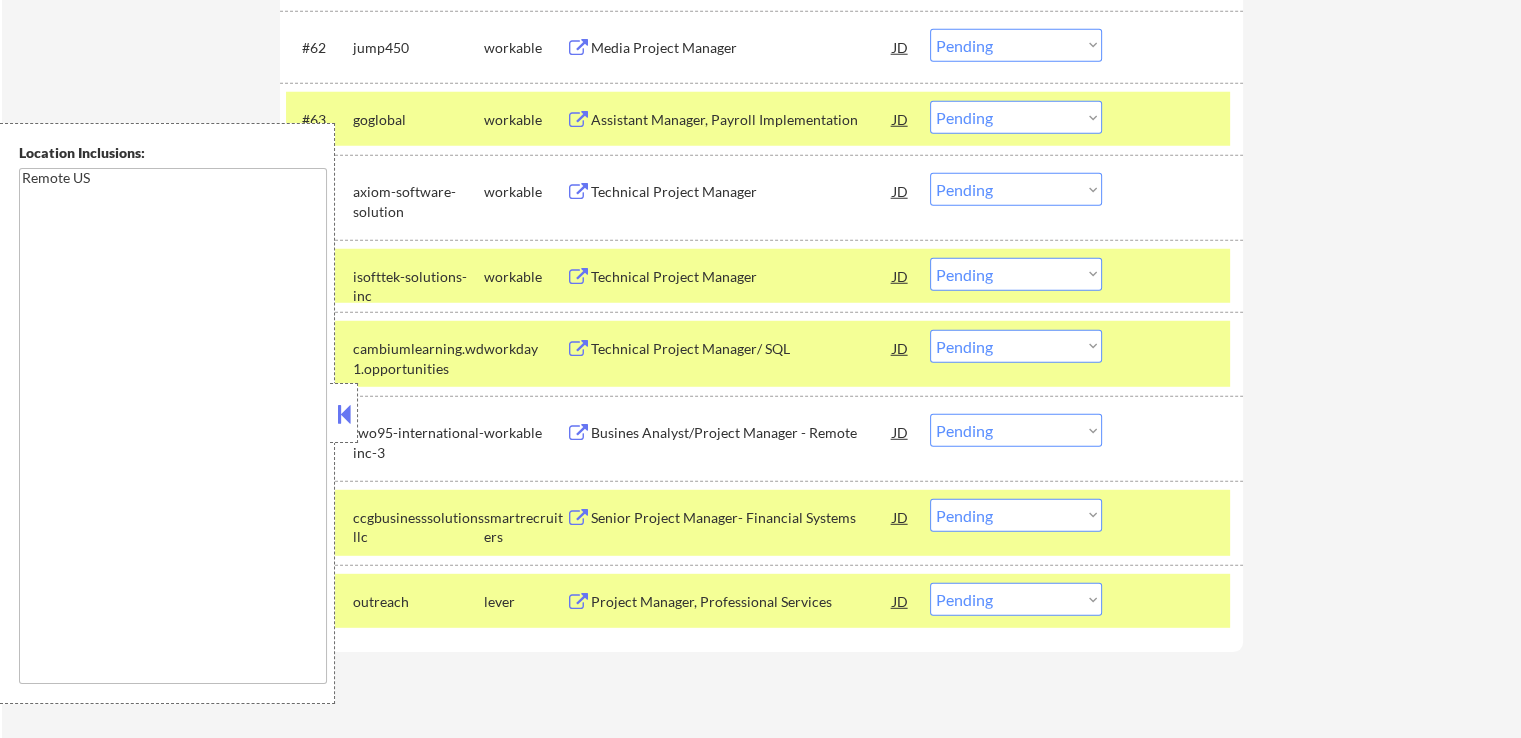click on "Choose an option... Pending Applied Excluded (Questions) Excluded (Expired) Excluded (Location) Excluded (Bad Match) Excluded (Blocklist) Excluded (Salary) Excluded (Other)" at bounding box center [1016, 599] 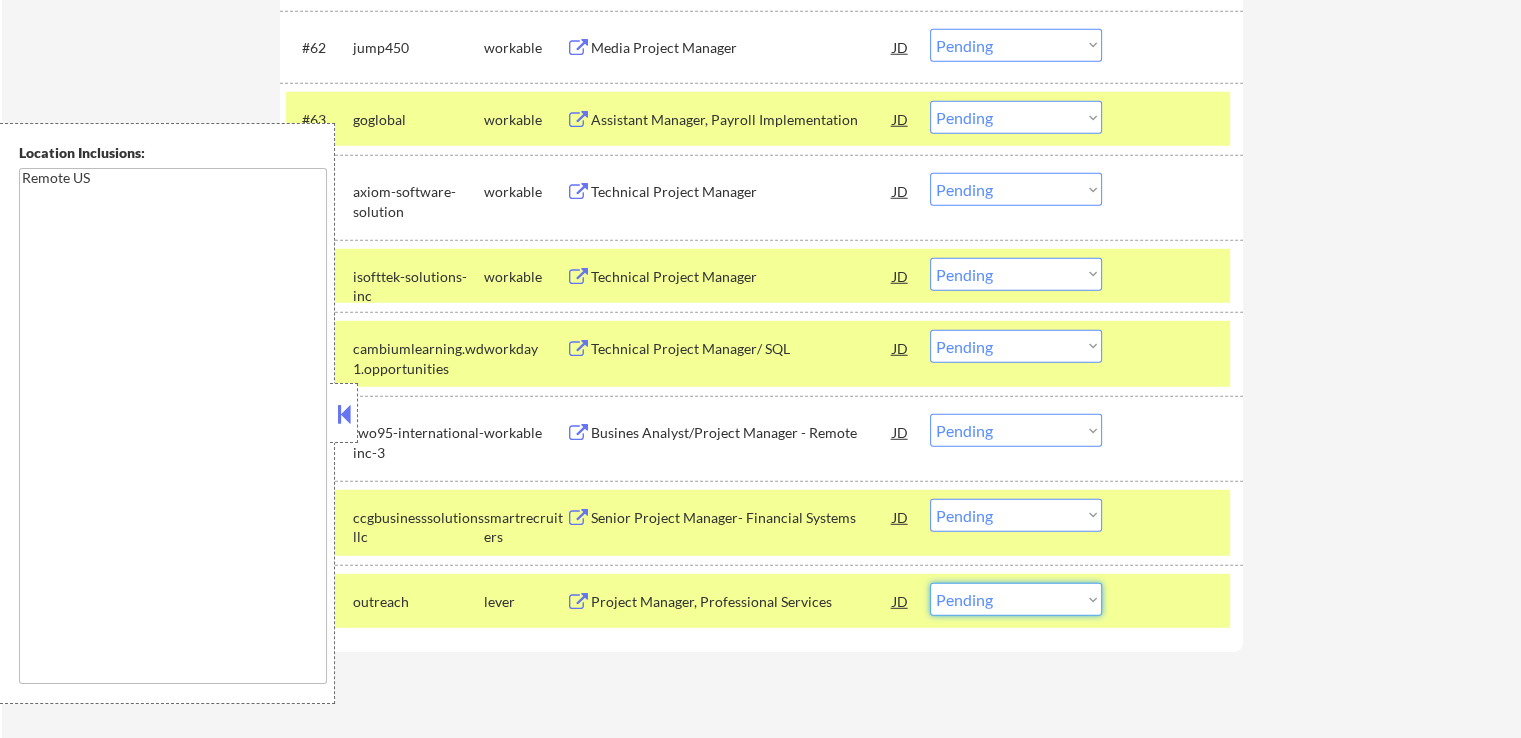 select on ""applied"" 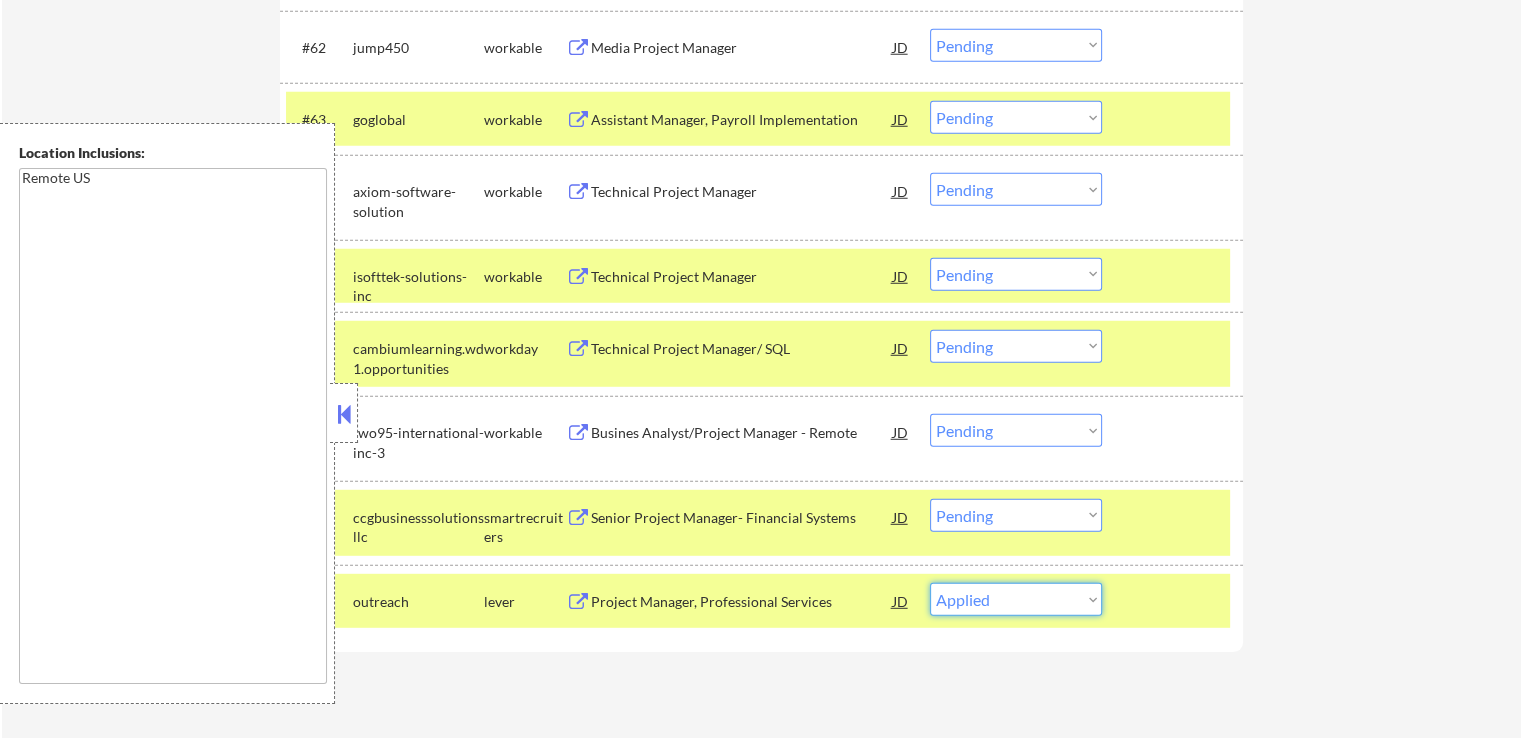 click on "Choose an option... Pending Applied Excluded (Questions) Excluded (Expired) Excluded (Location) Excluded (Bad Match) Excluded (Blocklist) Excluded (Salary) Excluded (Other)" at bounding box center [1016, 599] 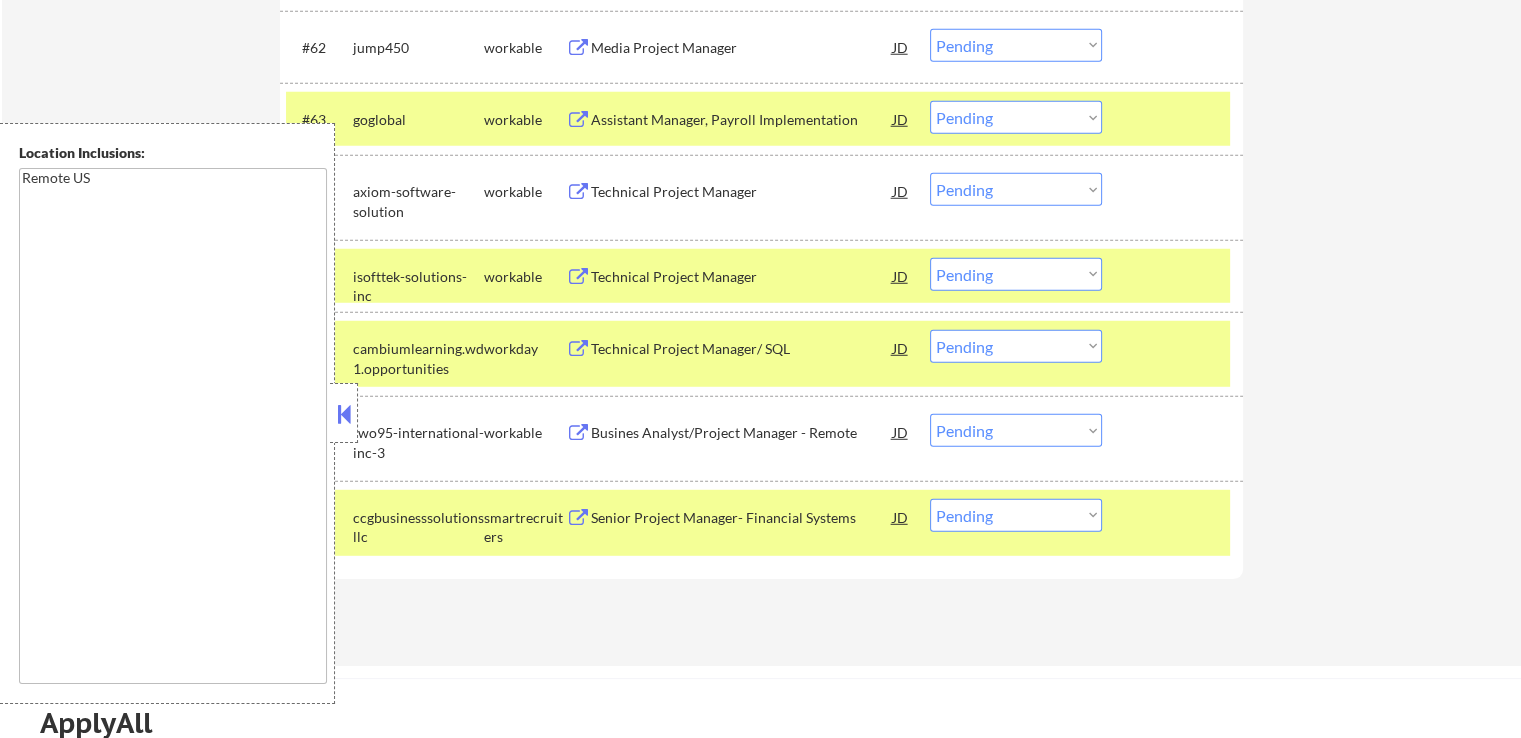 click at bounding box center (578, 192) 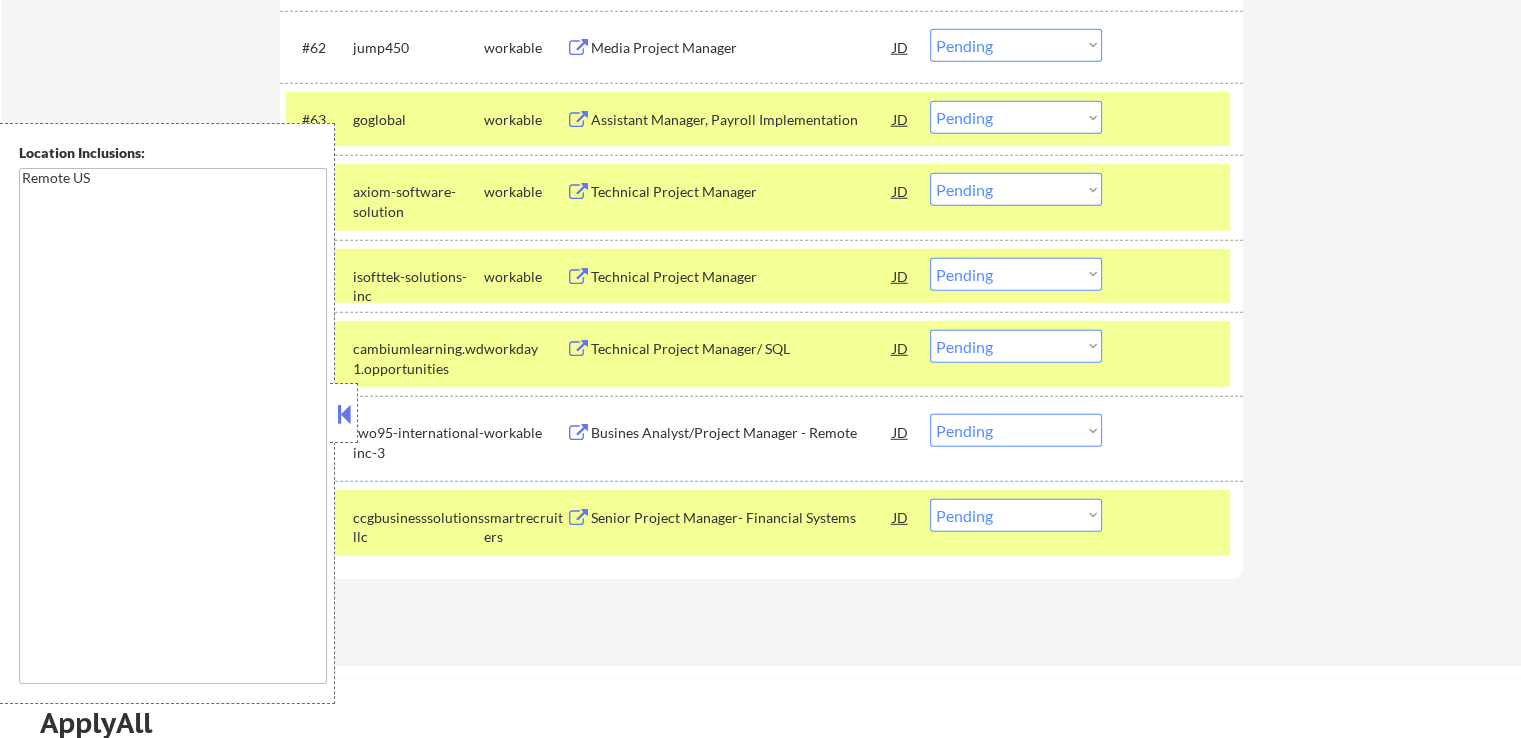 type 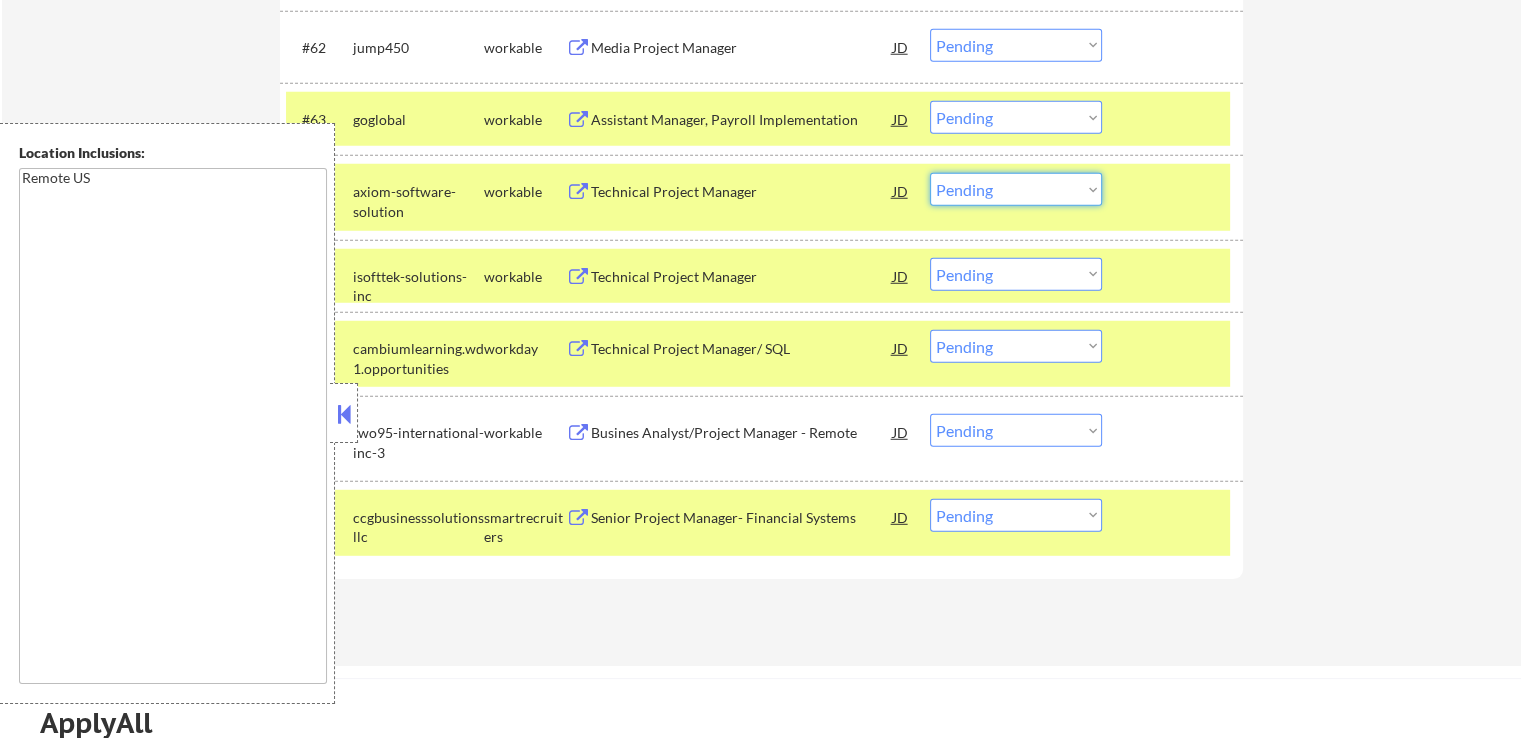 click on "Choose an option... Pending Applied Excluded (Questions) Excluded (Expired) Excluded (Location) Excluded (Bad Match) Excluded (Blocklist) Excluded (Salary) Excluded (Other)" at bounding box center [1016, 189] 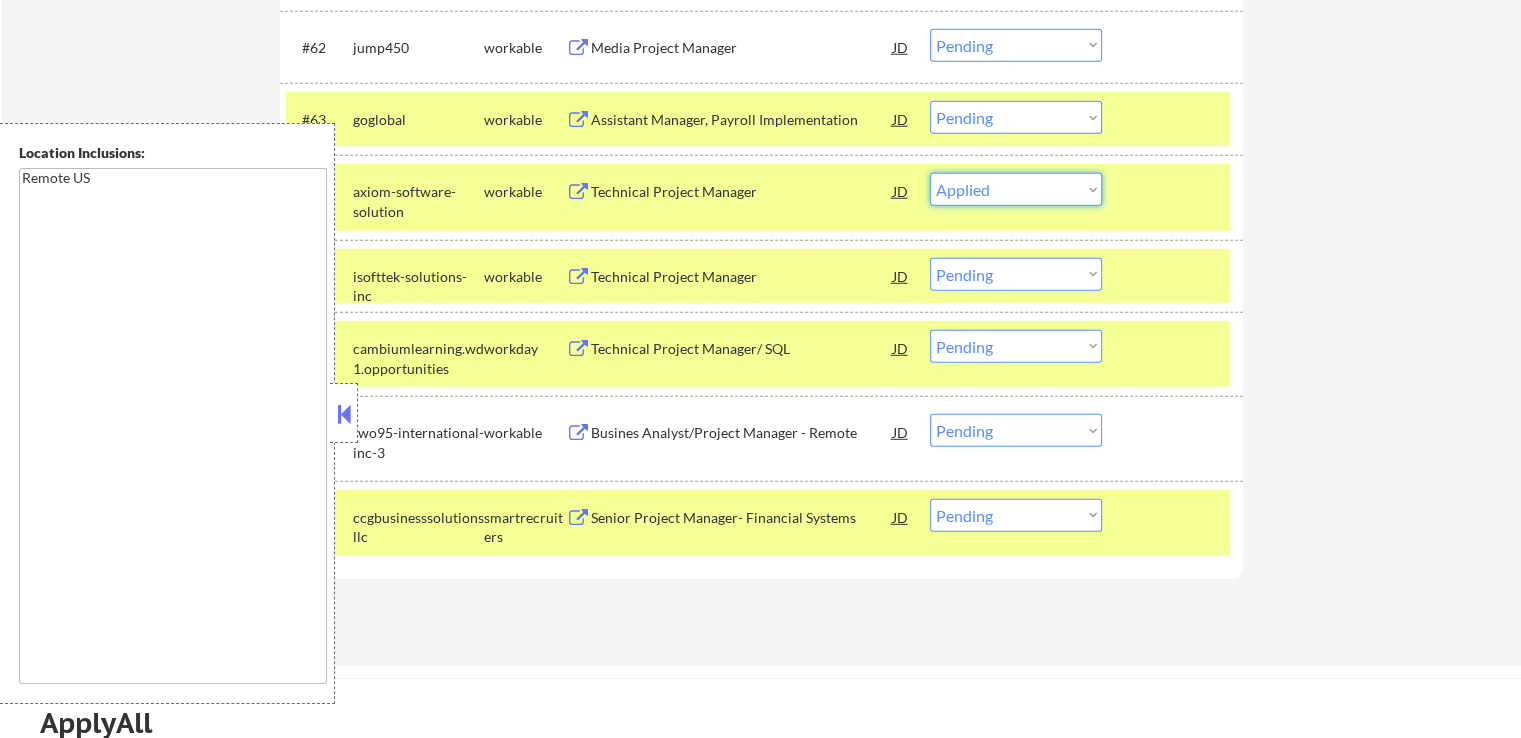 click on "Choose an option... Pending Applied Excluded (Questions) Excluded (Expired) Excluded (Location) Excluded (Bad Match) Excluded (Blocklist) Excluded (Salary) Excluded (Other)" at bounding box center (1016, 189) 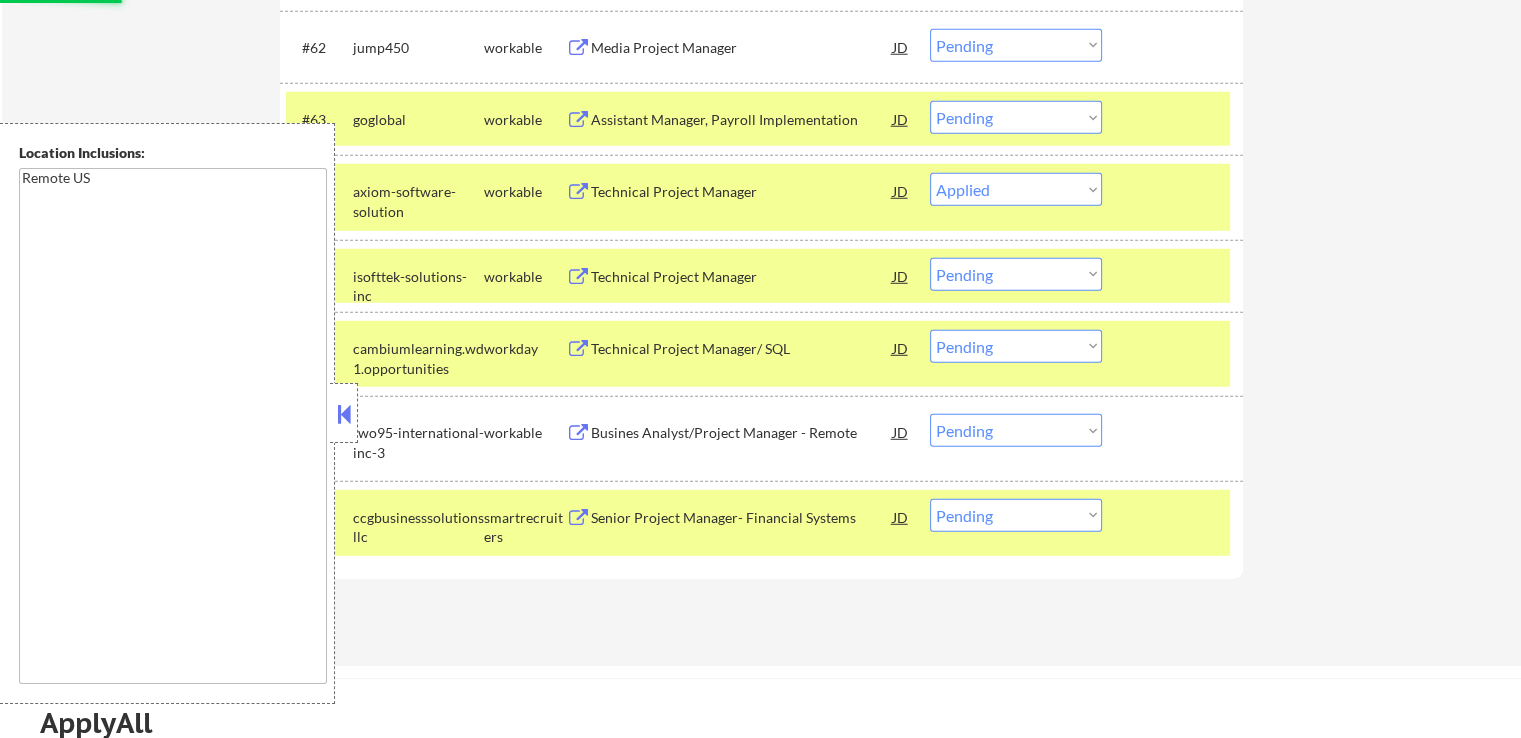 select on ""pending"" 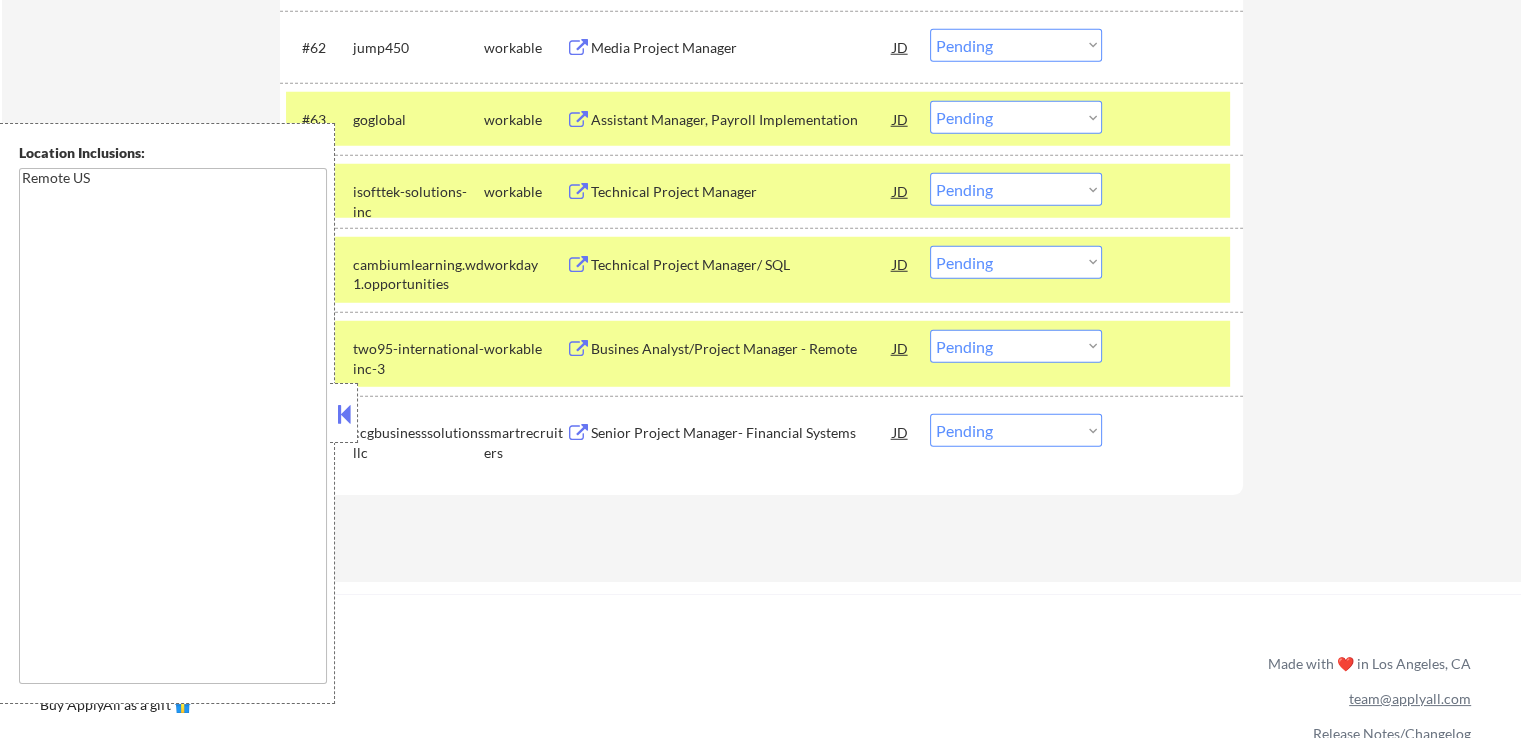 click at bounding box center (578, 120) 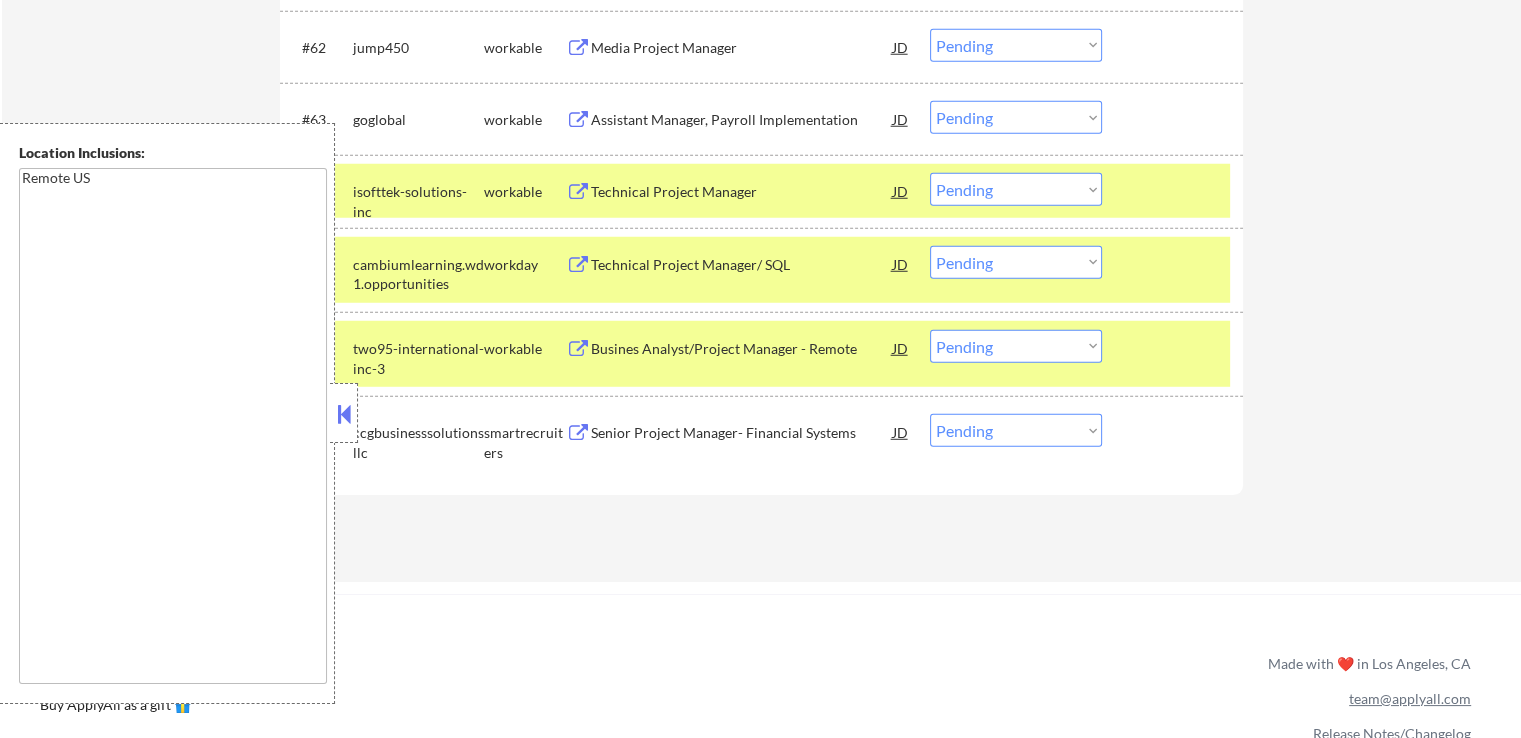 type 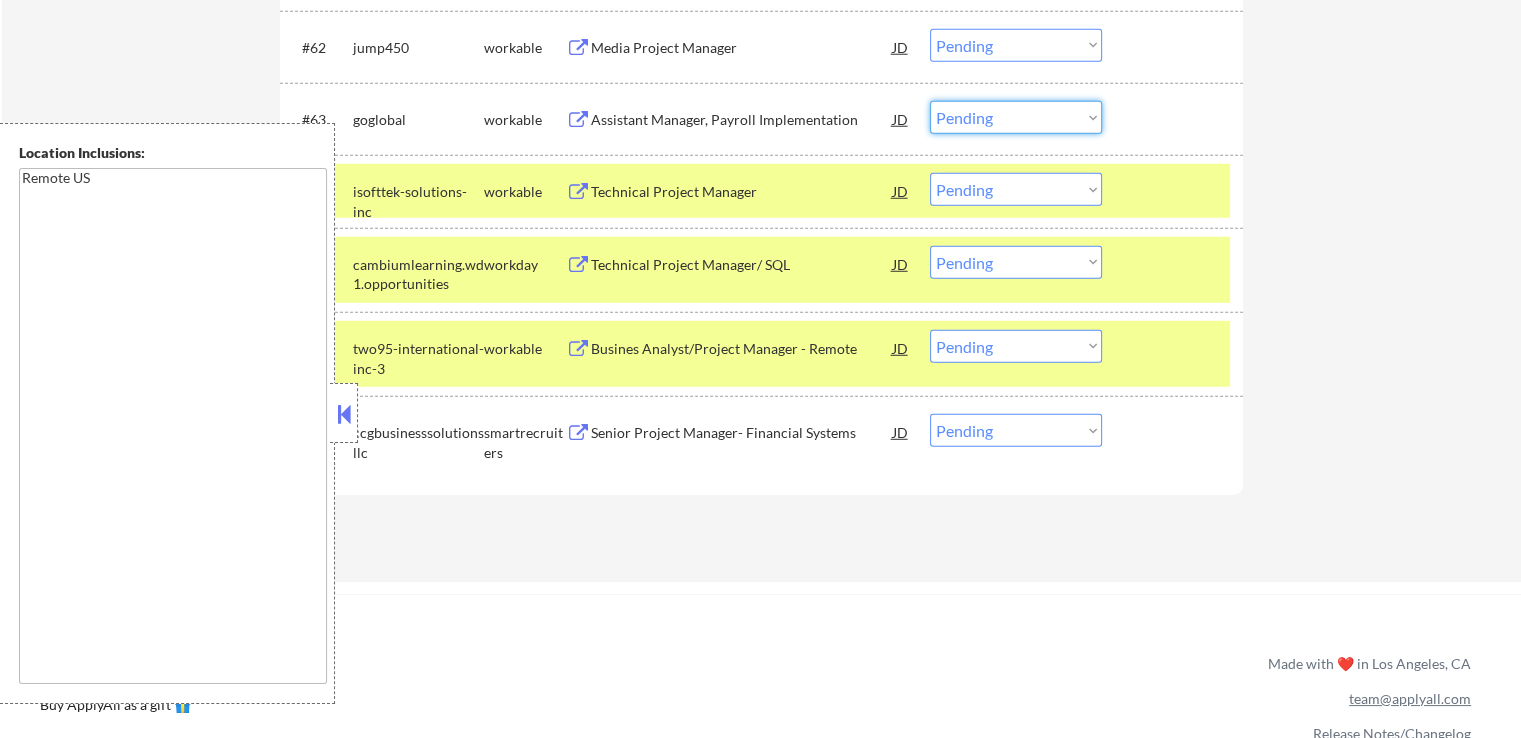 click on "Choose an option... Pending Applied Excluded (Questions) Excluded (Expired) Excluded (Location) Excluded (Bad Match) Excluded (Blocklist) Excluded (Salary) Excluded (Other)" at bounding box center (1016, 117) 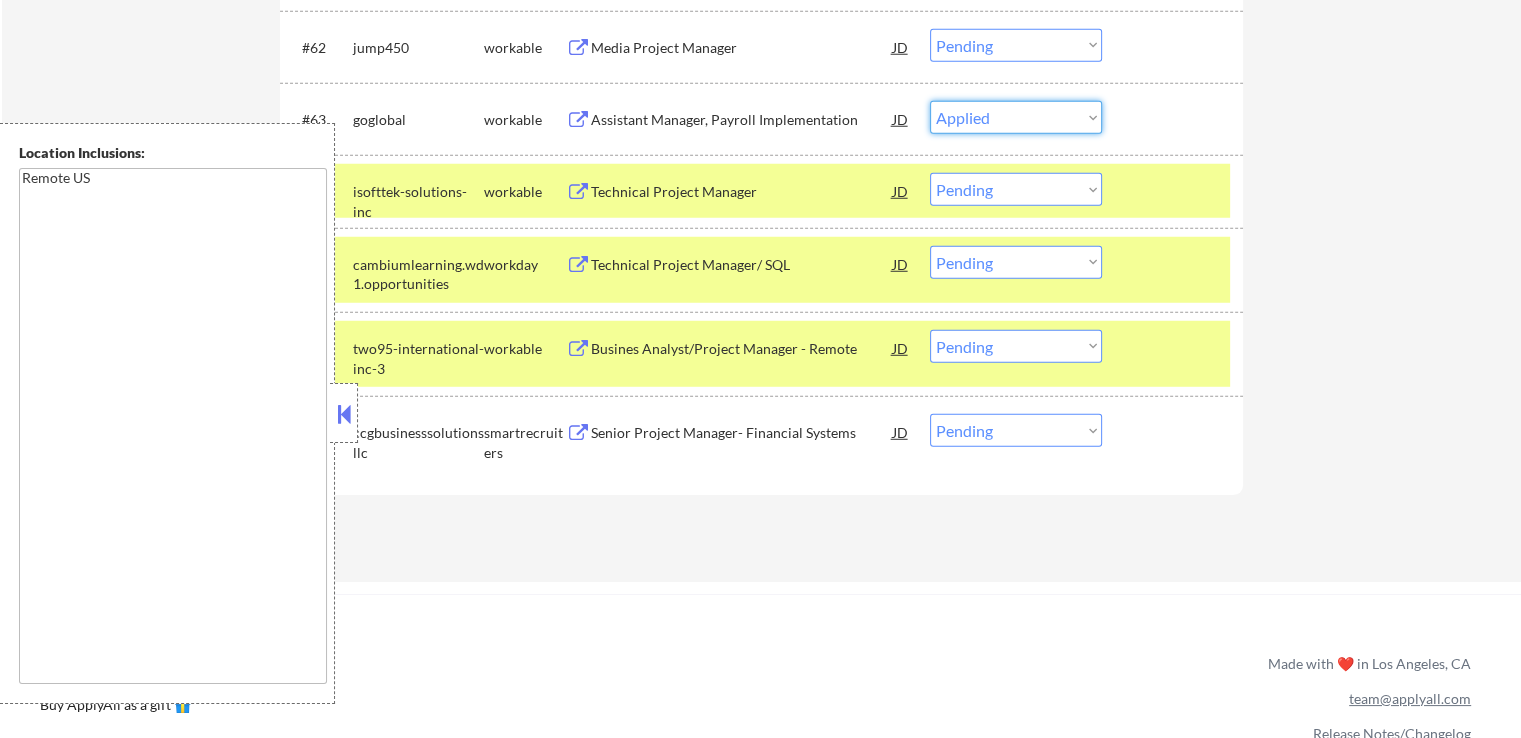 click on "Choose an option... Pending Applied Excluded (Questions) Excluded (Expired) Excluded (Location) Excluded (Bad Match) Excluded (Blocklist) Excluded (Salary) Excluded (Other)" at bounding box center (1016, 117) 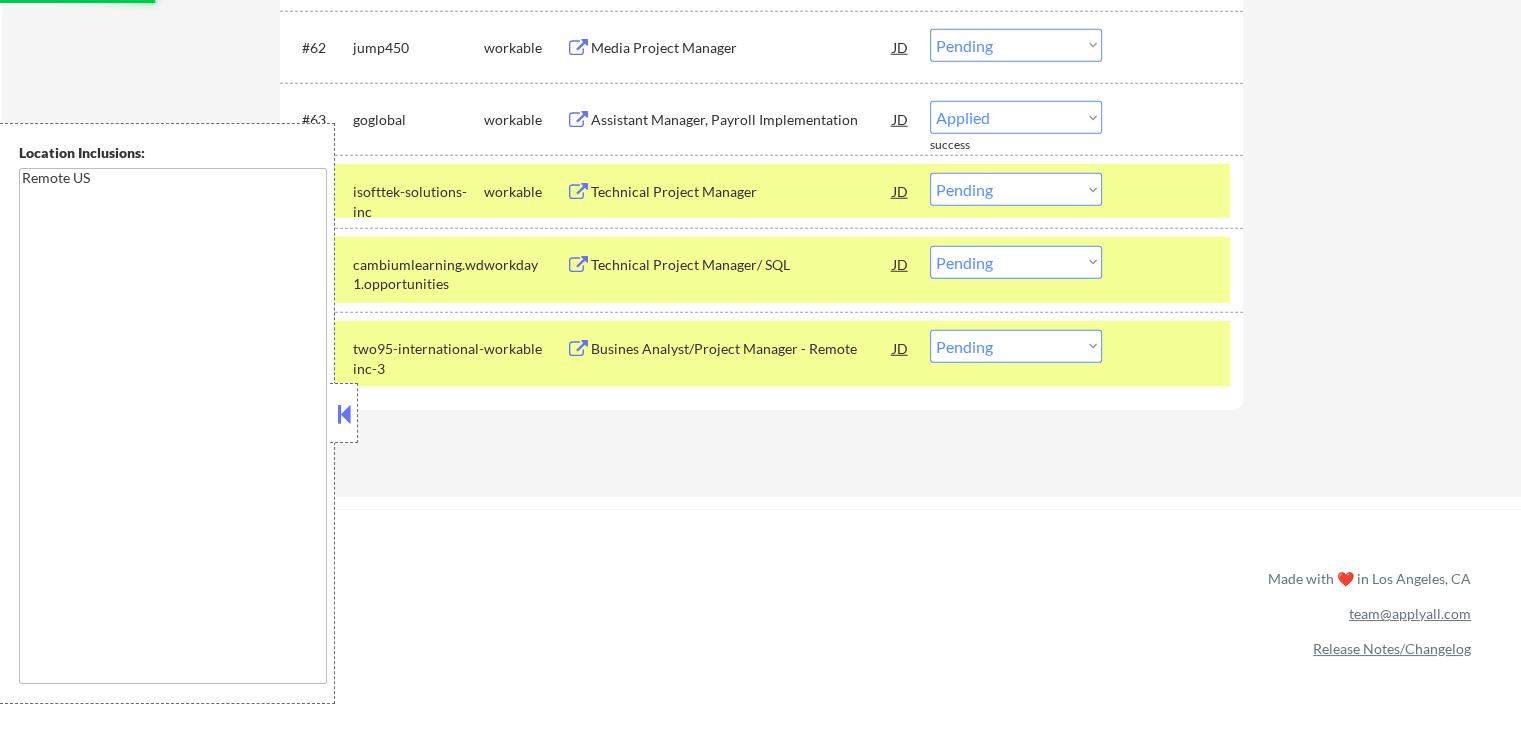 select on ""pending"" 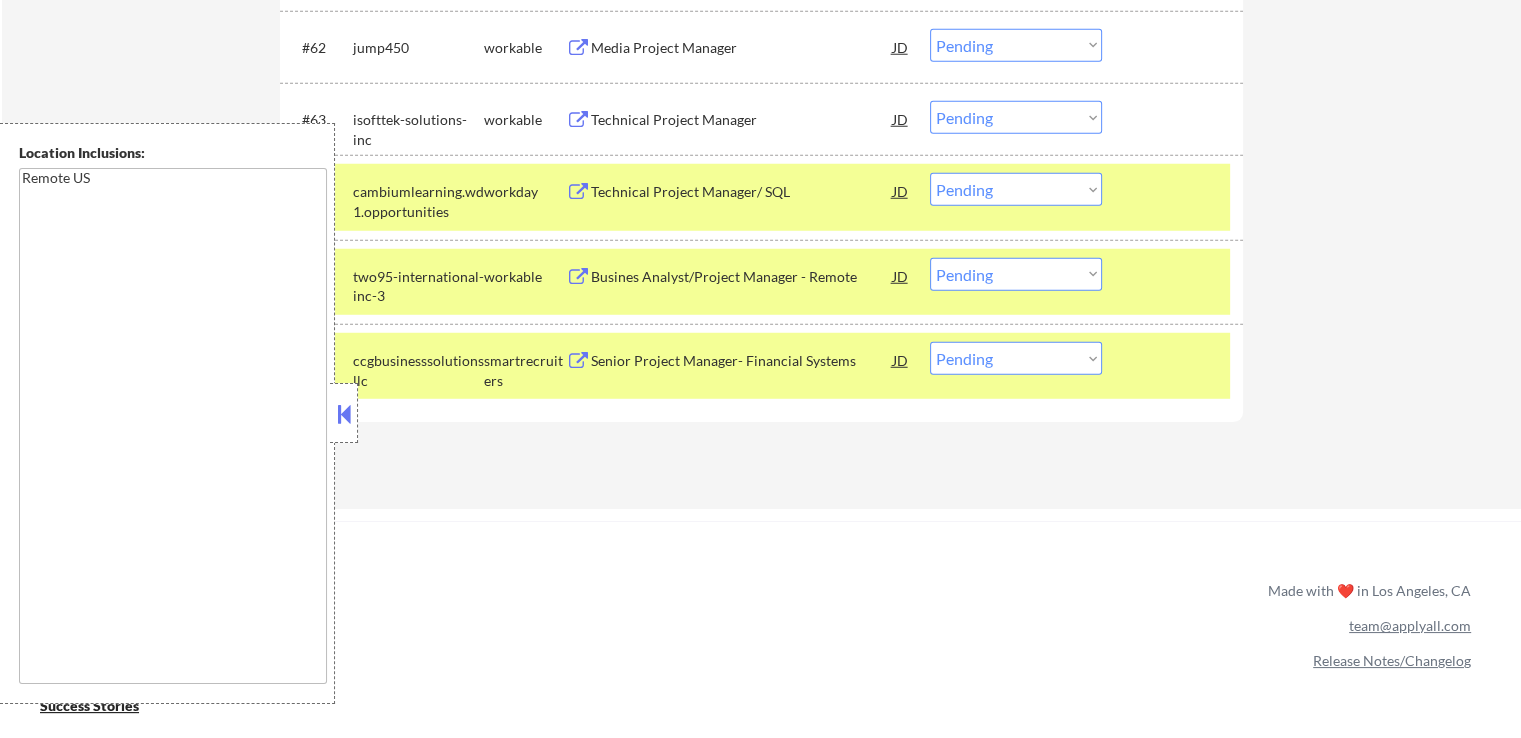 click at bounding box center (578, 48) 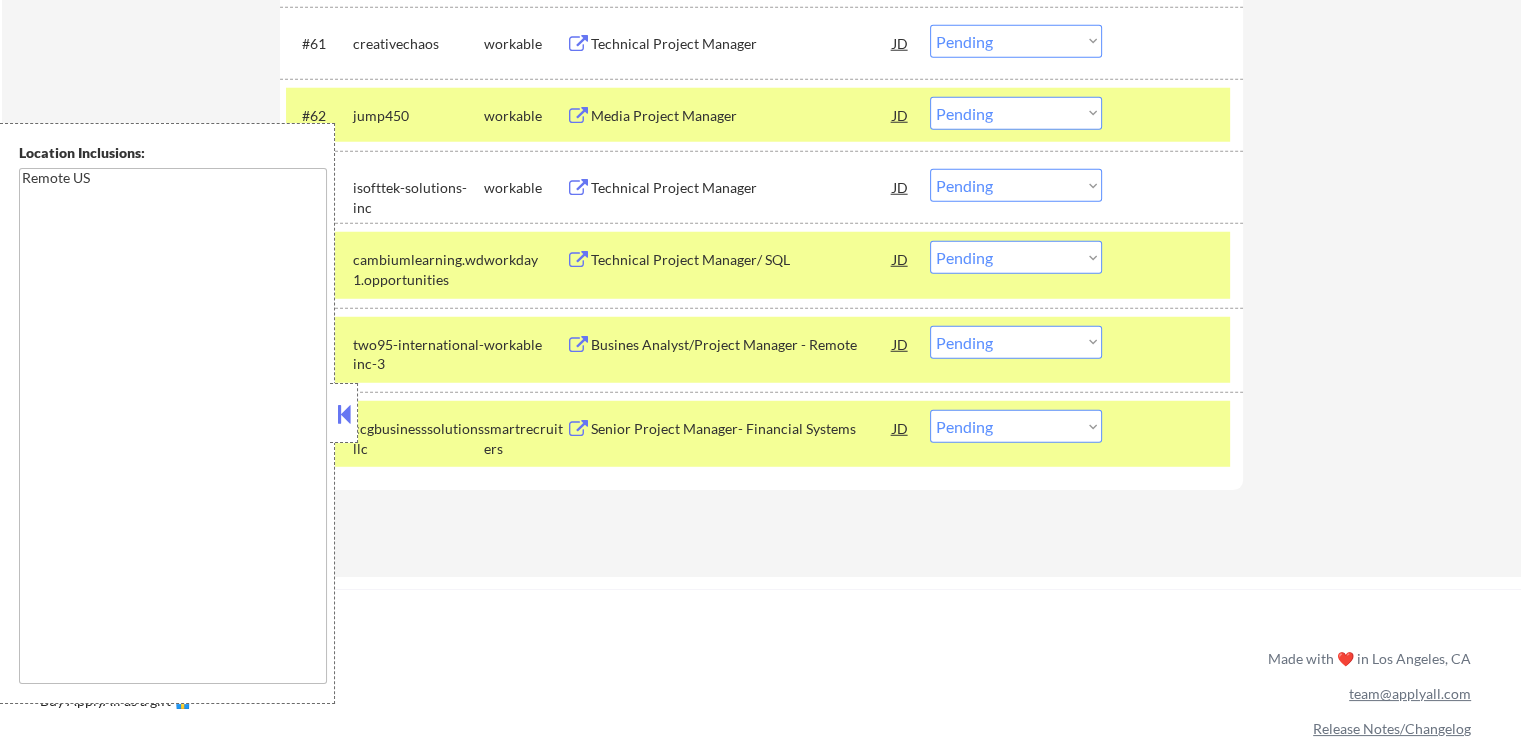 scroll, scrollTop: 5389, scrollLeft: 0, axis: vertical 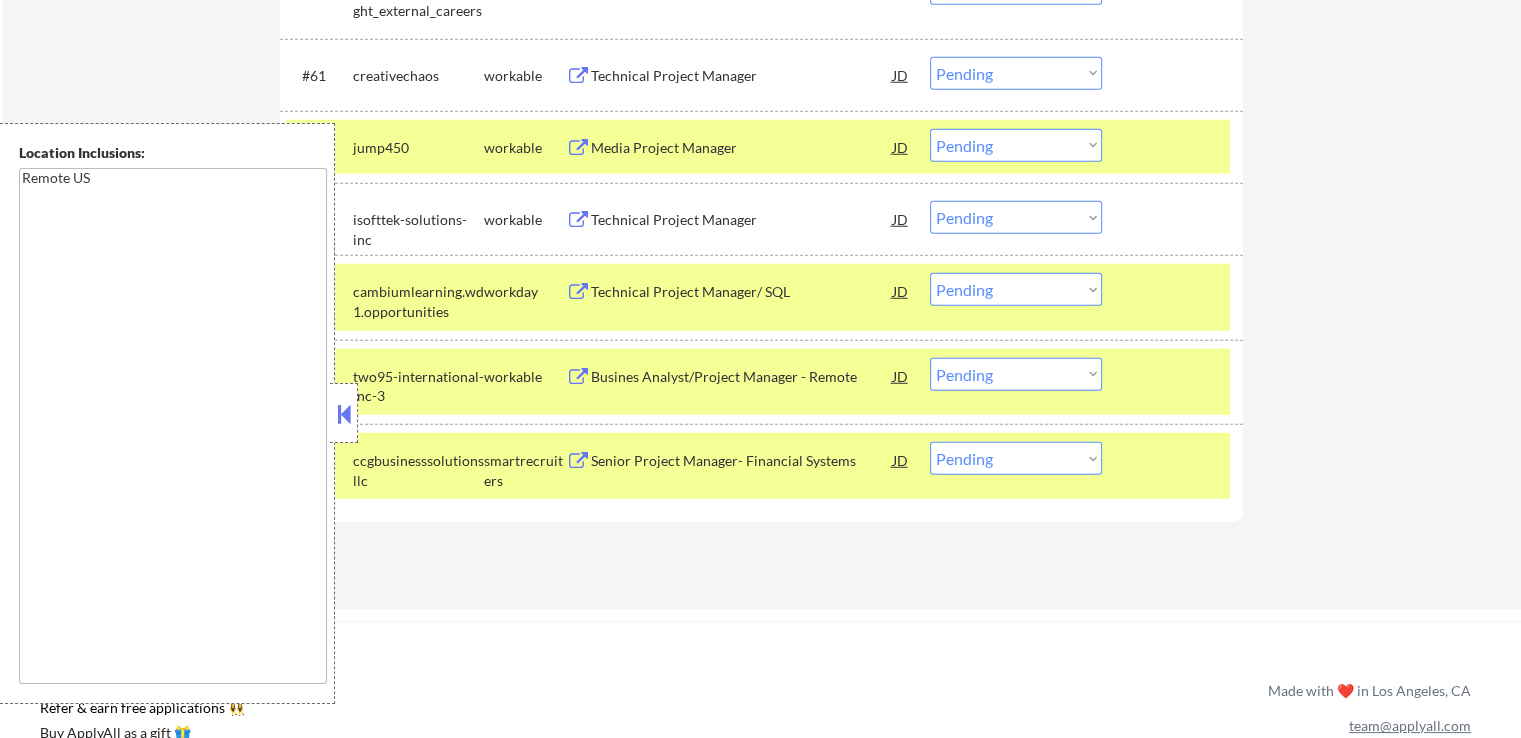 click on "Choose an option... Pending Applied Excluded (Questions) Excluded (Expired) Excluded (Location) Excluded (Bad Match) Excluded (Blocklist) Excluded (Salary) Excluded (Other)" at bounding box center (1016, 145) 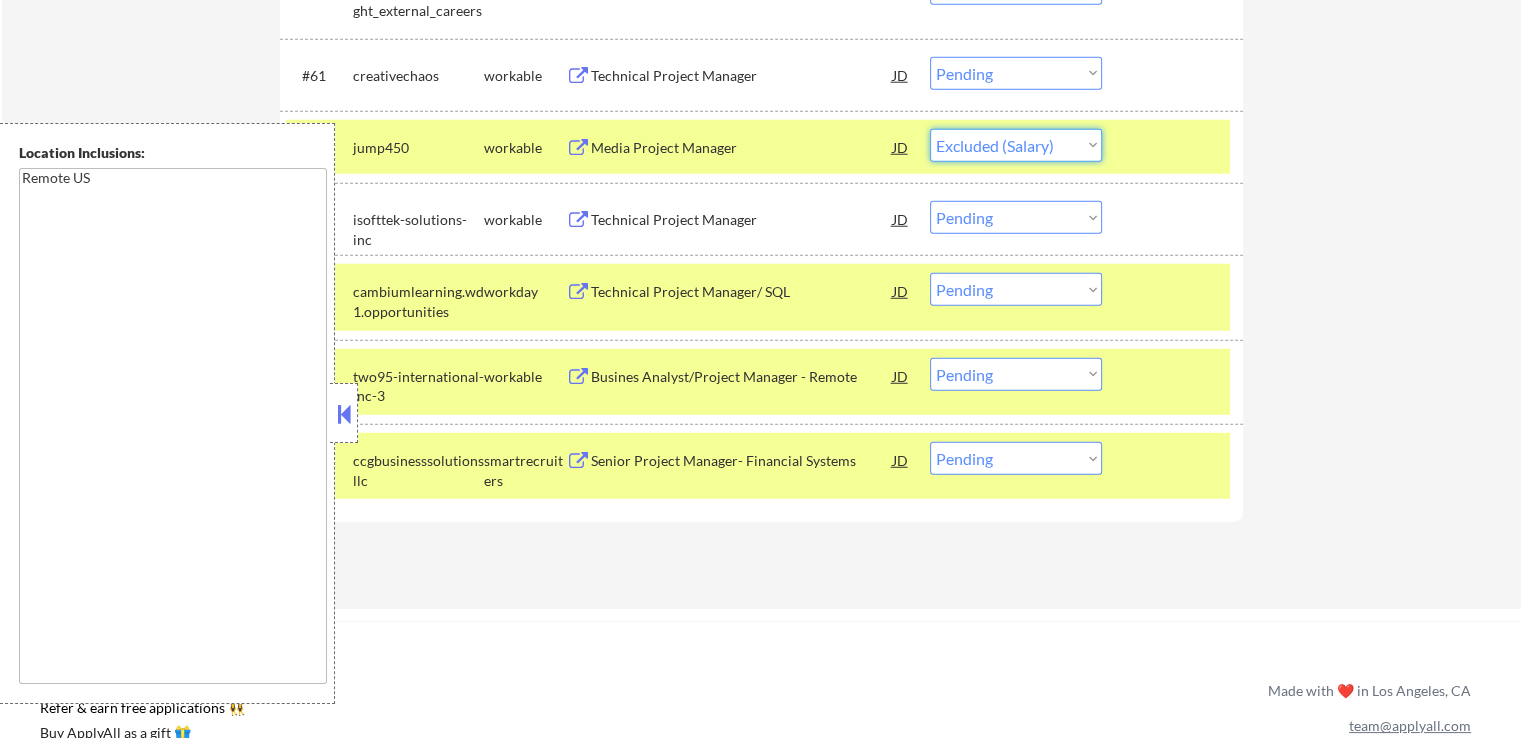 click on "Choose an option... Pending Applied Excluded (Questions) Excluded (Expired) Excluded (Location) Excluded (Bad Match) Excluded (Blocklist) Excluded (Salary) Excluded (Other)" at bounding box center [1016, 145] 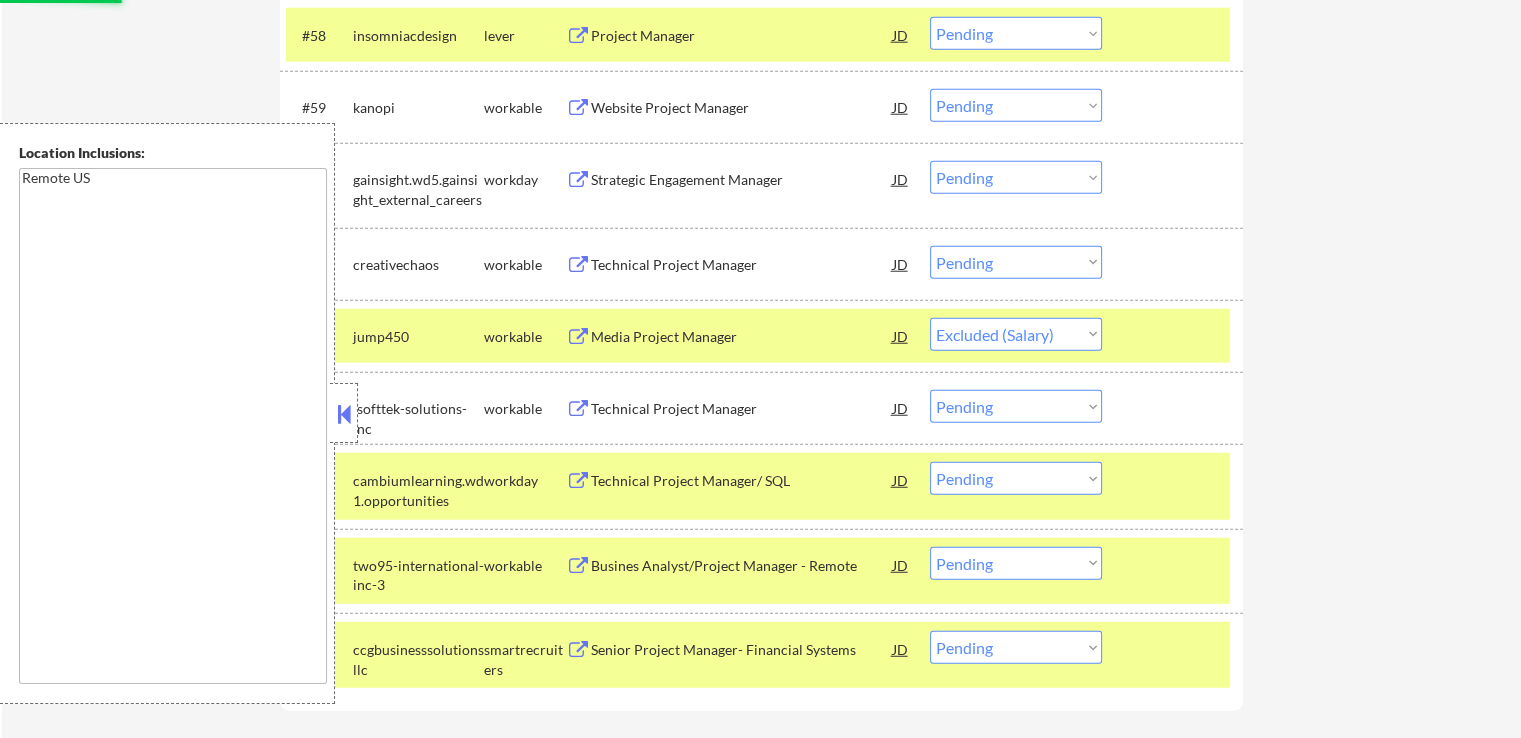 scroll, scrollTop: 5189, scrollLeft: 0, axis: vertical 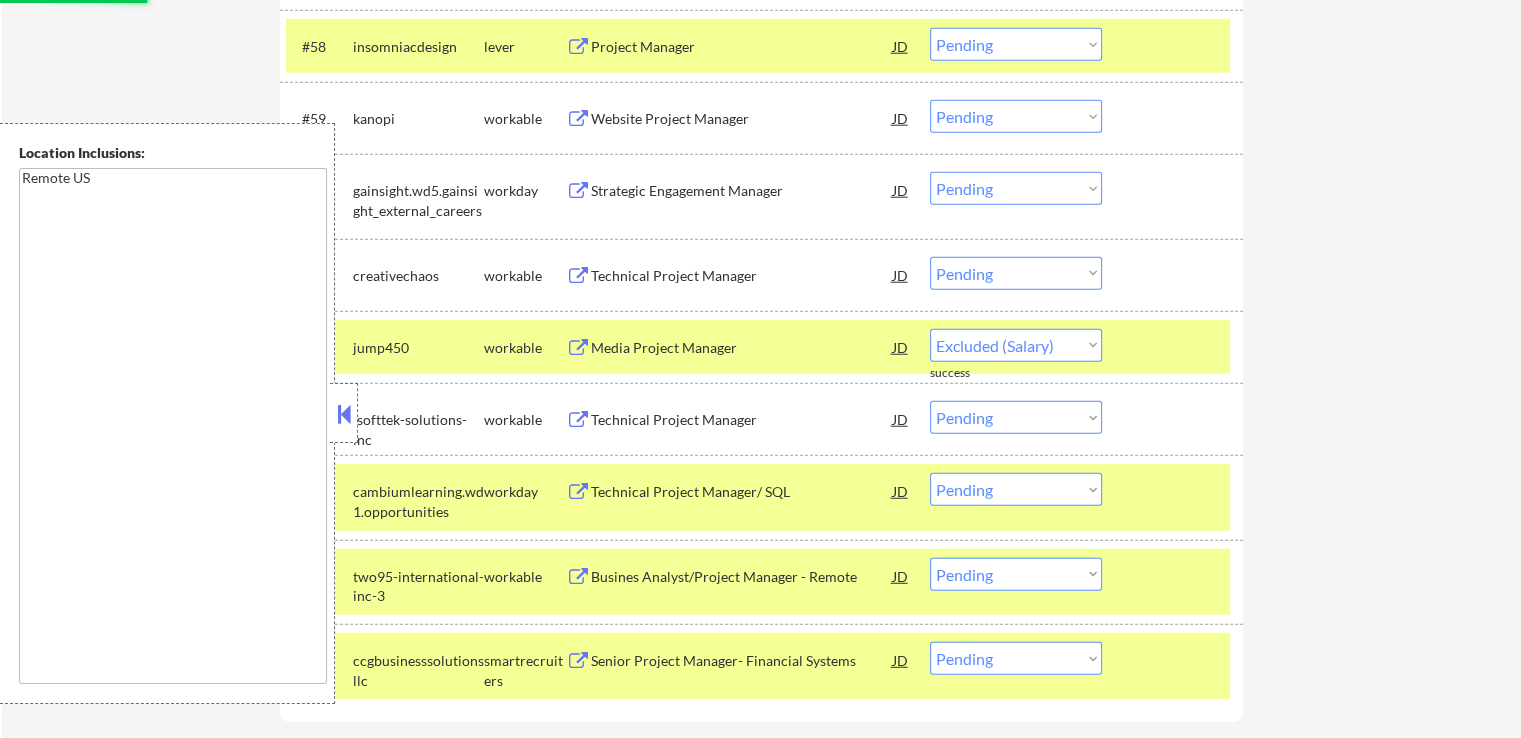 click at bounding box center [578, 276] 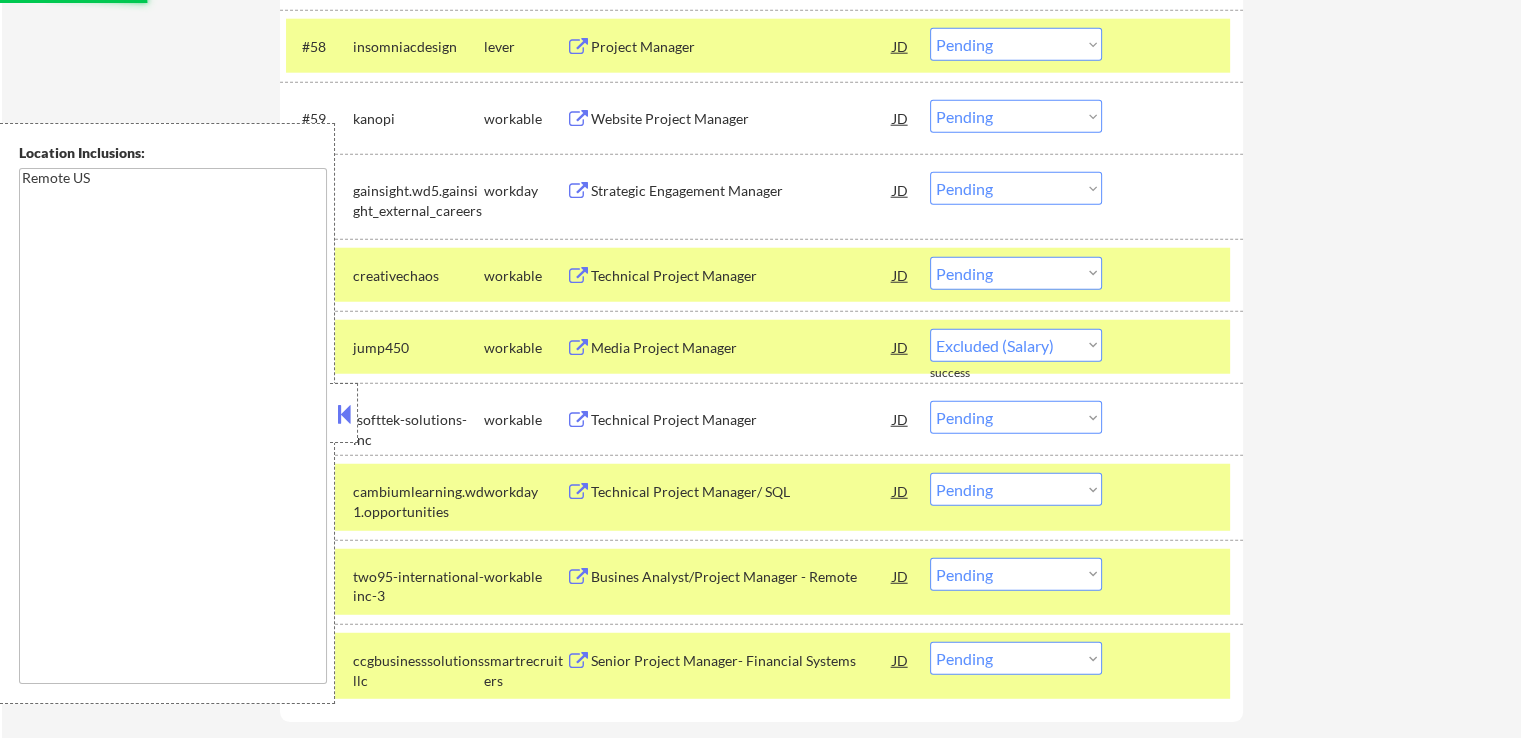 select on ""pending"" 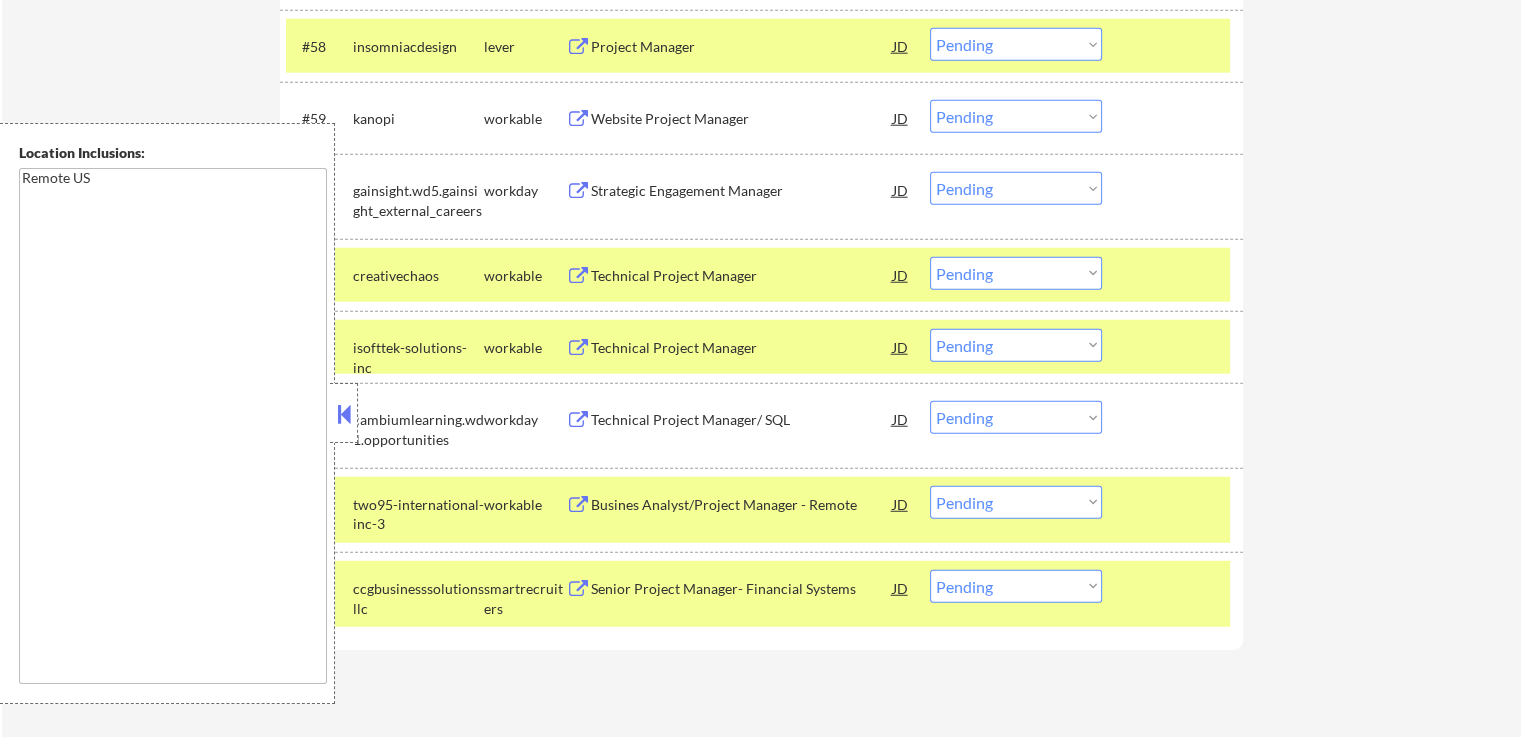 type 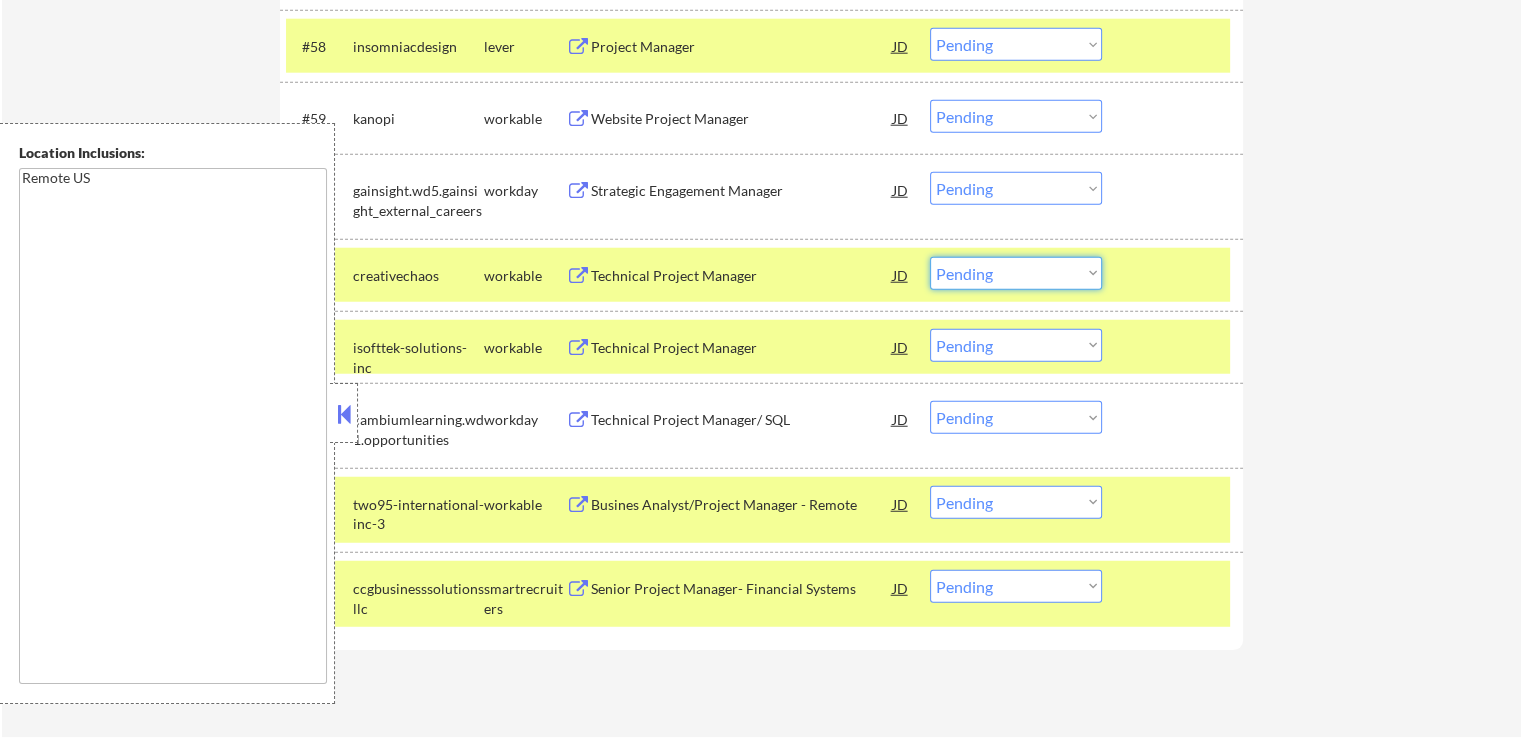 click on "Choose an option... Pending Applied Excluded (Questions) Excluded (Expired) Excluded (Location) Excluded (Bad Match) Excluded (Blocklist) Excluded (Salary) Excluded (Other)" at bounding box center [1016, 273] 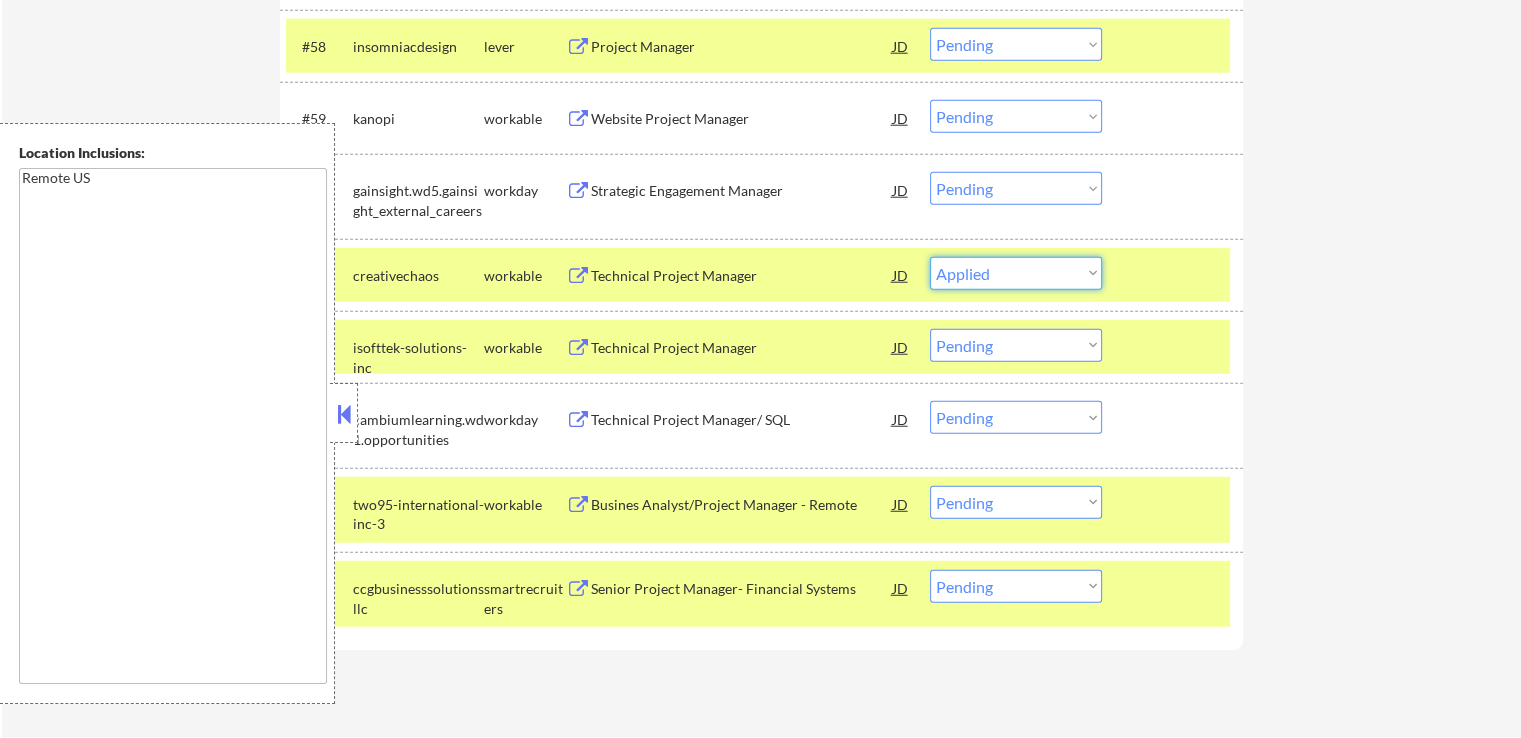 click on "Choose an option... Pending Applied Excluded (Questions) Excluded (Expired) Excluded (Location) Excluded (Bad Match) Excluded (Blocklist) Excluded (Salary) Excluded (Other)" at bounding box center (1016, 273) 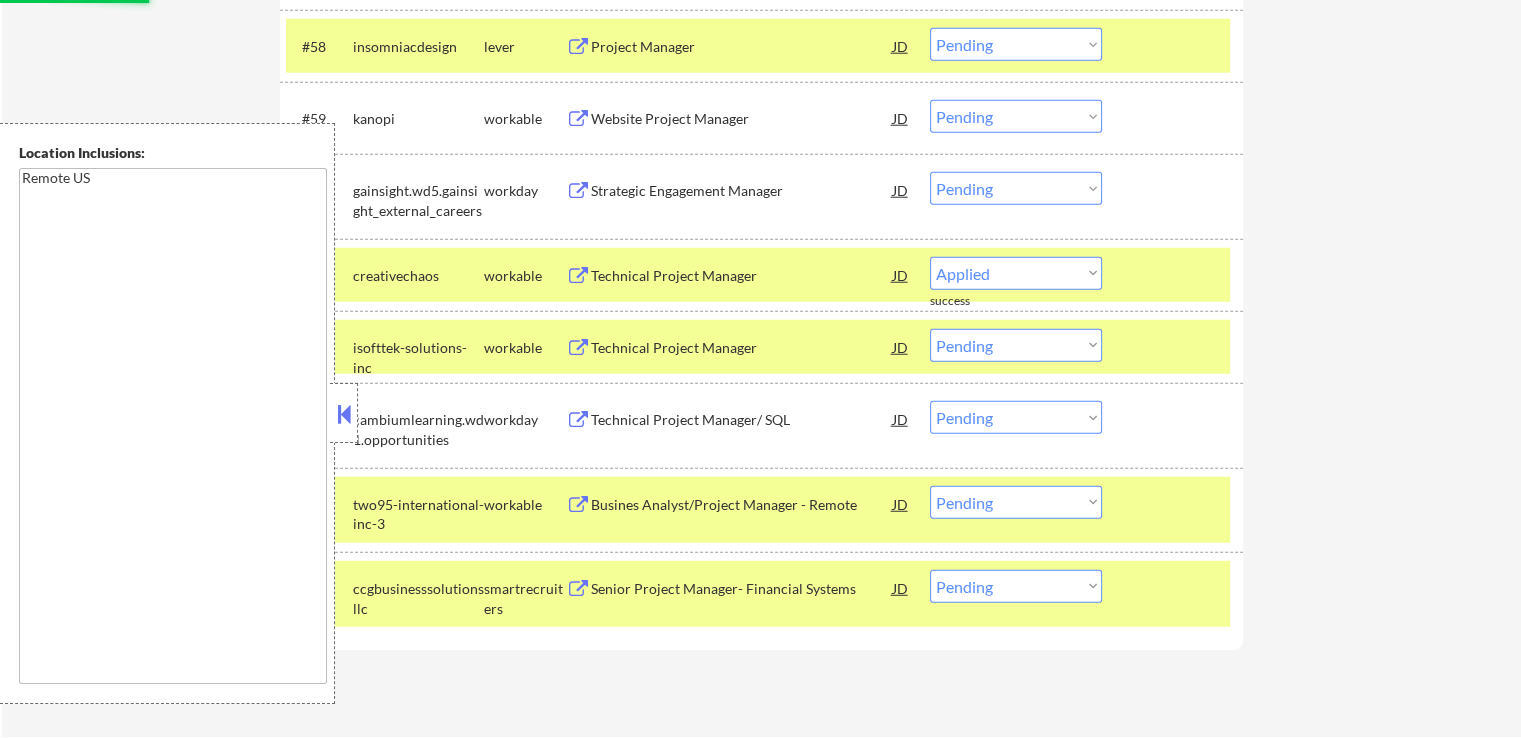 select on ""pending"" 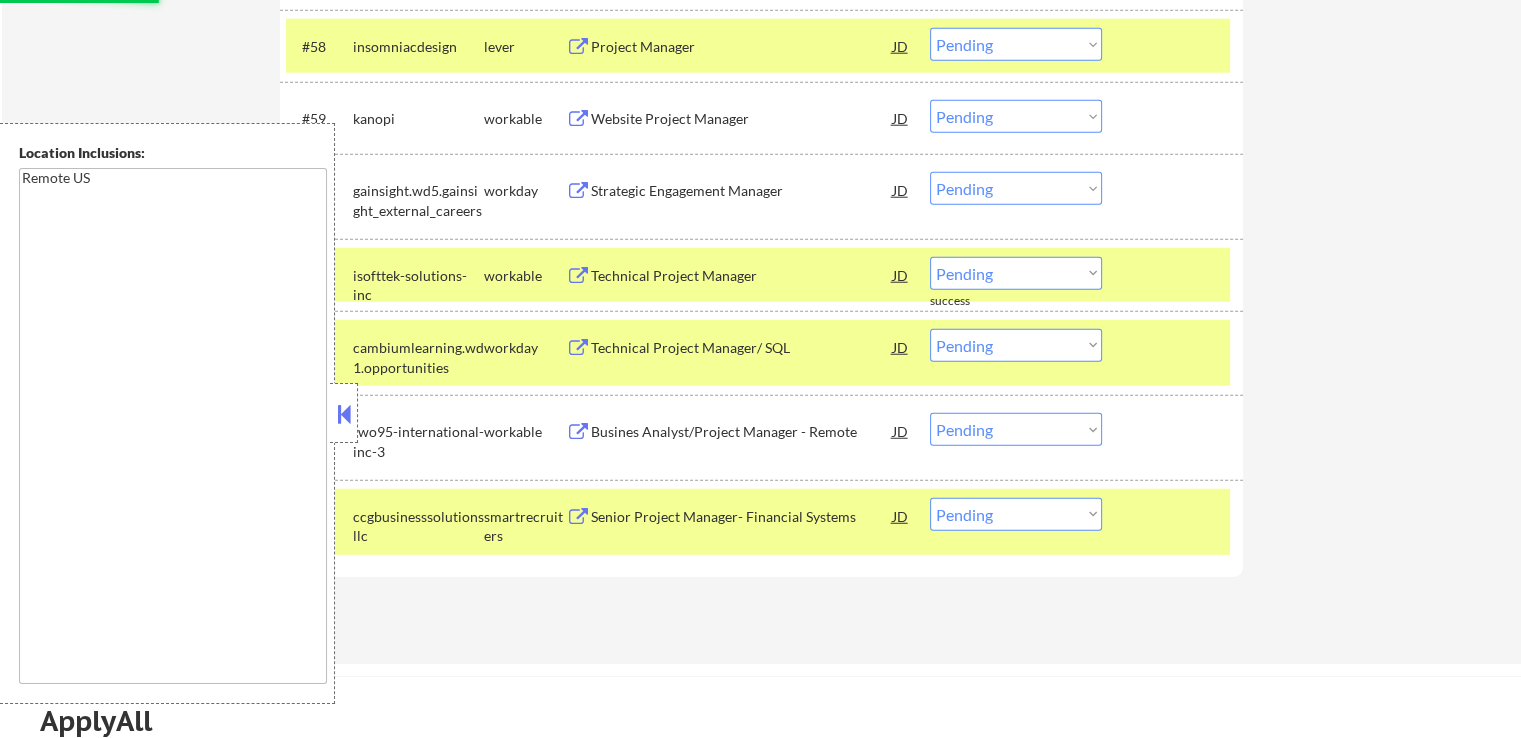 click at bounding box center (578, 119) 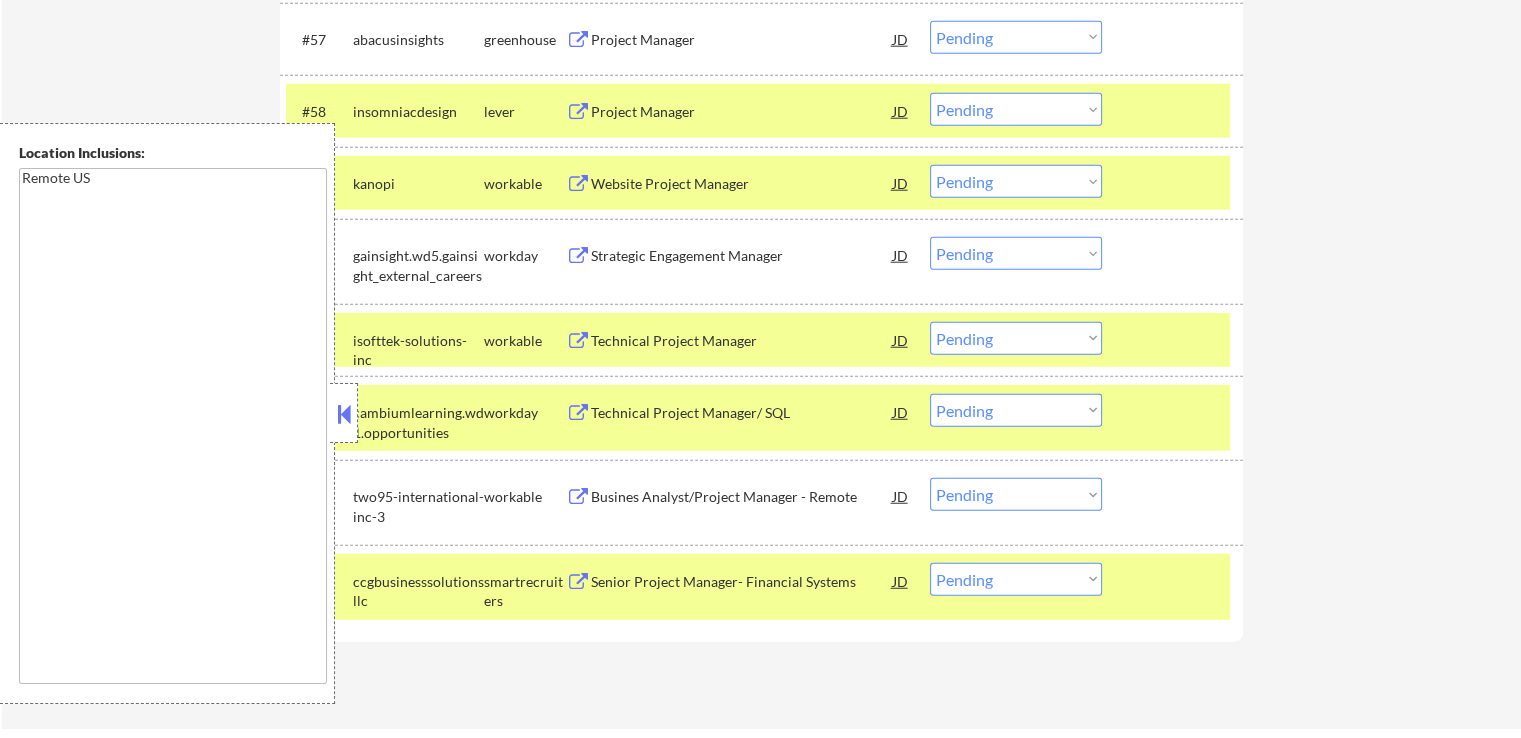 scroll, scrollTop: 5089, scrollLeft: 0, axis: vertical 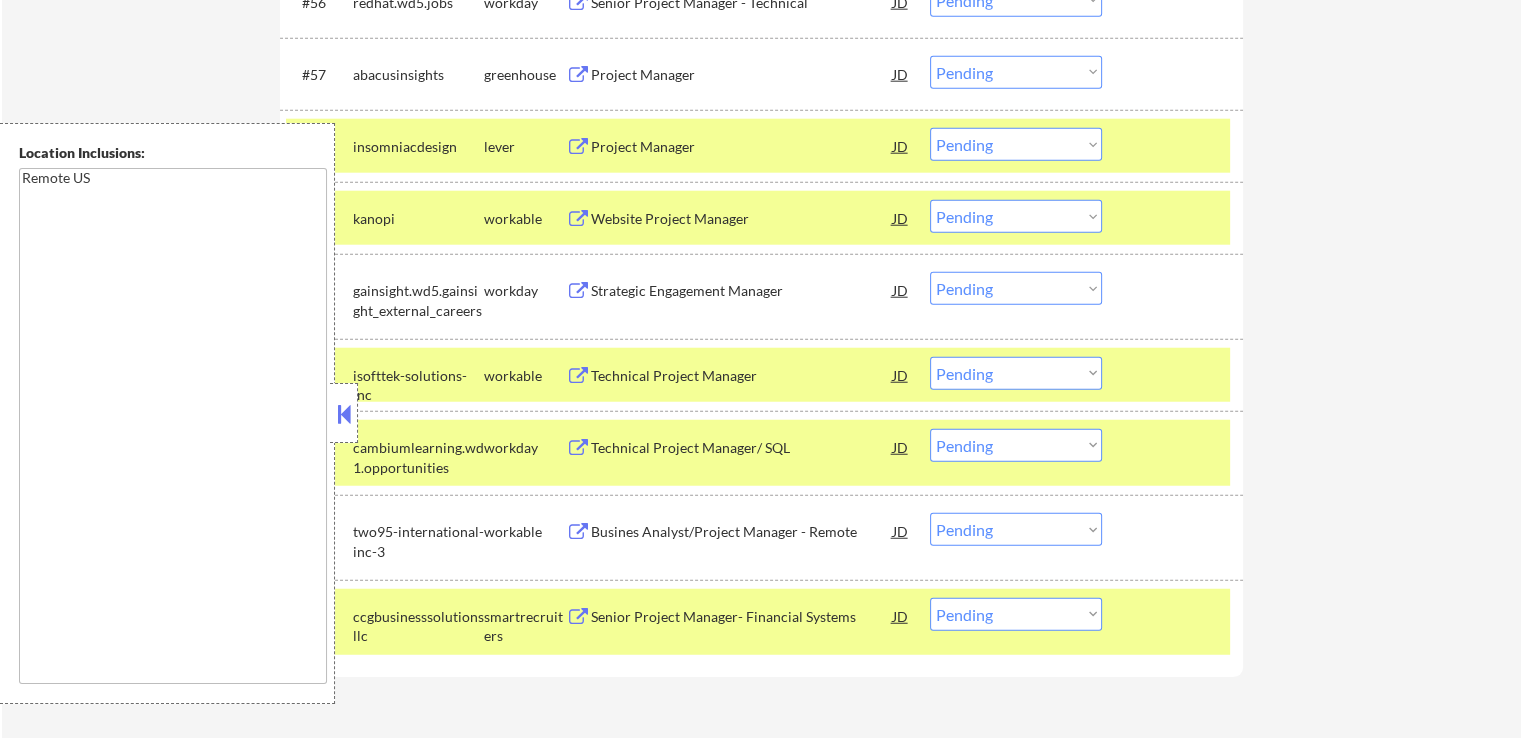 click on "Choose an option... Pending Applied Excluded (Questions) Excluded (Expired) Excluded (Location) Excluded (Bad Match) Excluded (Blocklist) Excluded (Salary) Excluded (Other)" at bounding box center (1016, 216) 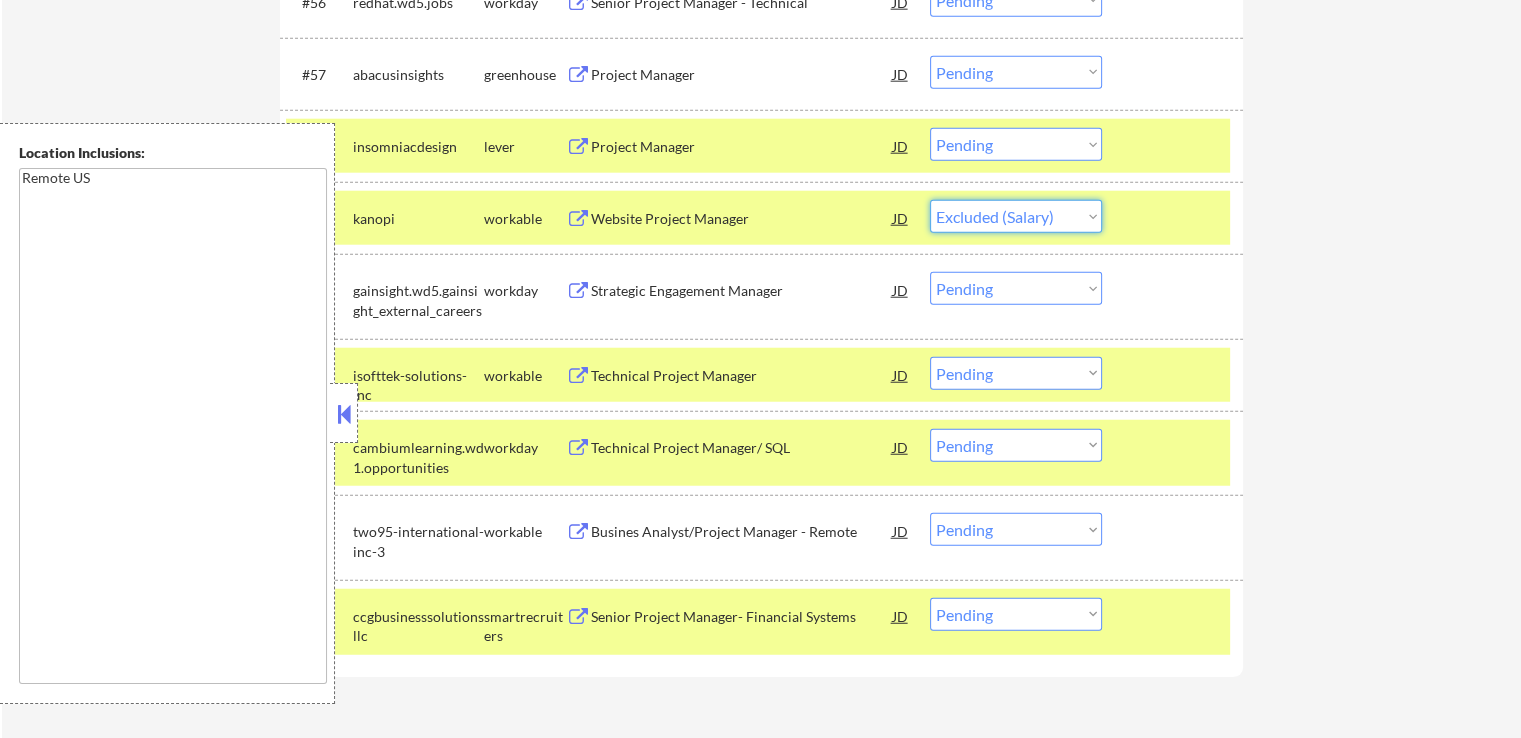 click on "Choose an option... Pending Applied Excluded (Questions) Excluded (Expired) Excluded (Location) Excluded (Bad Match) Excluded (Blocklist) Excluded (Salary) Excluded (Other)" at bounding box center (1016, 216) 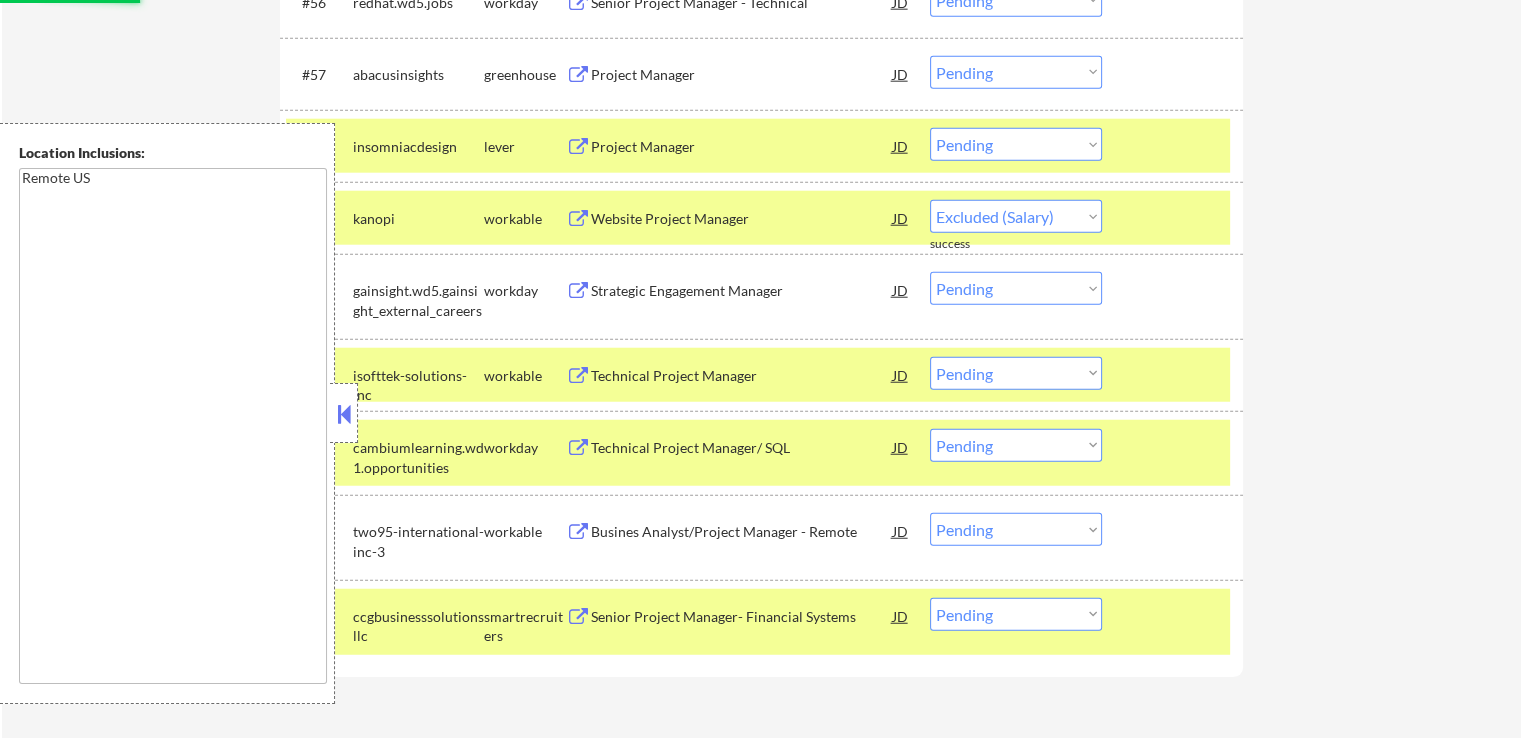 select on ""pending"" 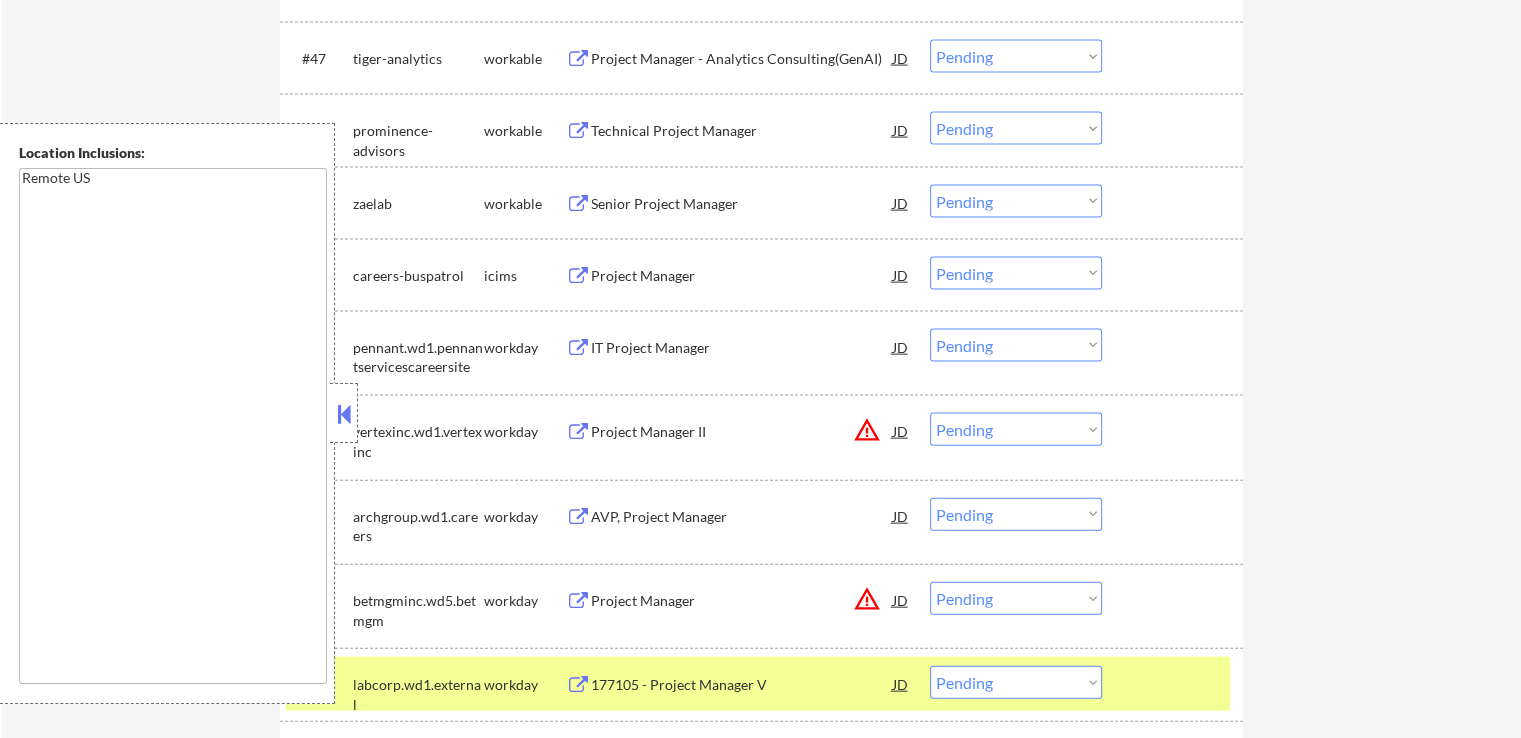 scroll, scrollTop: 4289, scrollLeft: 0, axis: vertical 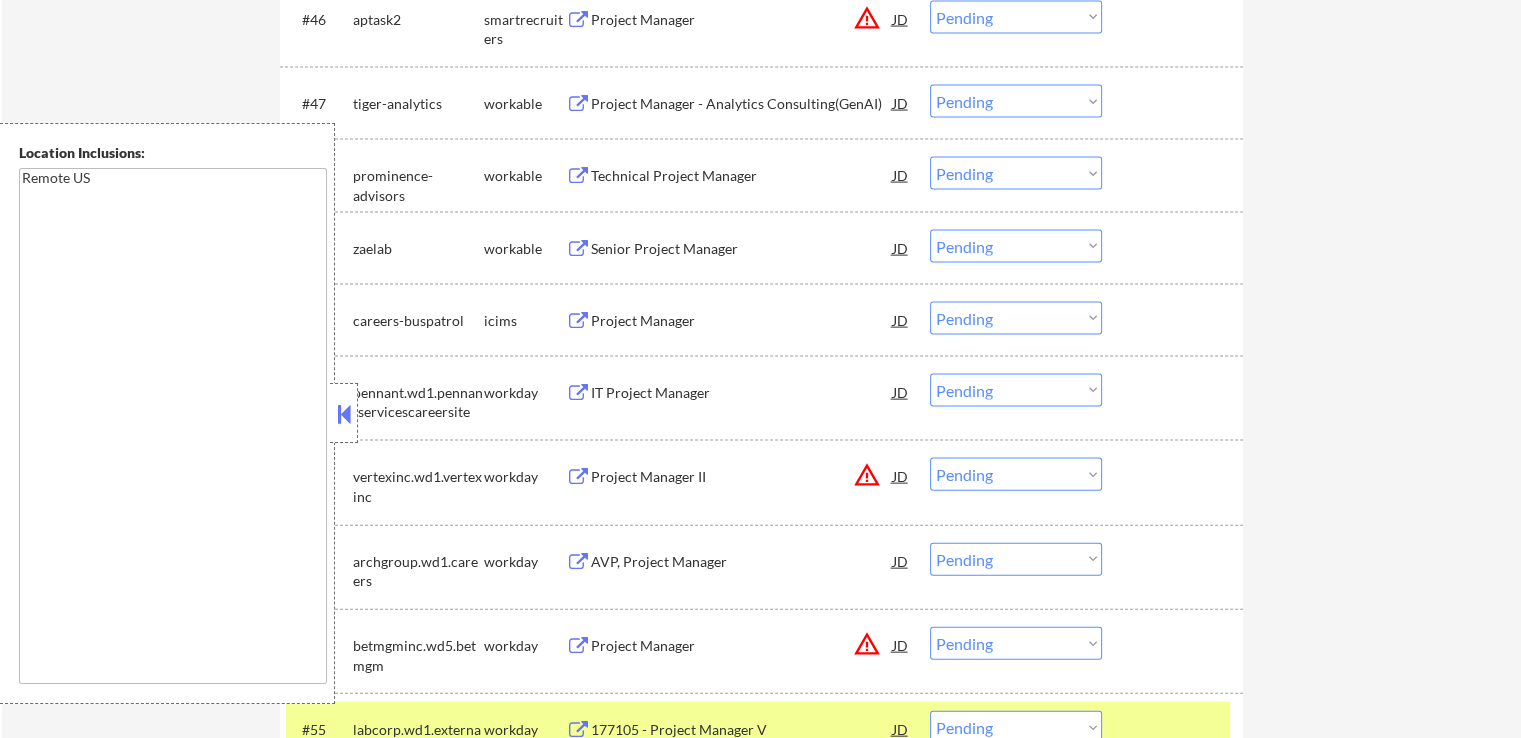 click at bounding box center (578, 249) 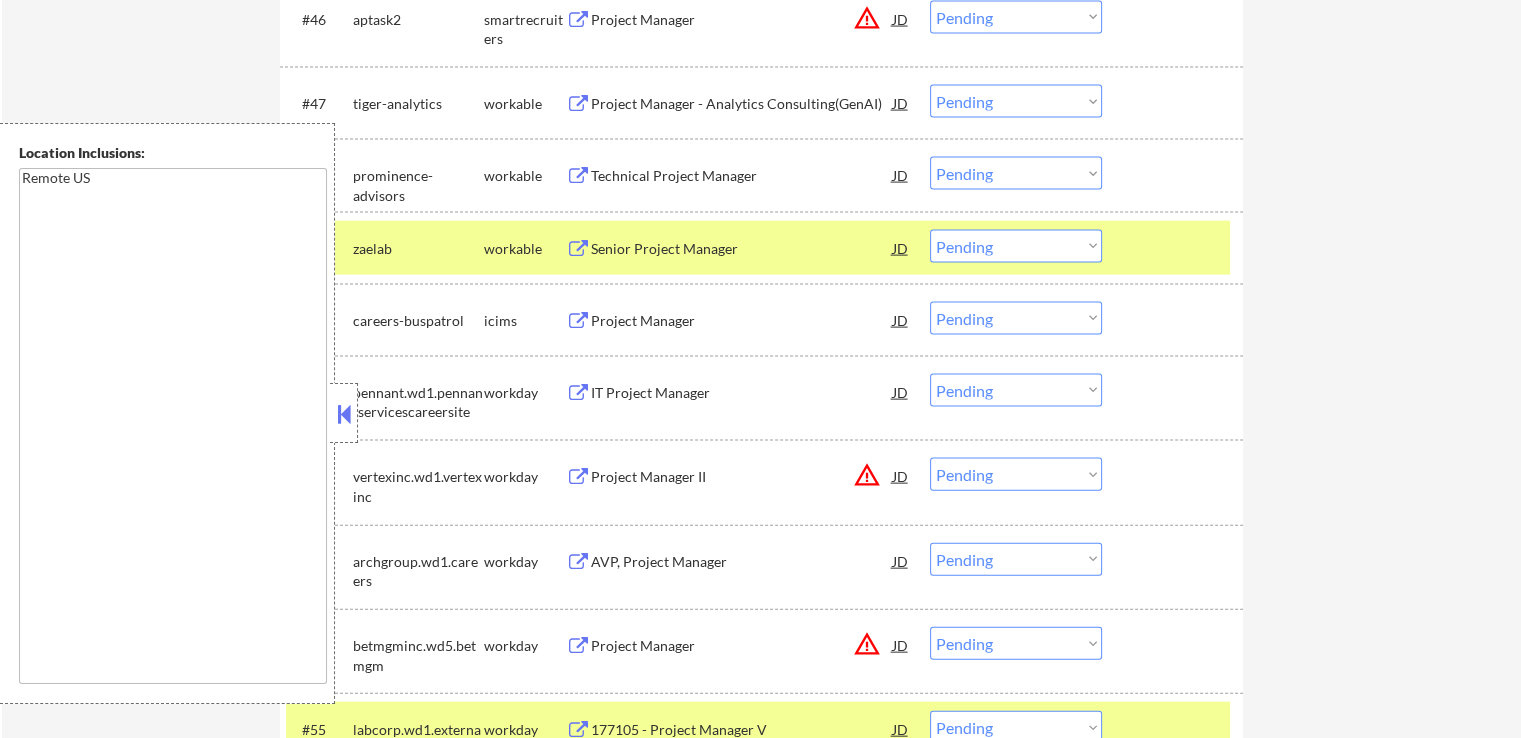 type 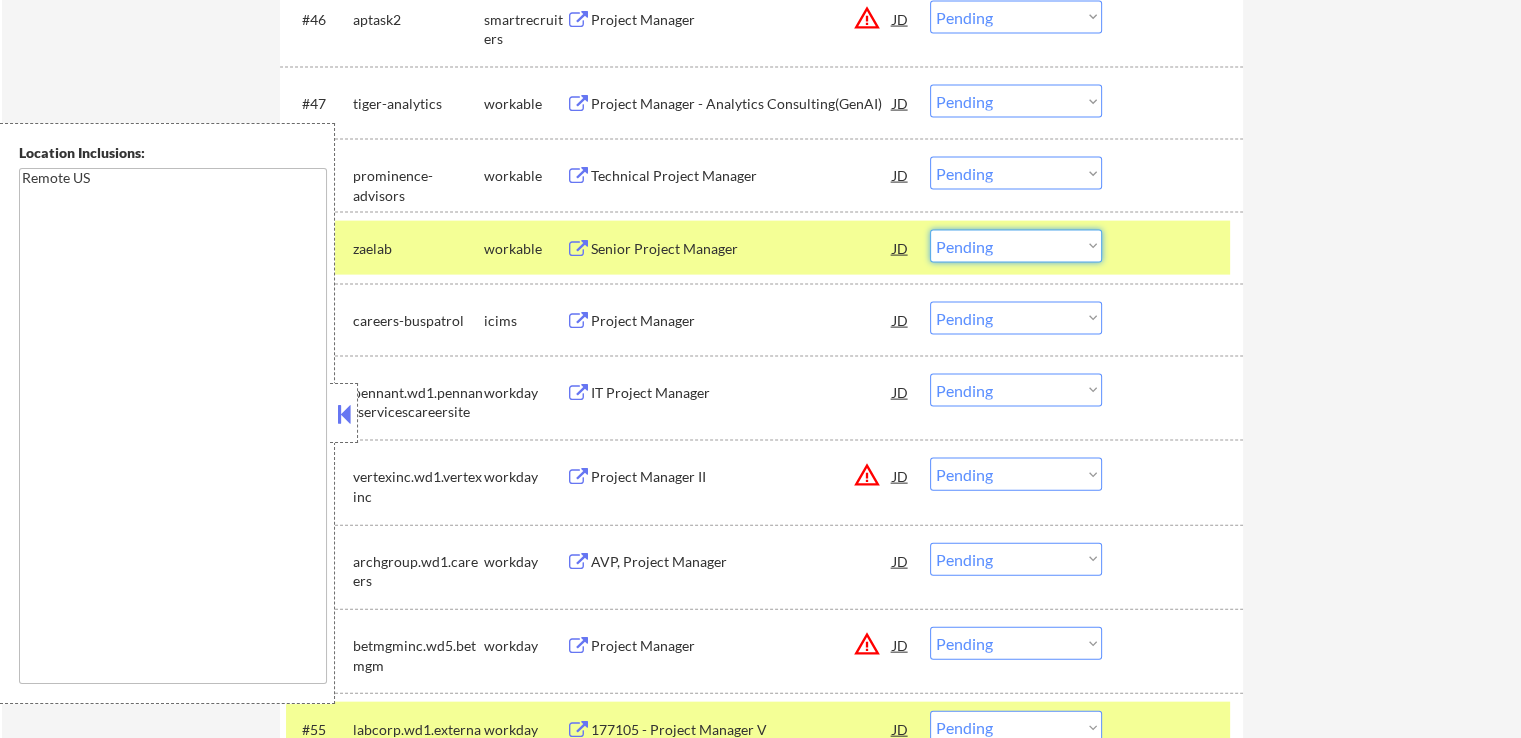 drag, startPoint x: 1018, startPoint y: 248, endPoint x: 1011, endPoint y: 261, distance: 14.764823 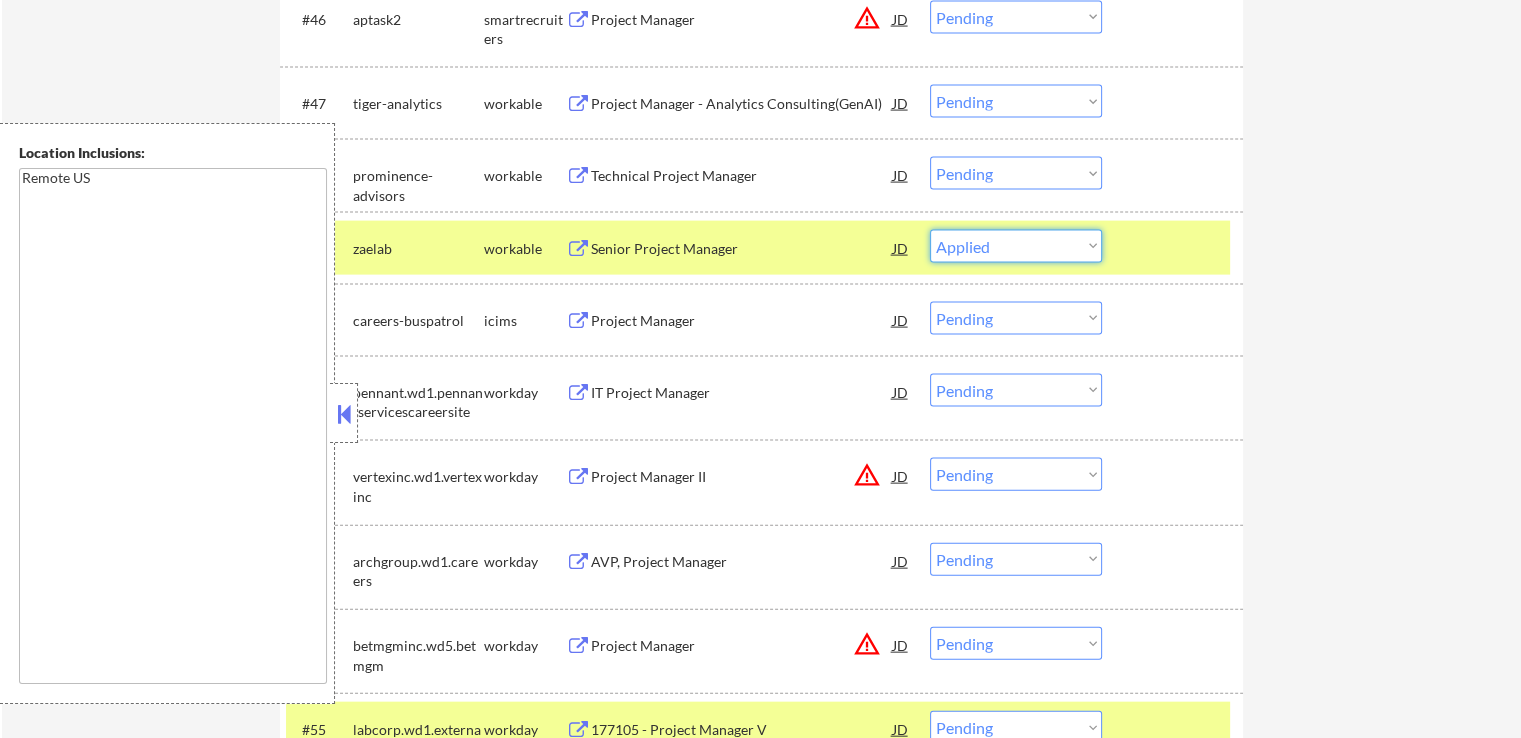 click on "Choose an option... Pending Applied Excluded (Questions) Excluded (Expired) Excluded (Location) Excluded (Bad Match) Excluded (Blocklist) Excluded (Salary) Excluded (Other)" at bounding box center [1016, 246] 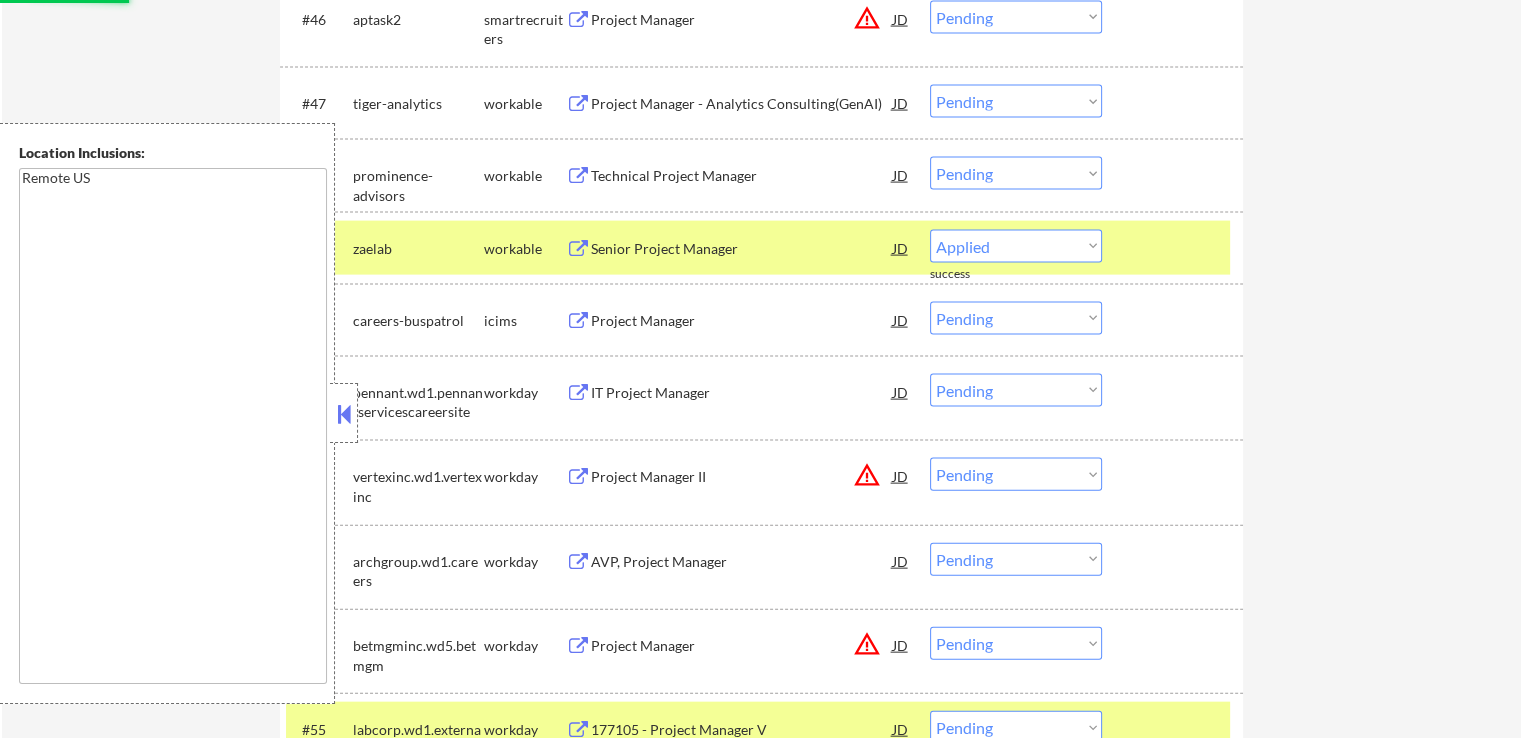select on ""pending"" 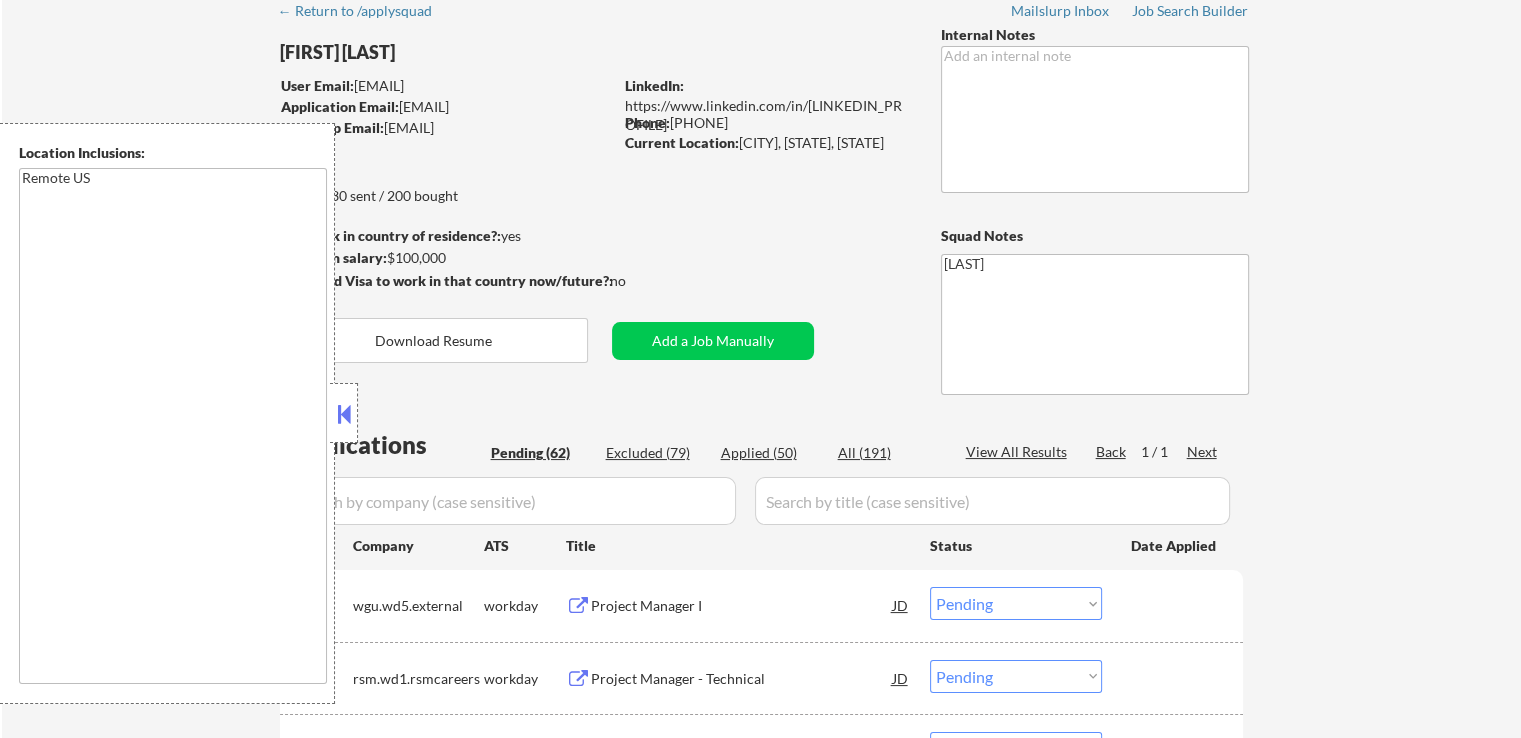 scroll, scrollTop: 82, scrollLeft: 0, axis: vertical 